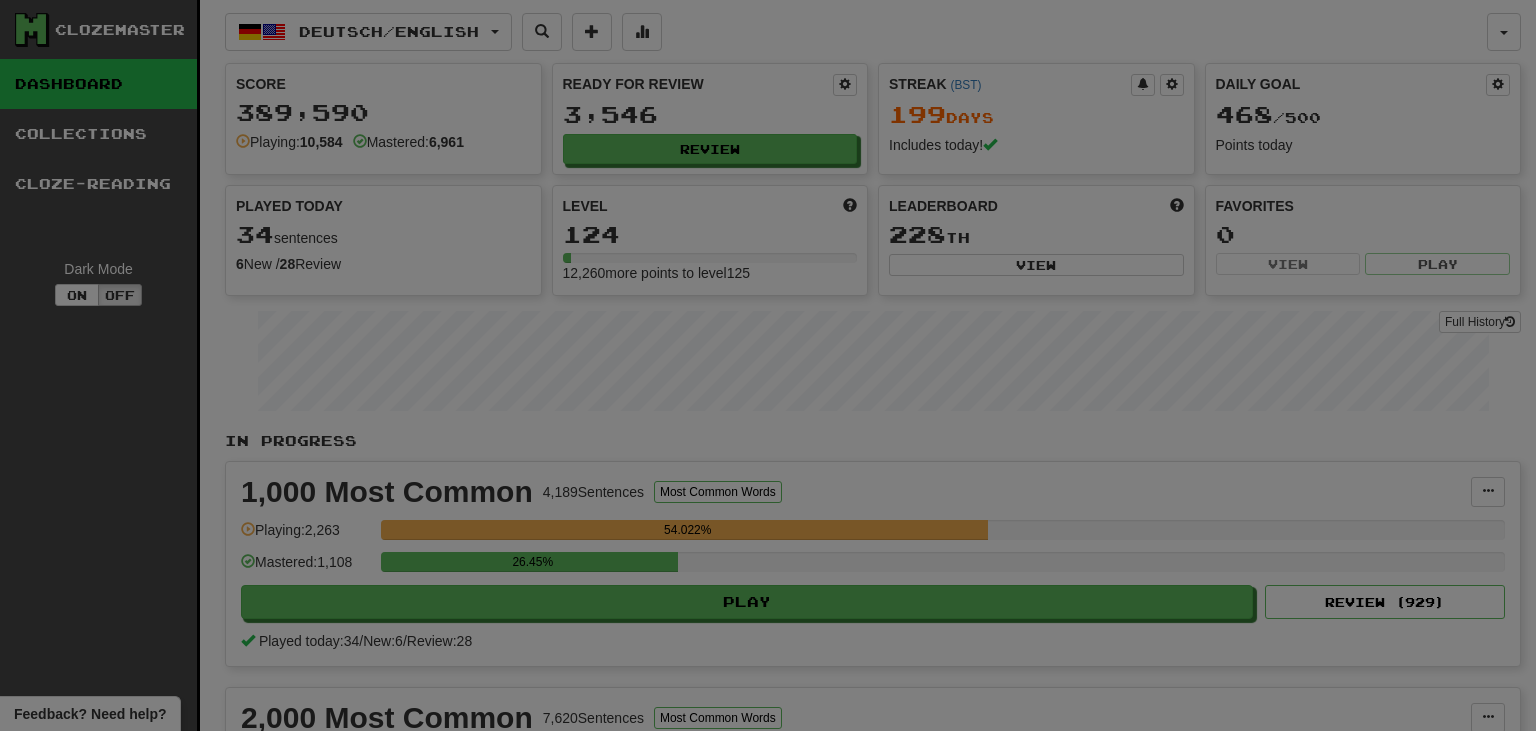 scroll, scrollTop: 0, scrollLeft: 0, axis: both 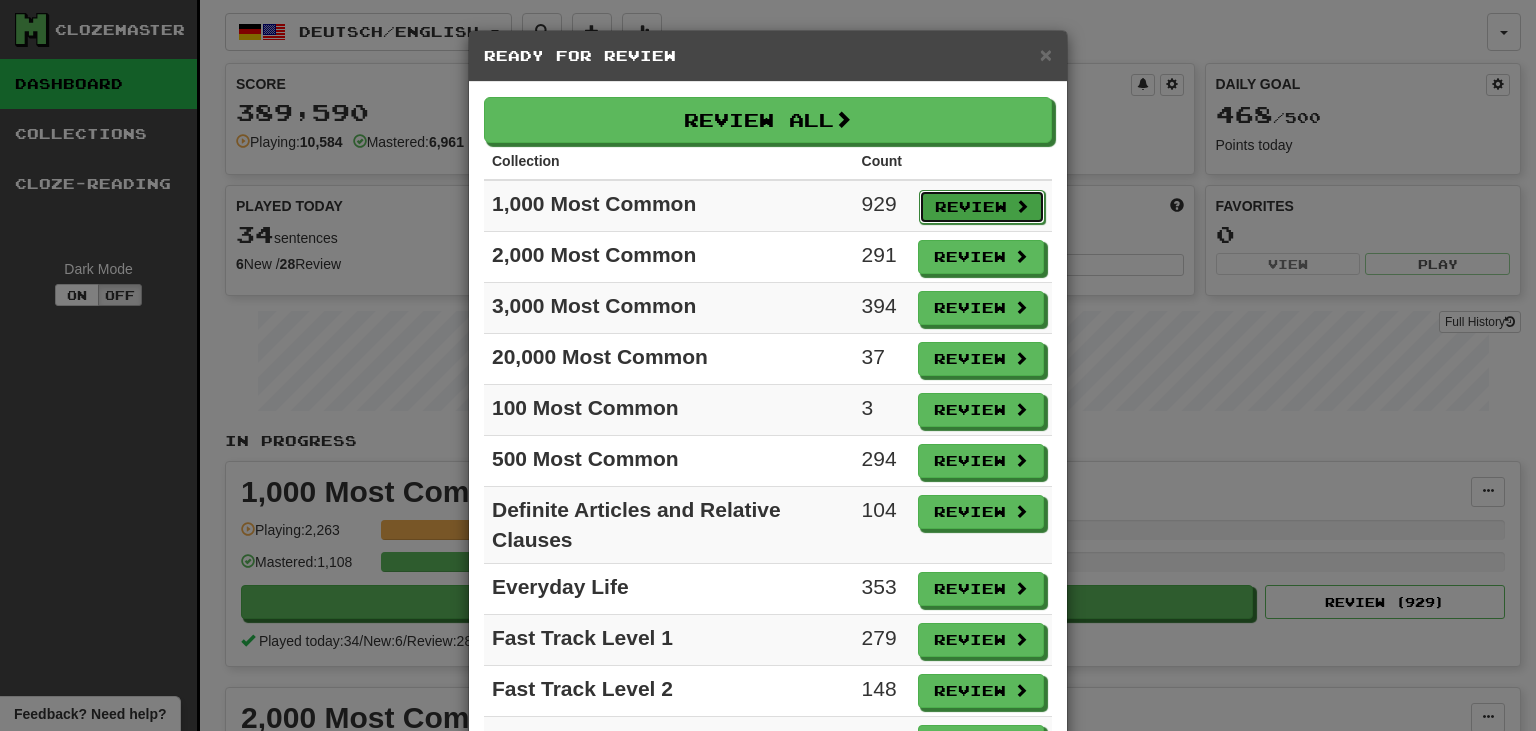 click on "Review" at bounding box center (982, 207) 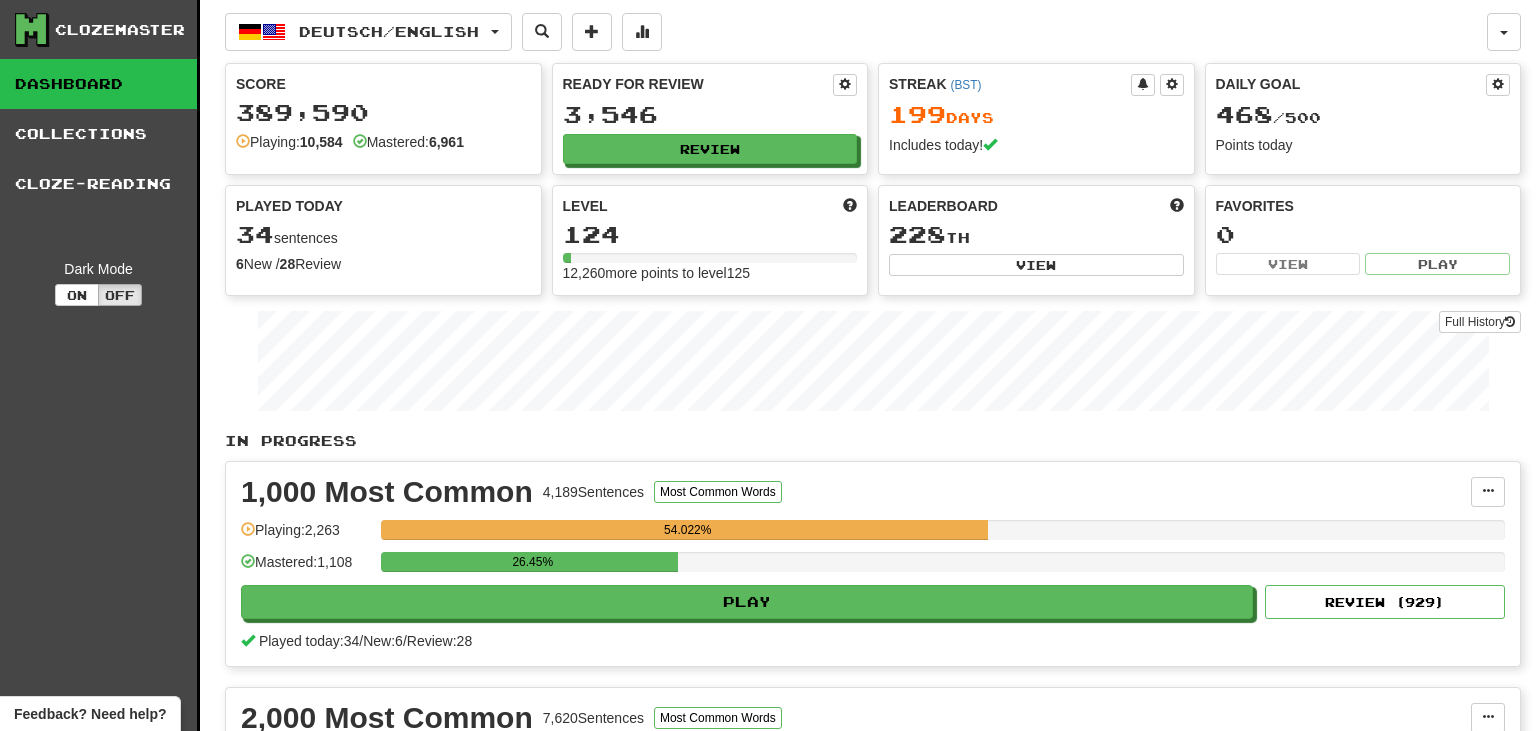 select on "********" 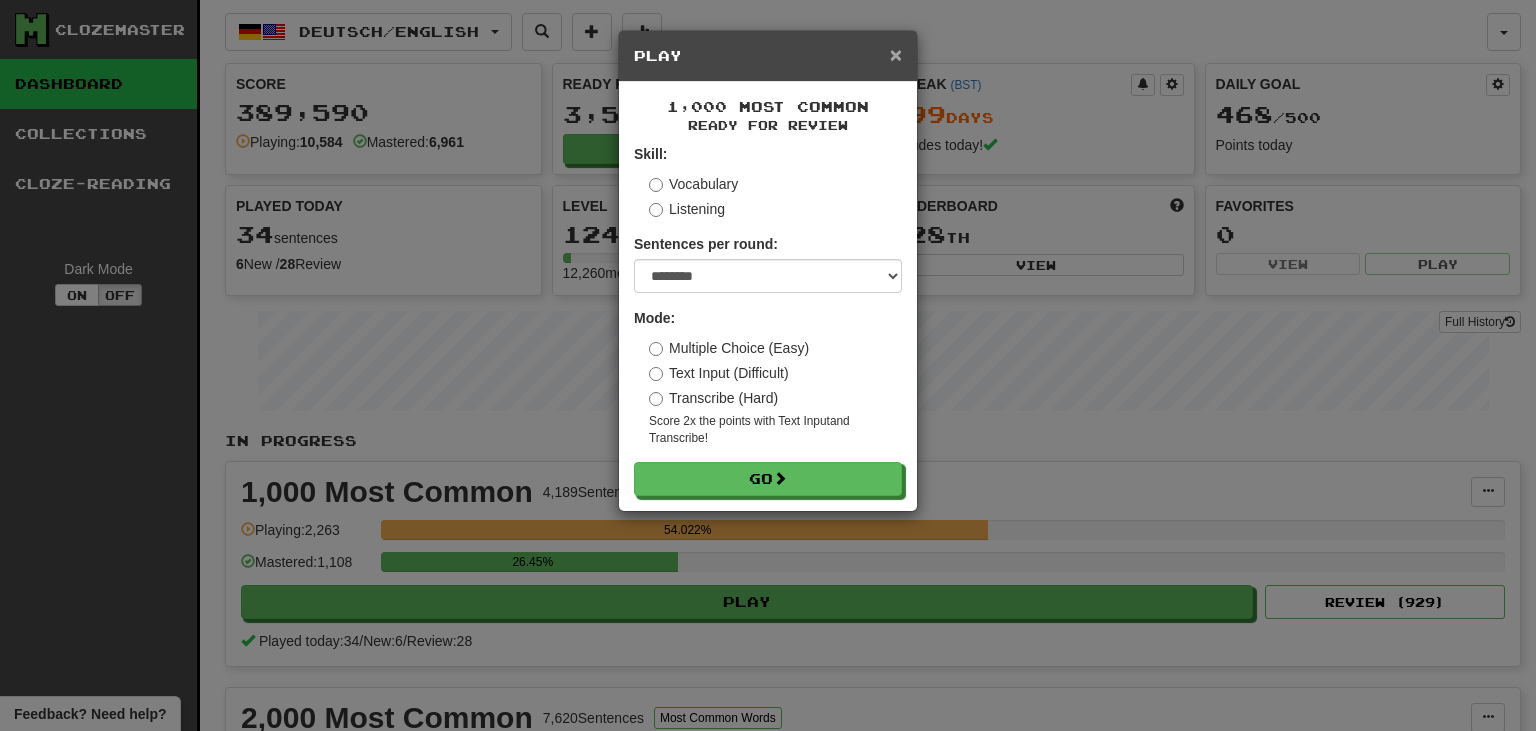 click on "×" at bounding box center [896, 54] 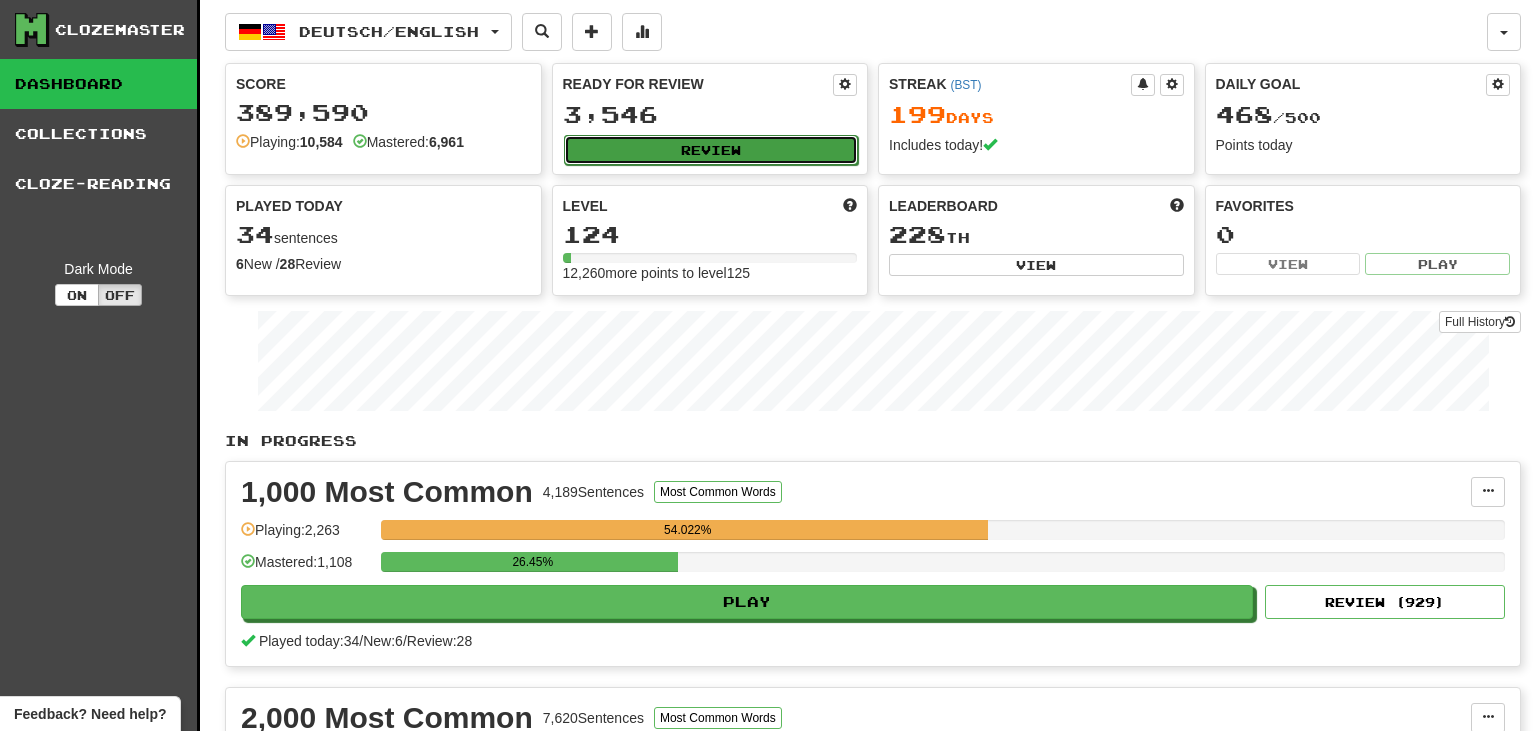 click on "Review" at bounding box center (711, 150) 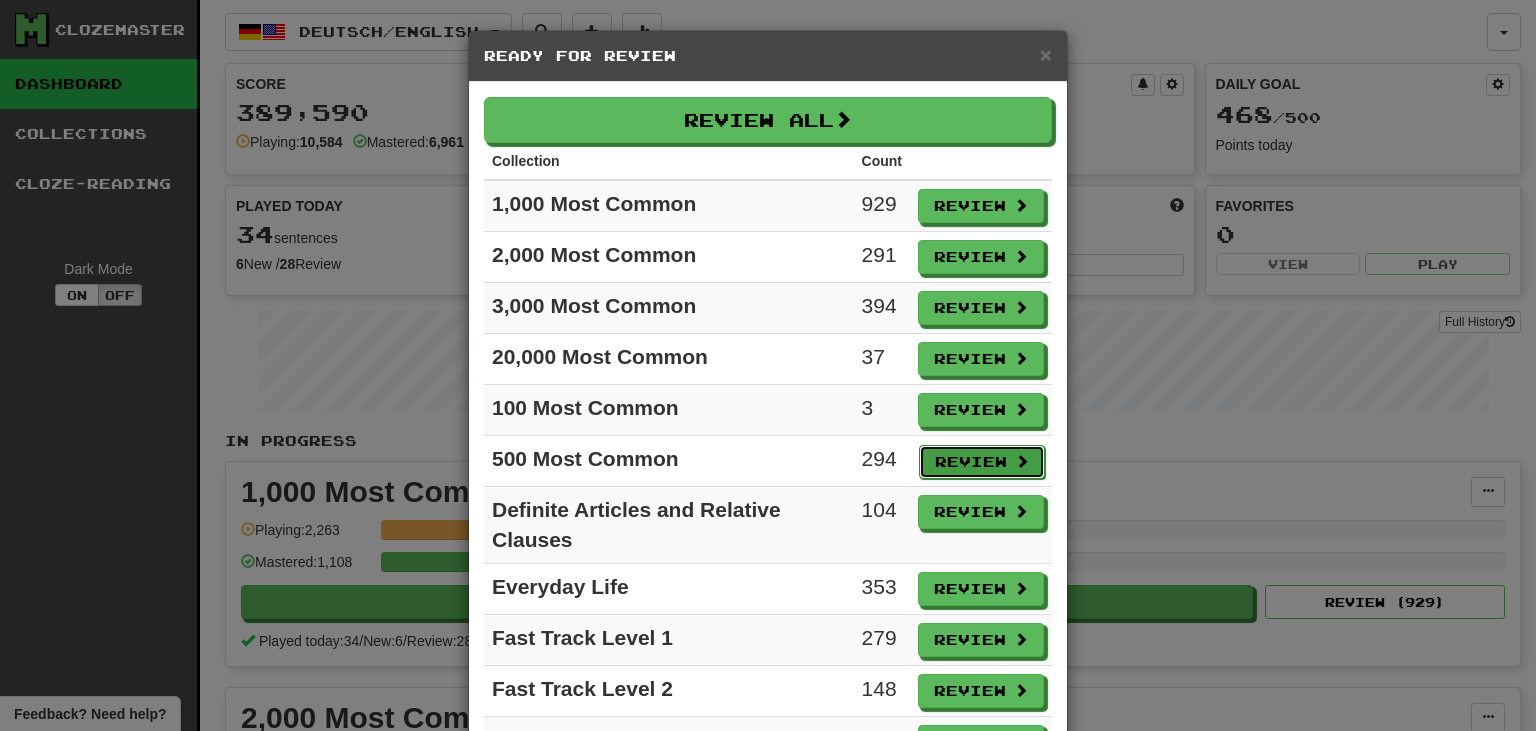 click on "Review" at bounding box center (982, 462) 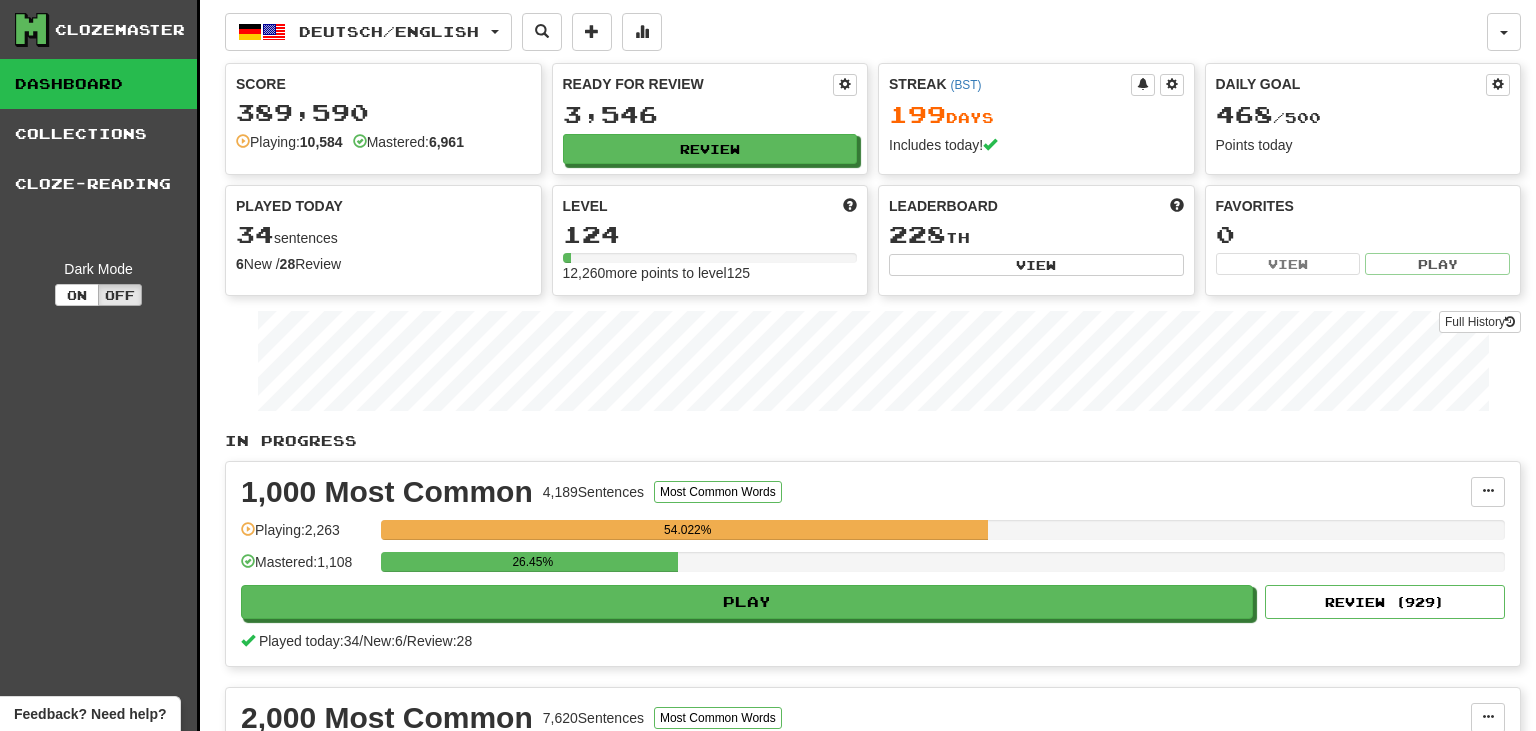 select on "********" 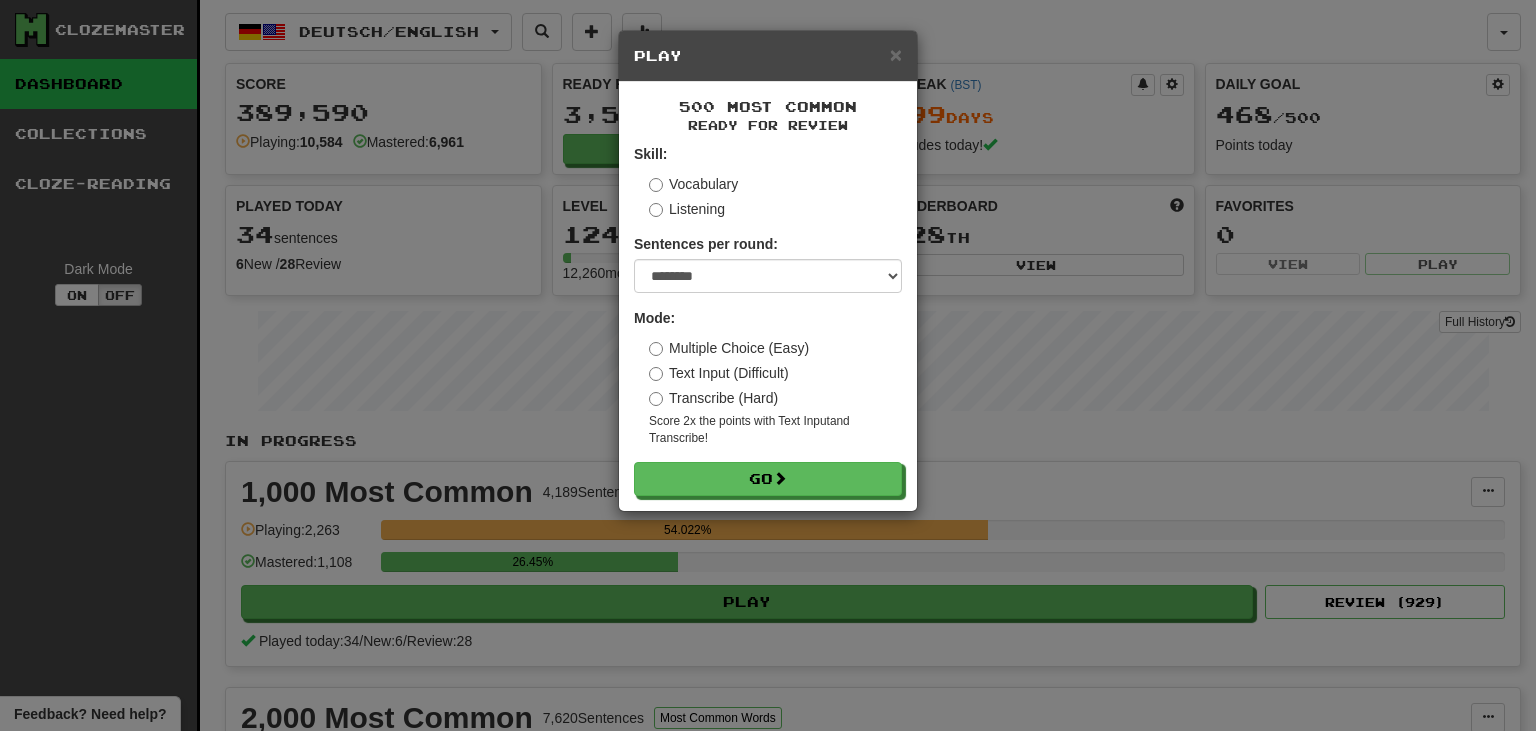 click on "Transcribe (Hard)" at bounding box center [713, 398] 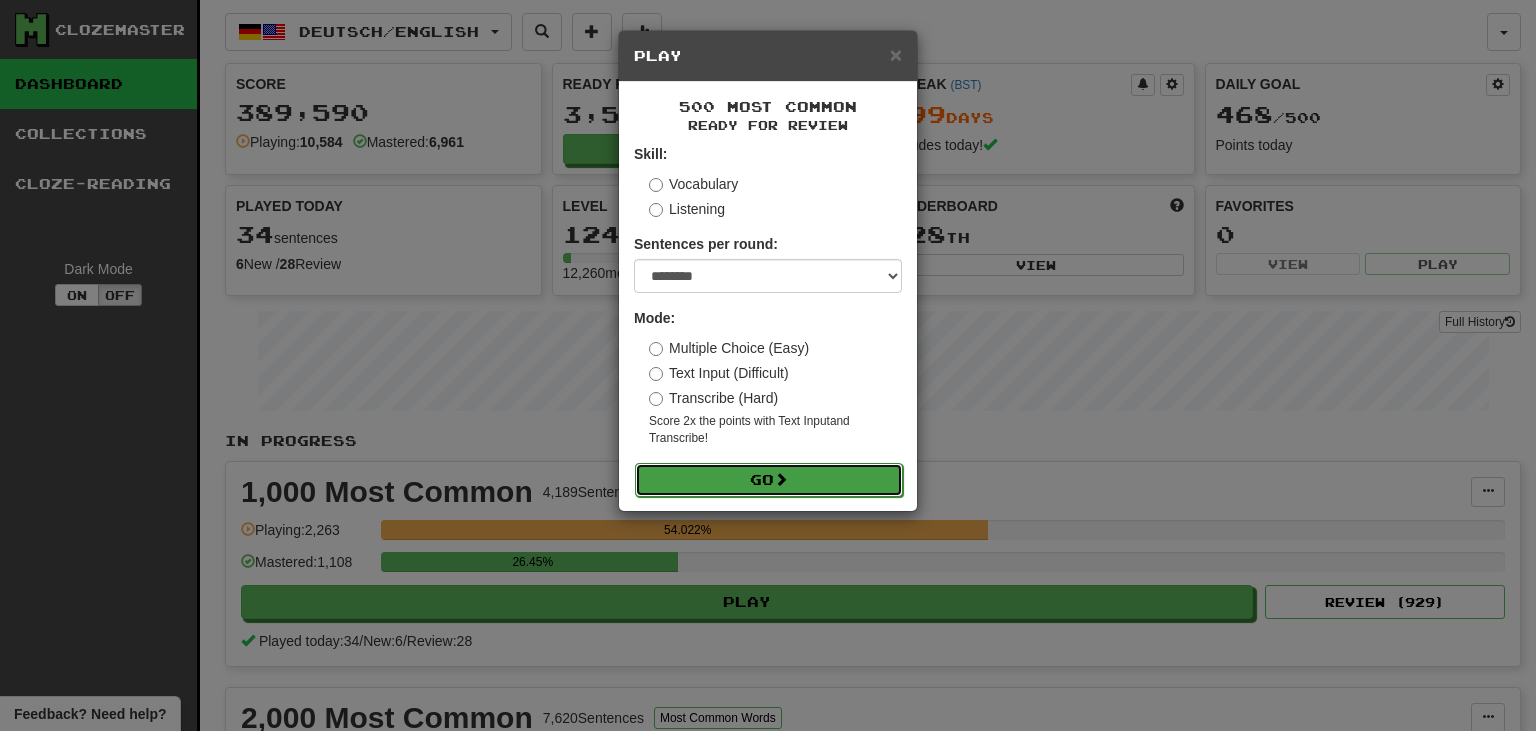 click at bounding box center [781, 479] 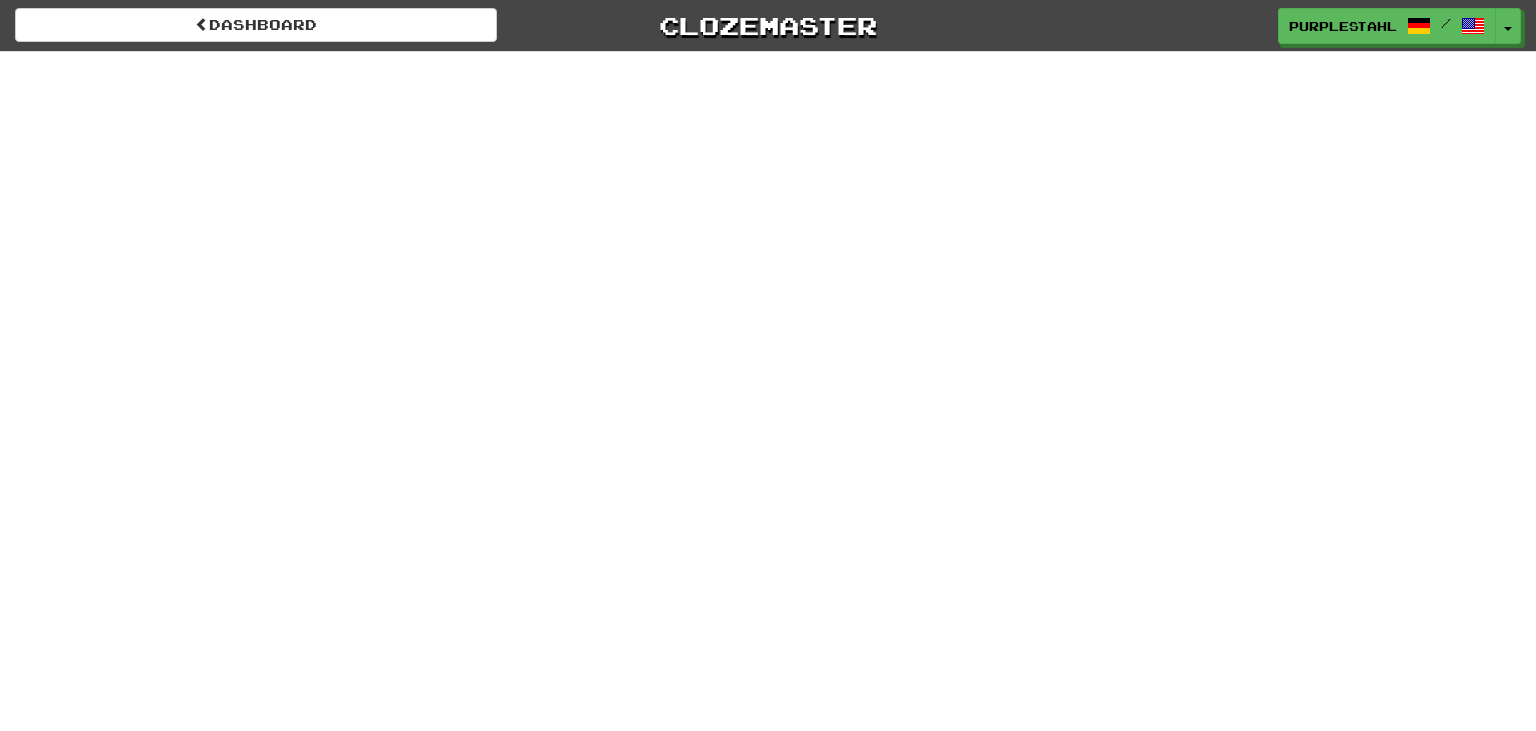 scroll, scrollTop: 0, scrollLeft: 0, axis: both 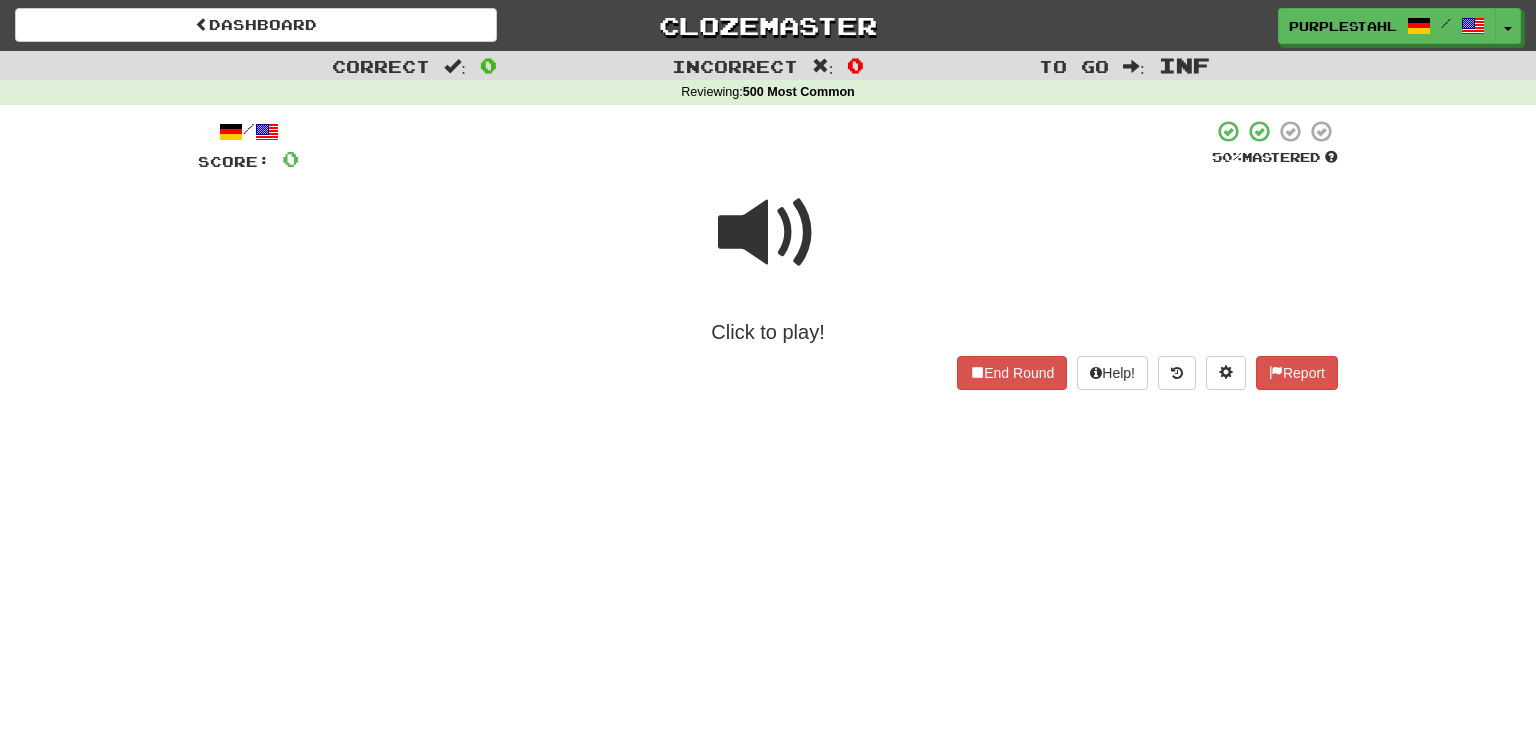 click at bounding box center [768, 233] 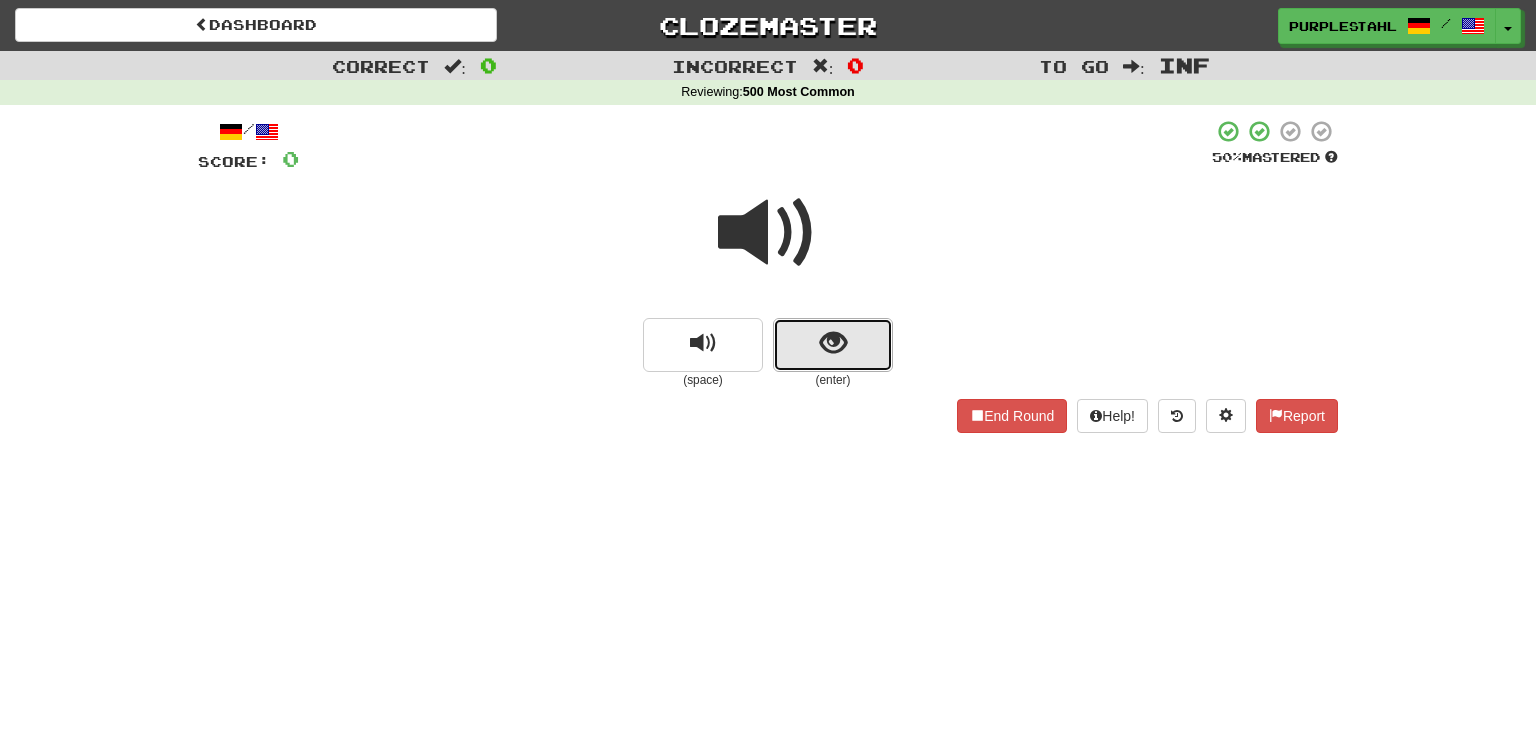 click at bounding box center (833, 345) 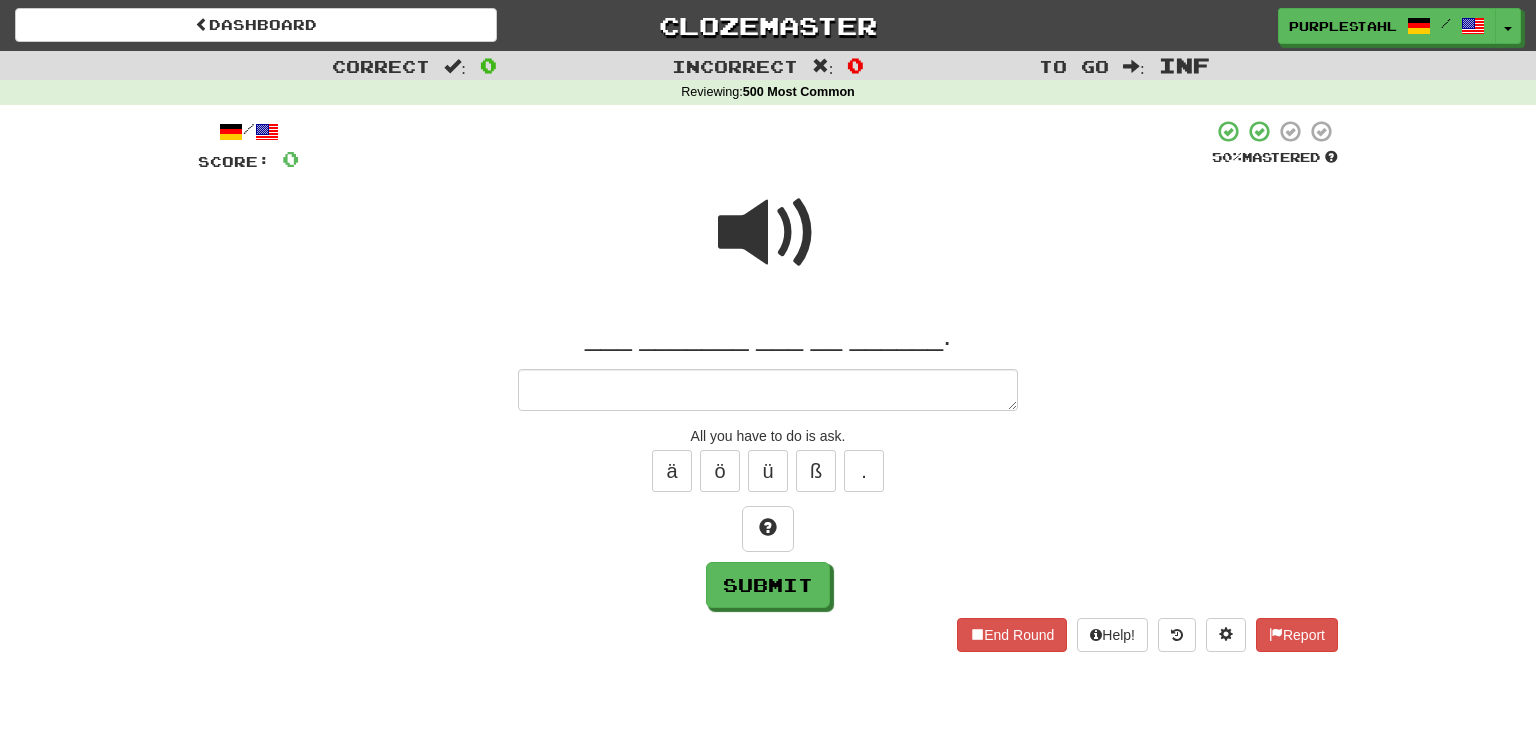 type on "*" 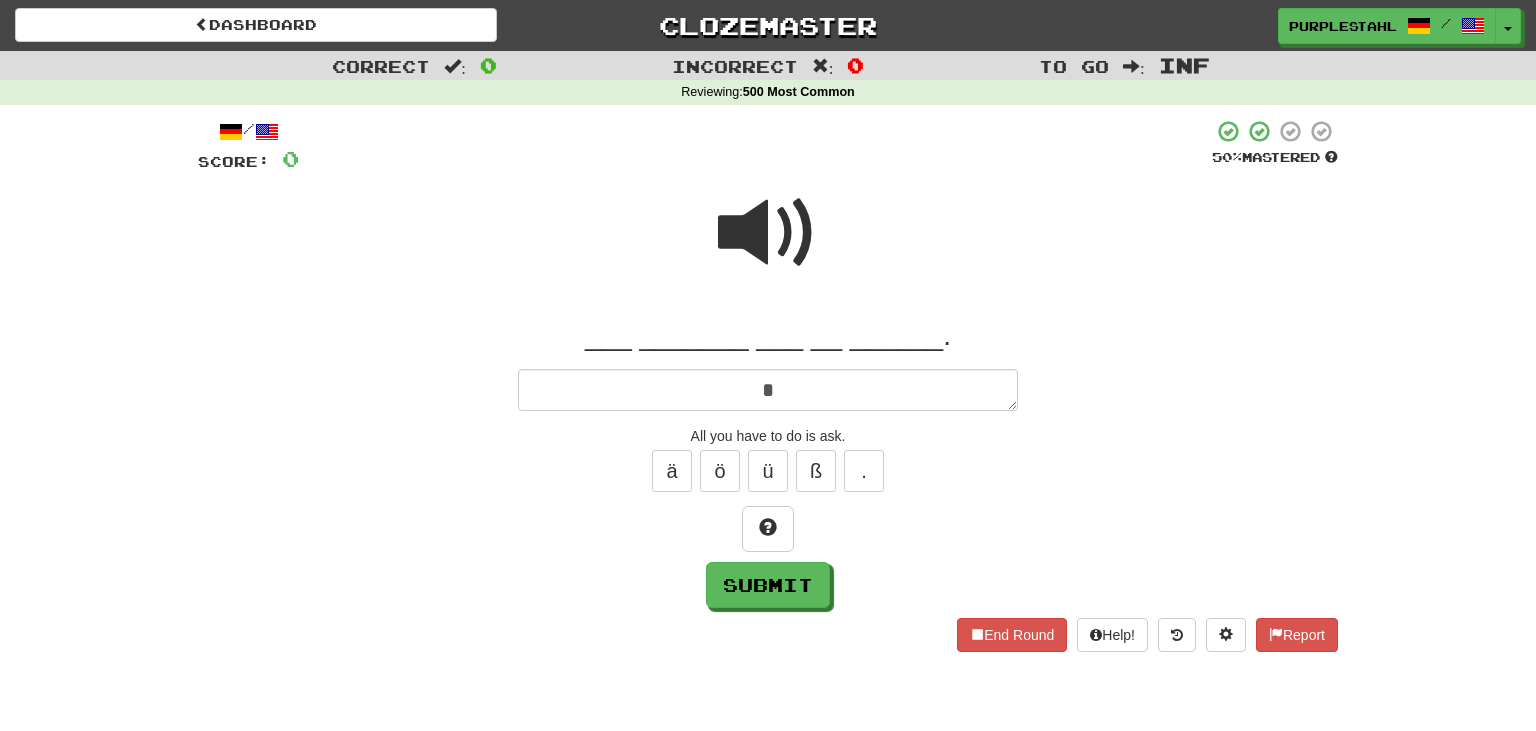 type on "*" 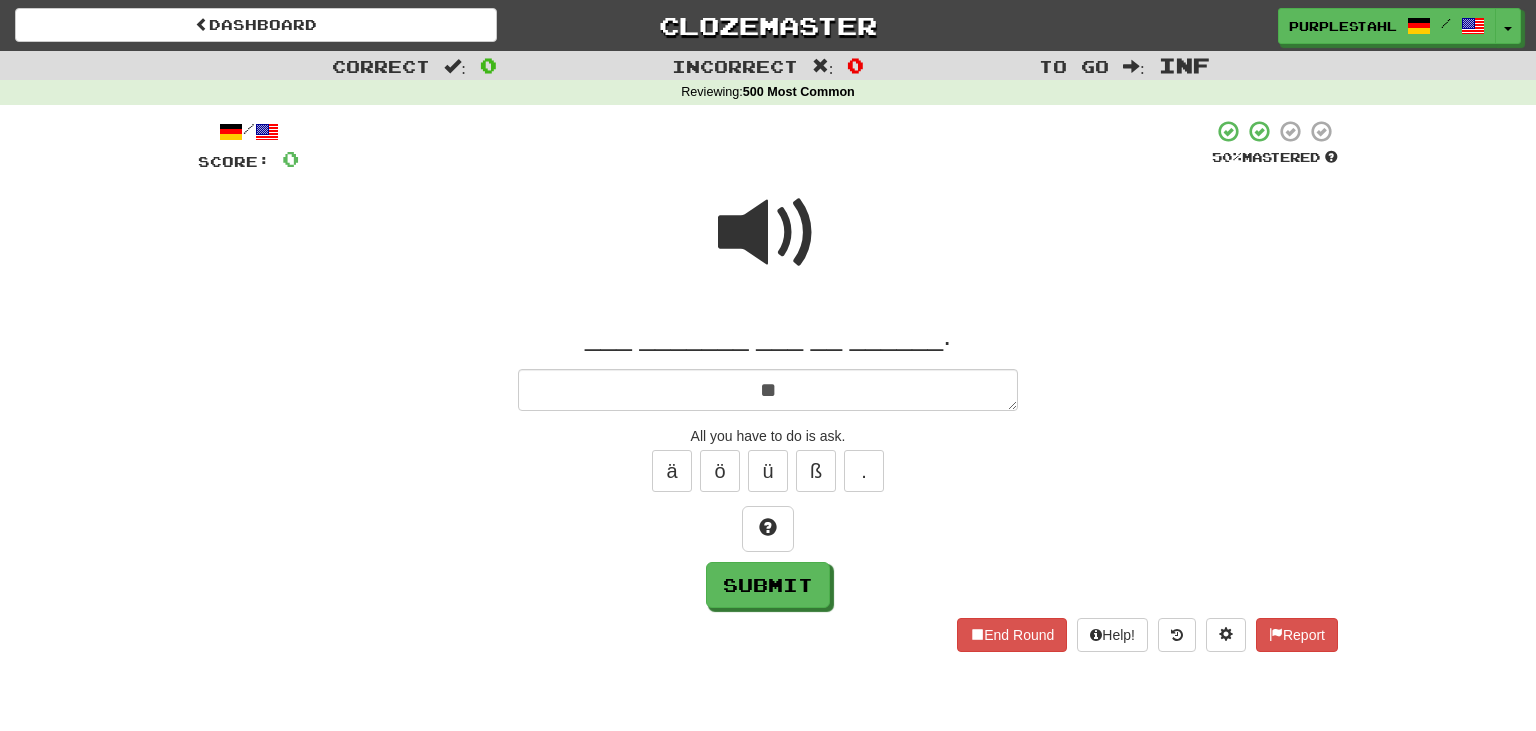 type on "***" 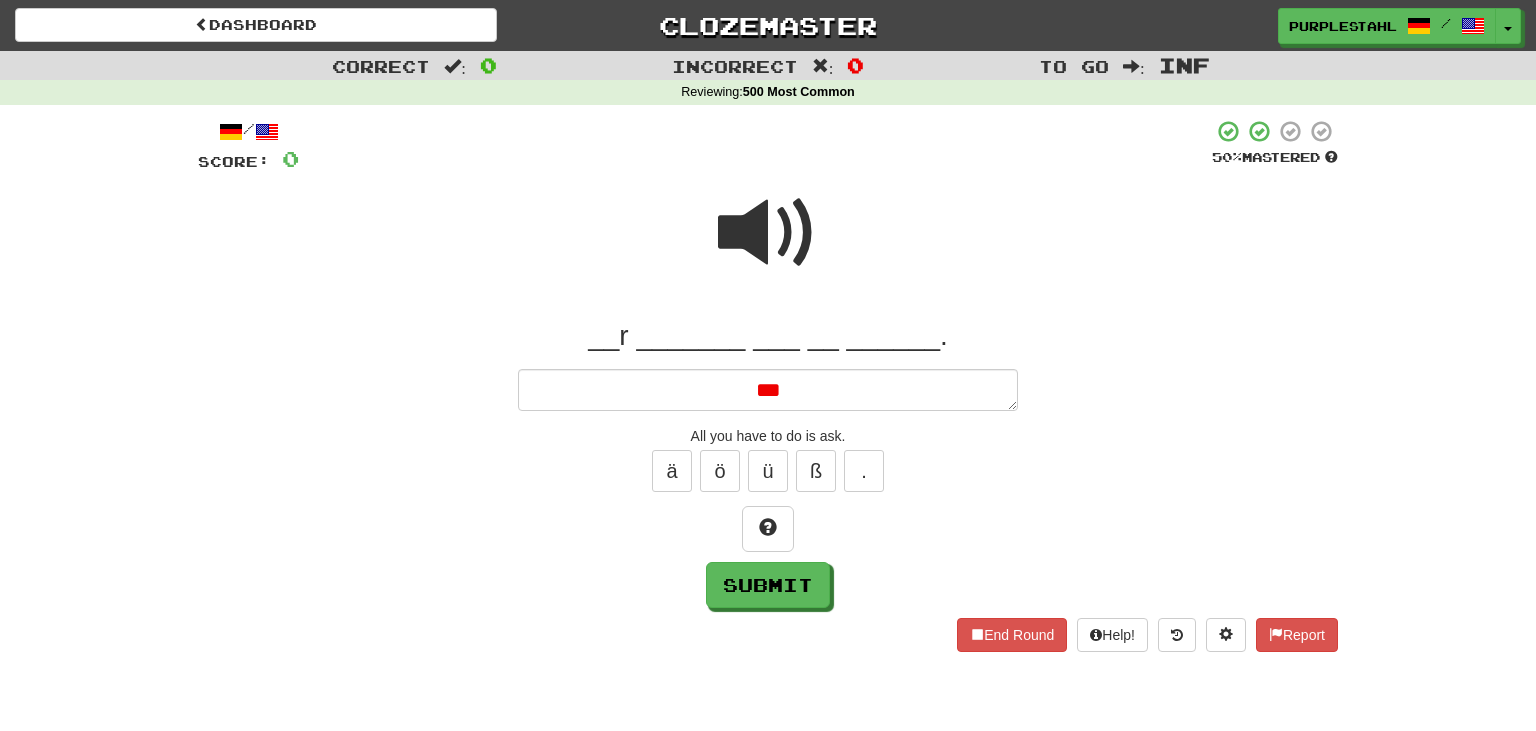 type on "*" 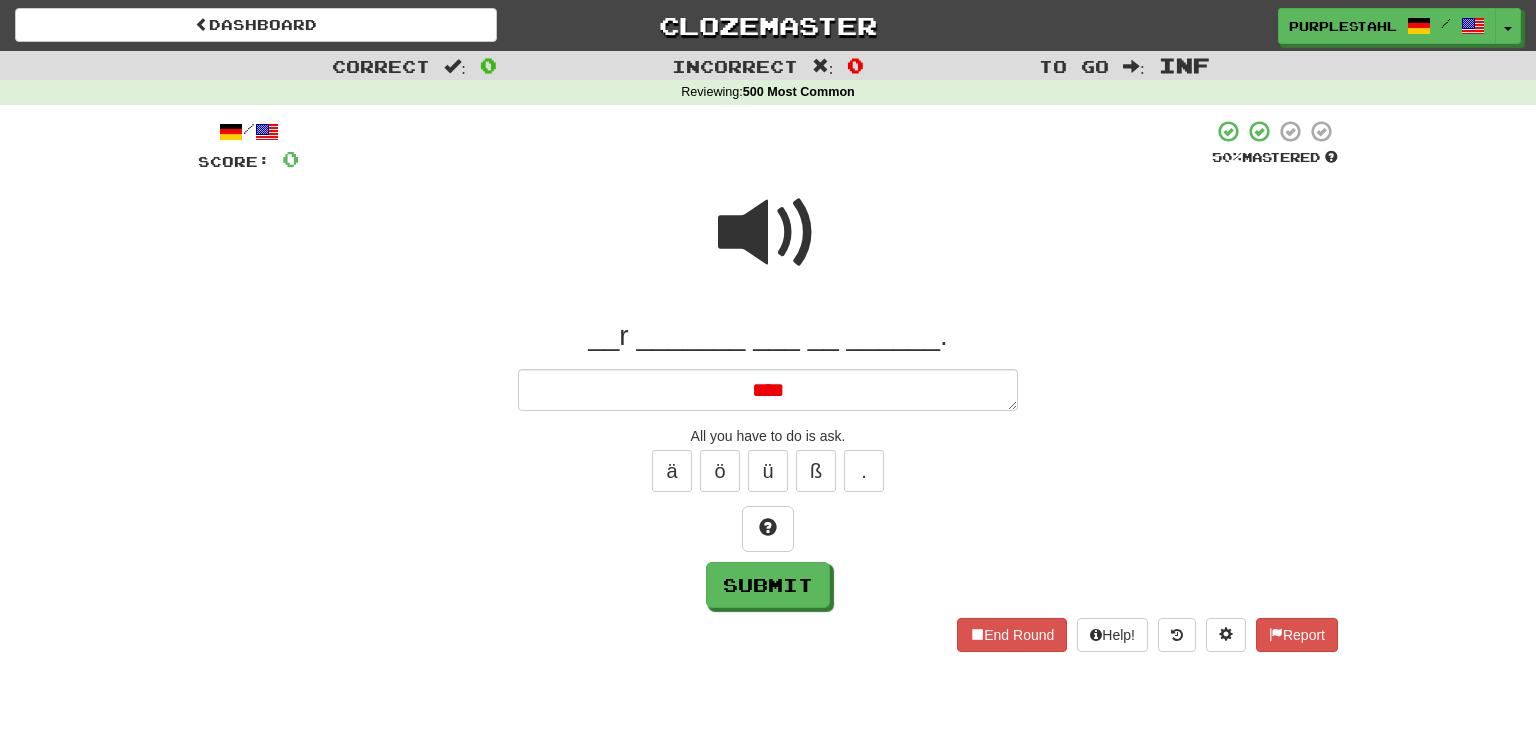 type on "*" 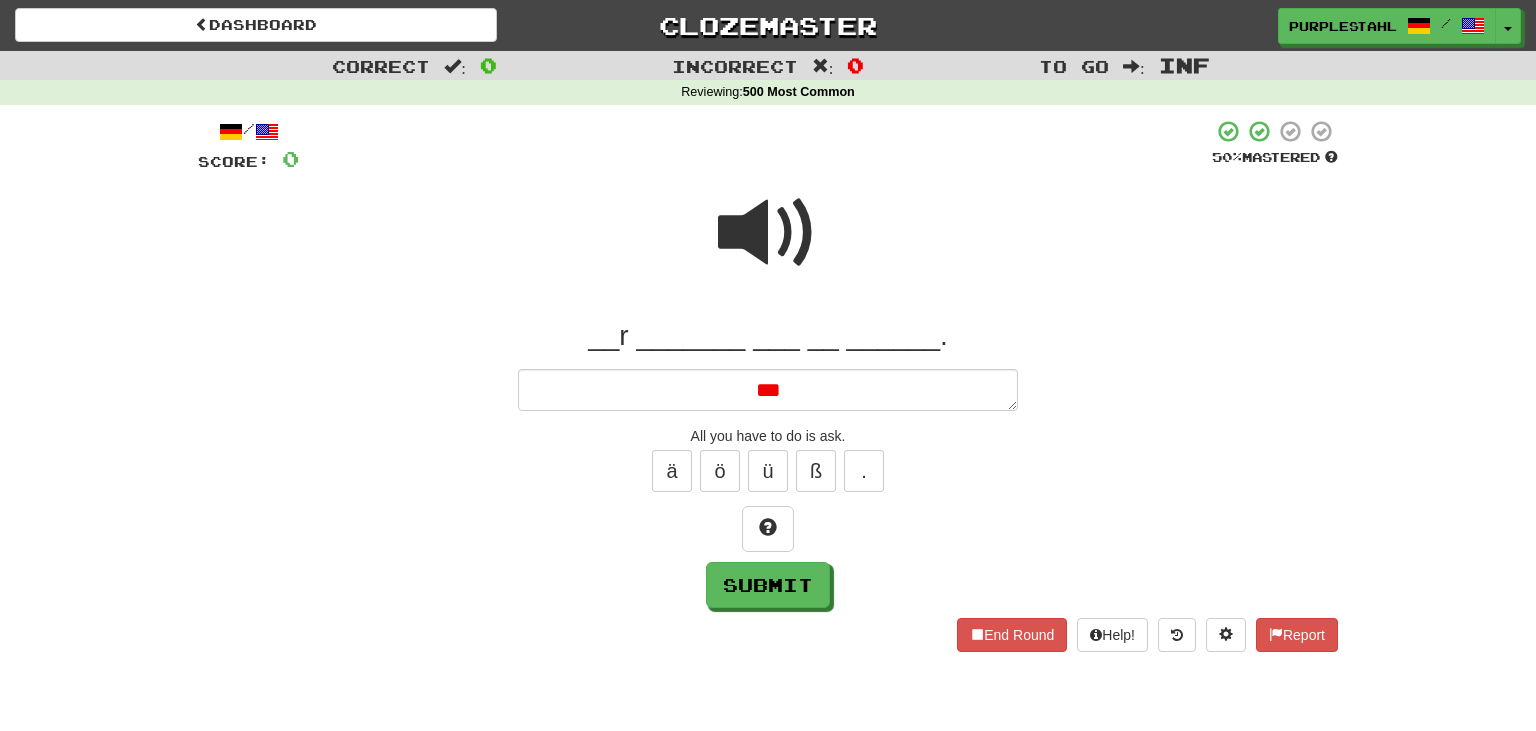type on "*" 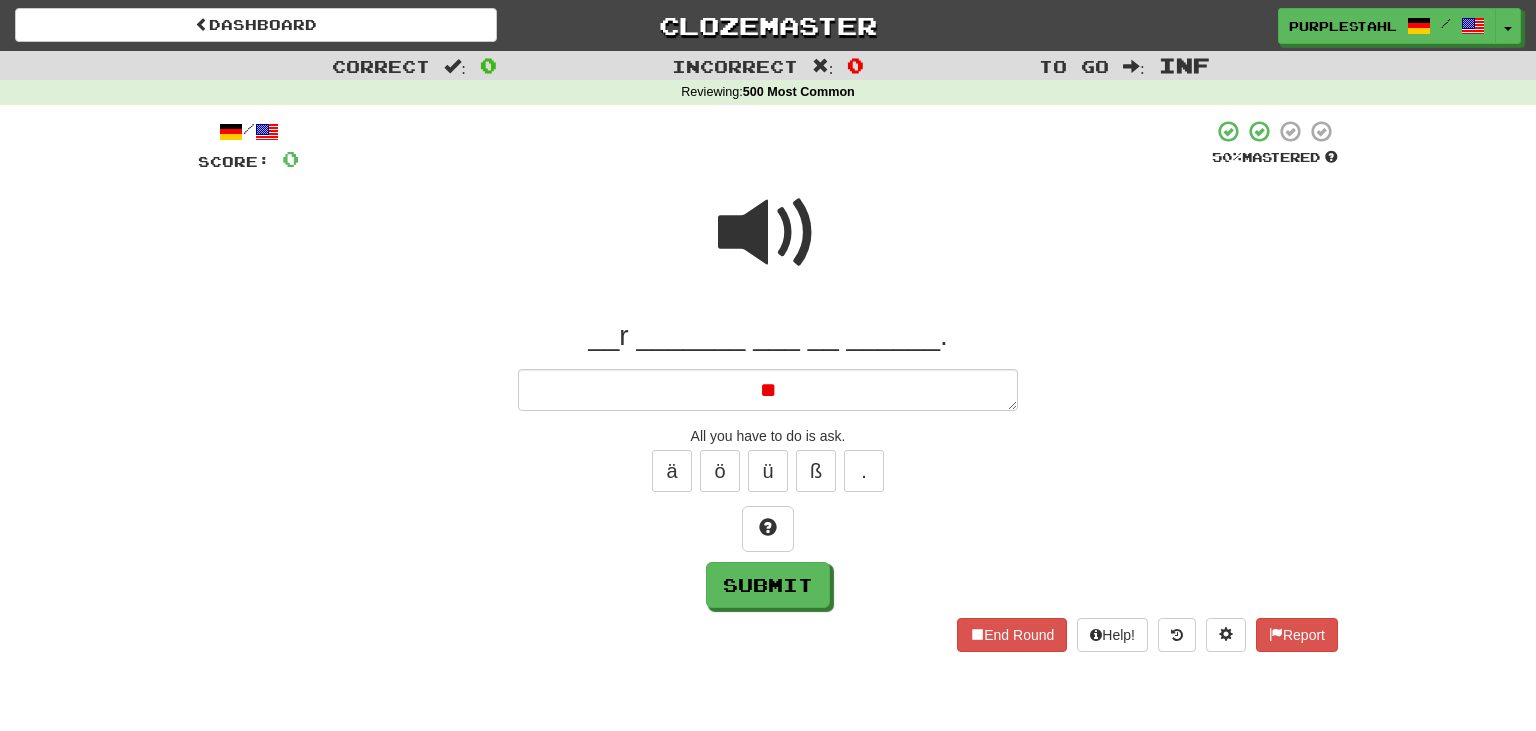 type on "*" 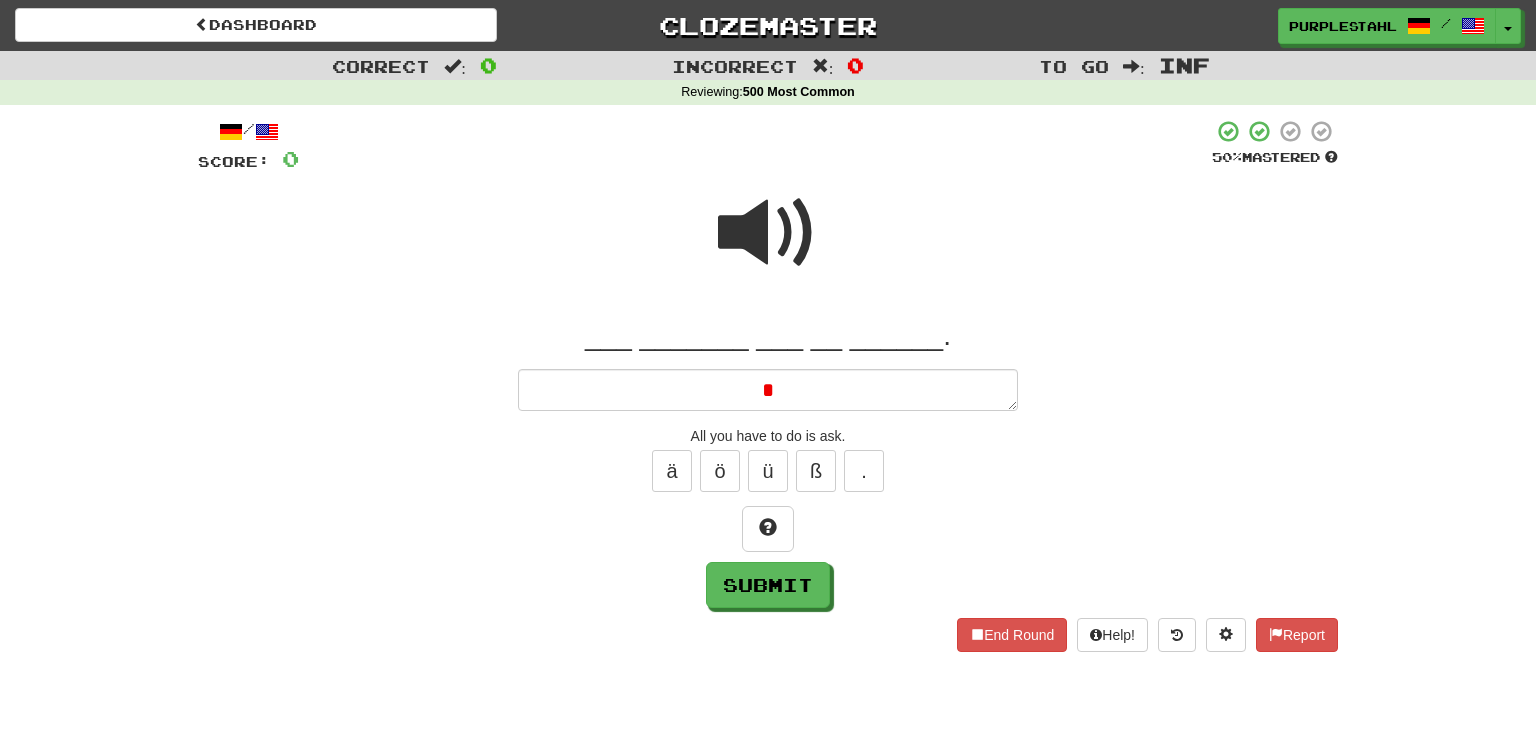 type 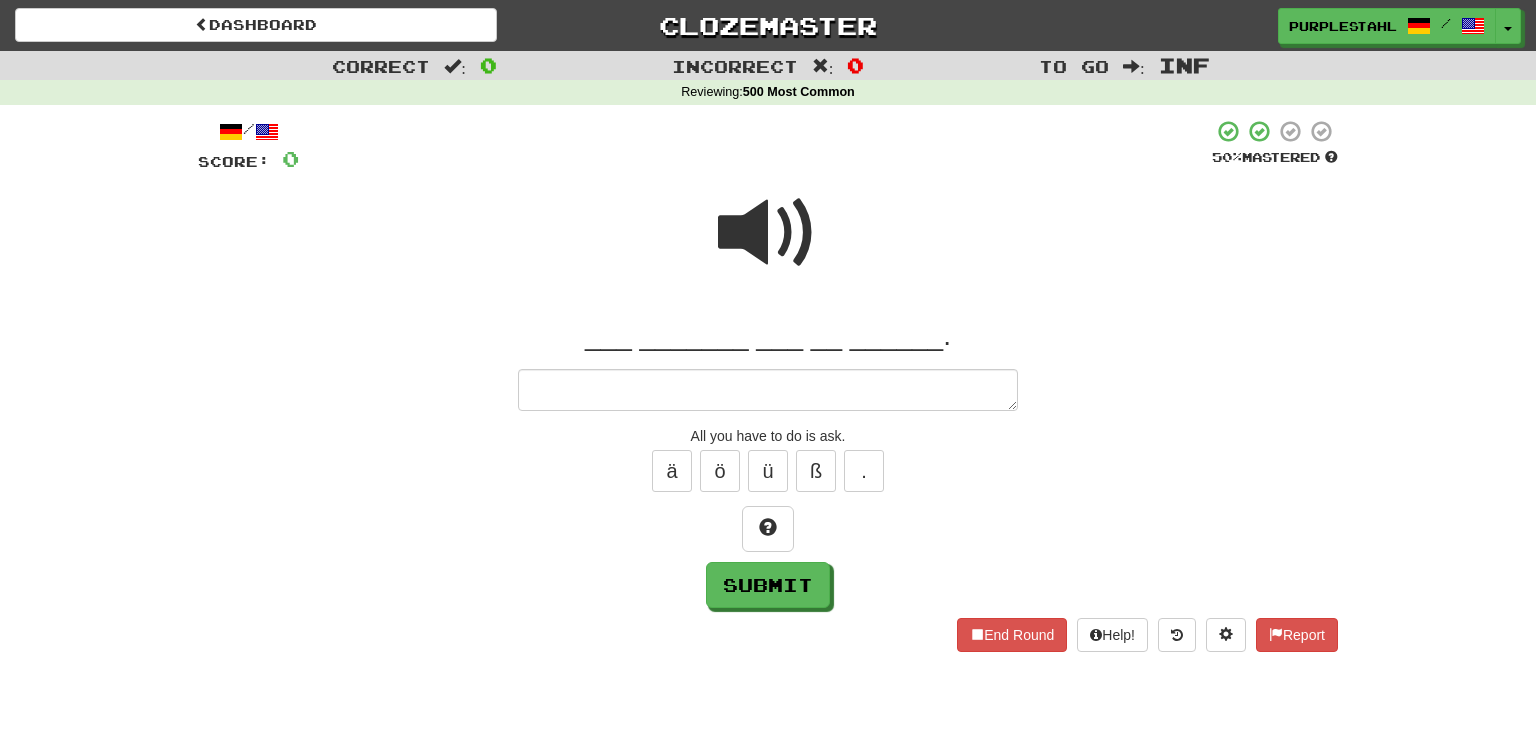 type on "*" 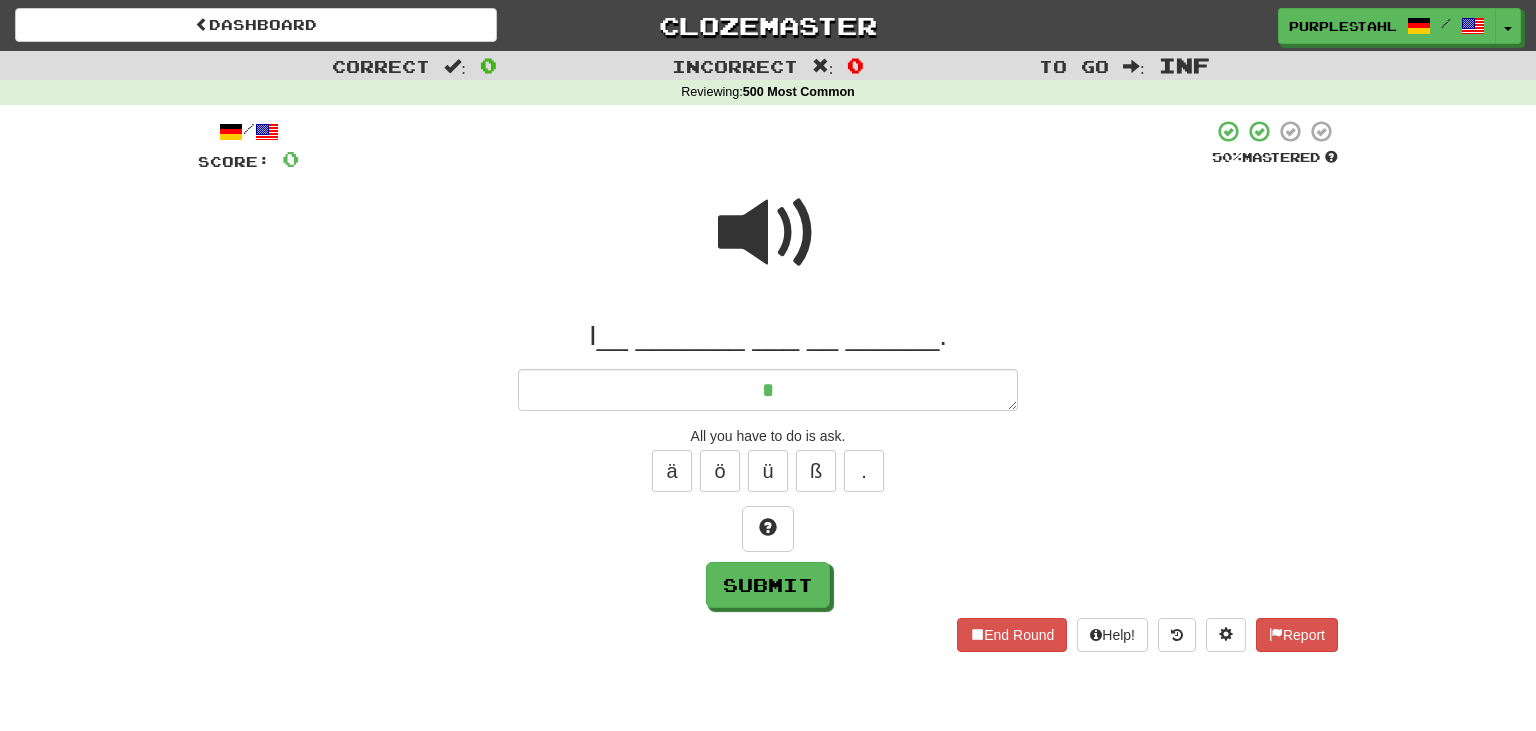 type on "*" 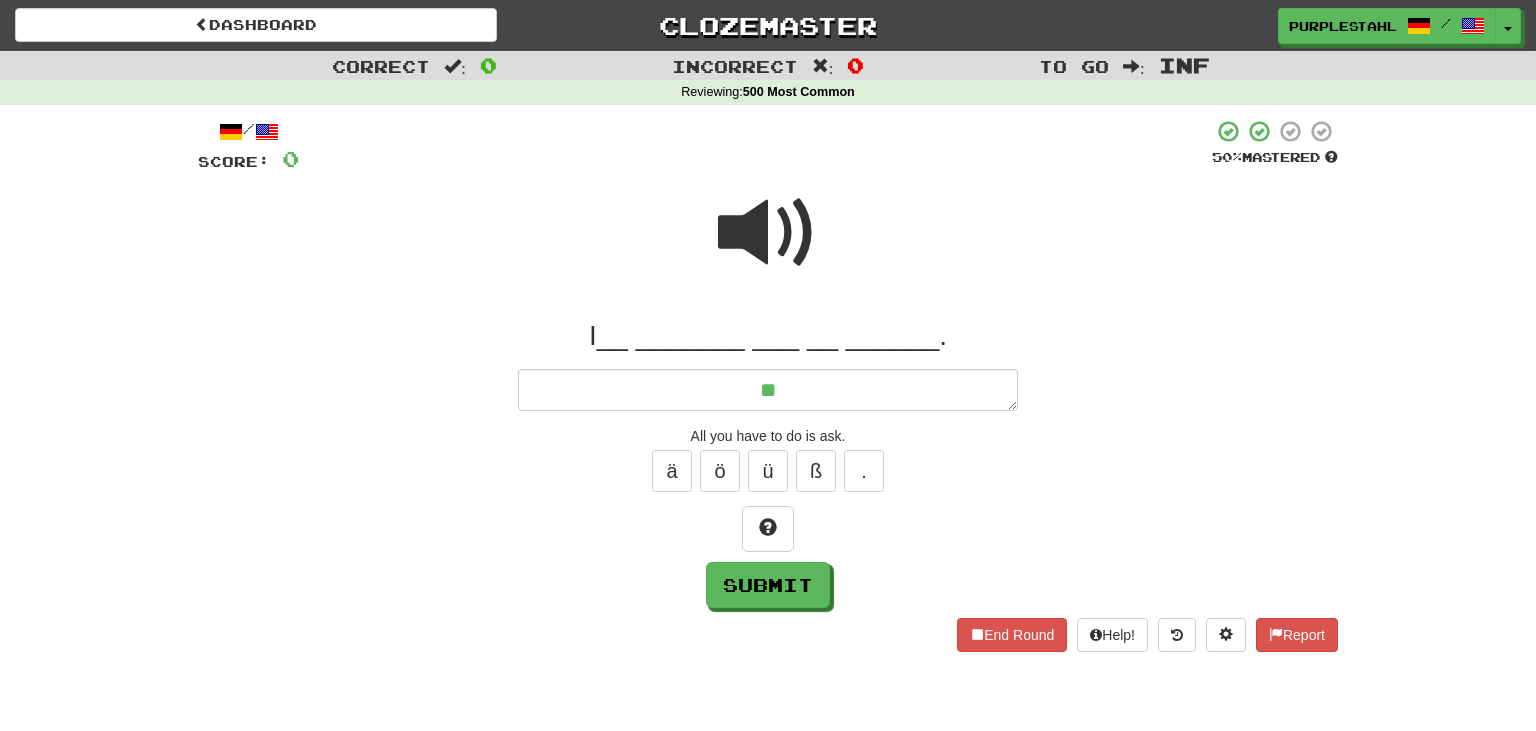 type on "***" 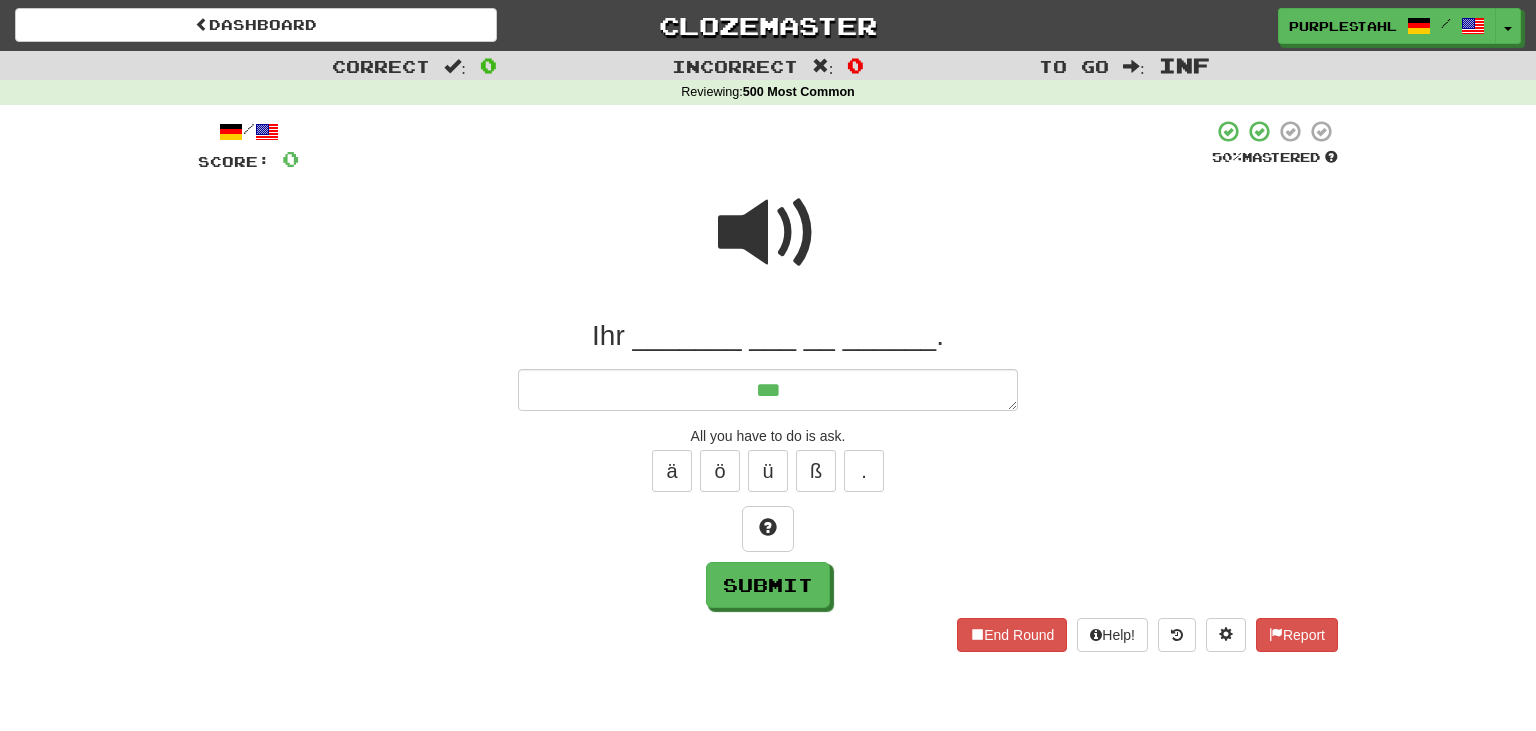 type on "*" 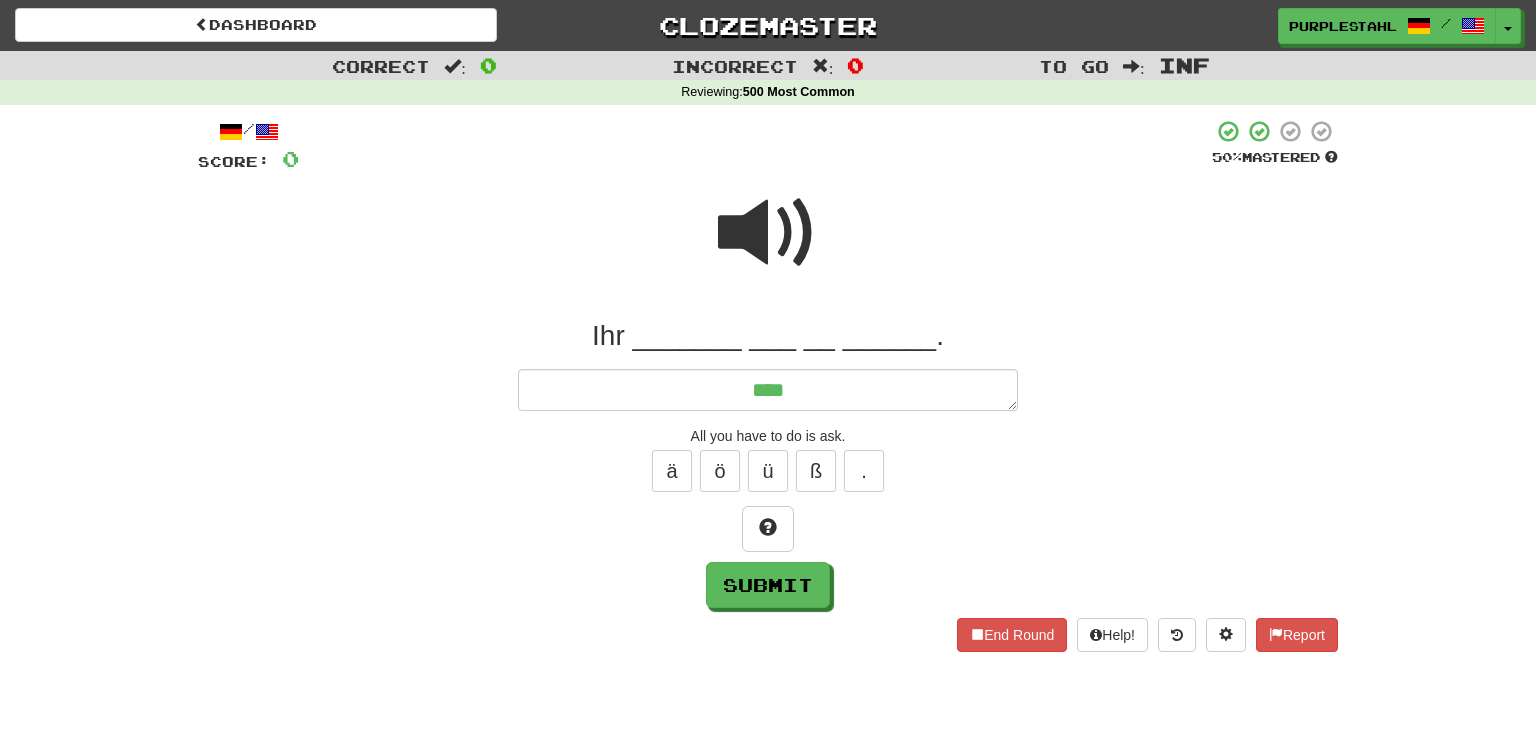 type on "*" 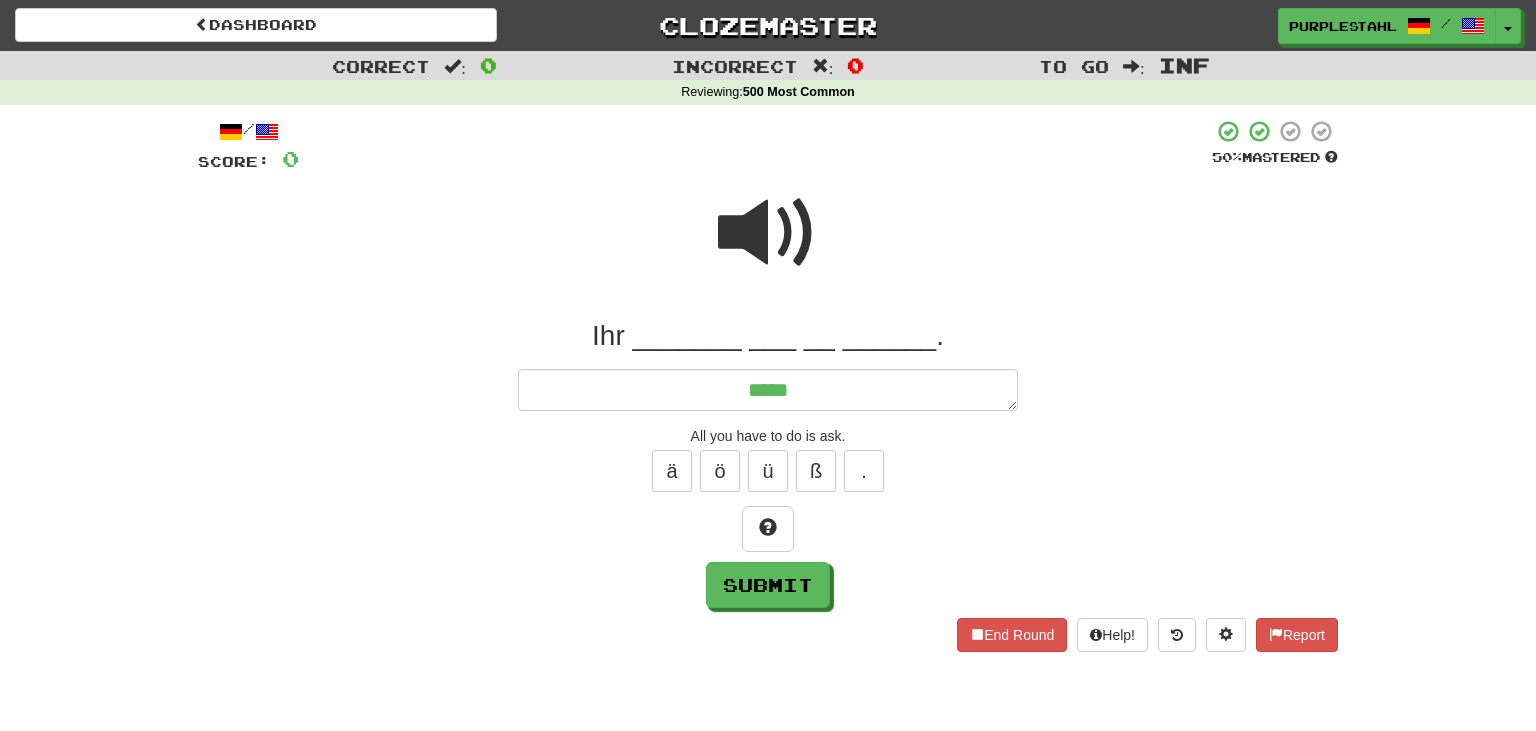 type on "*" 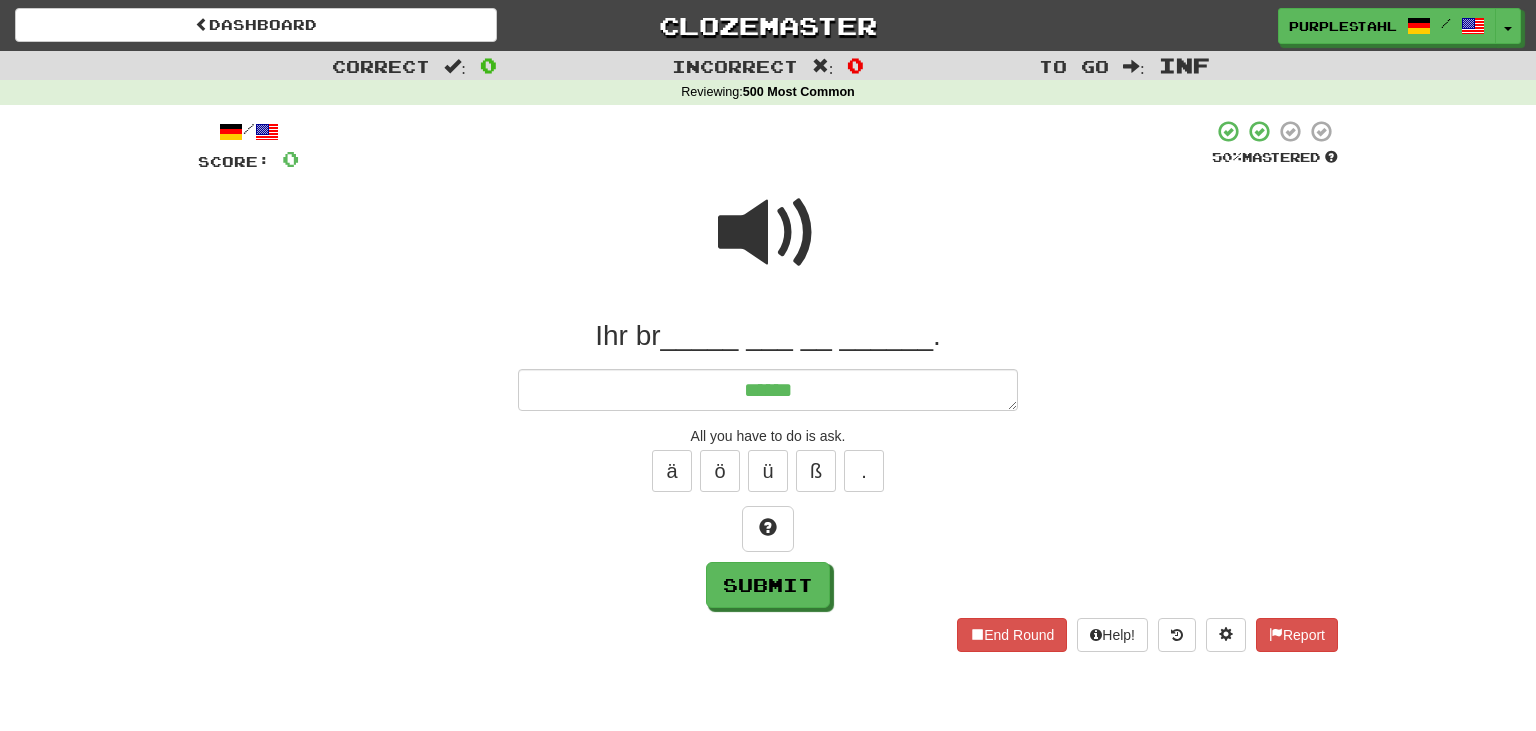 type on "*" 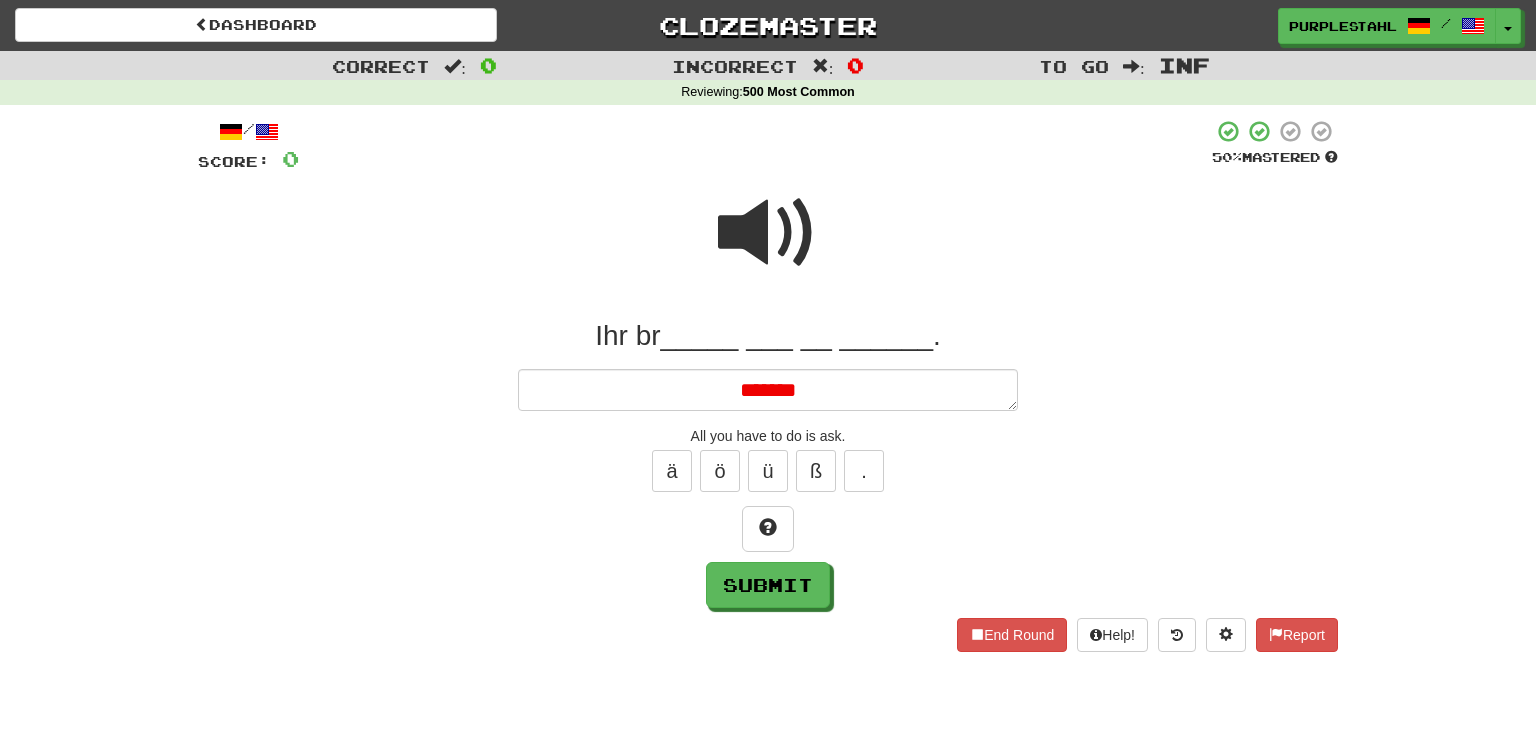type on "*" 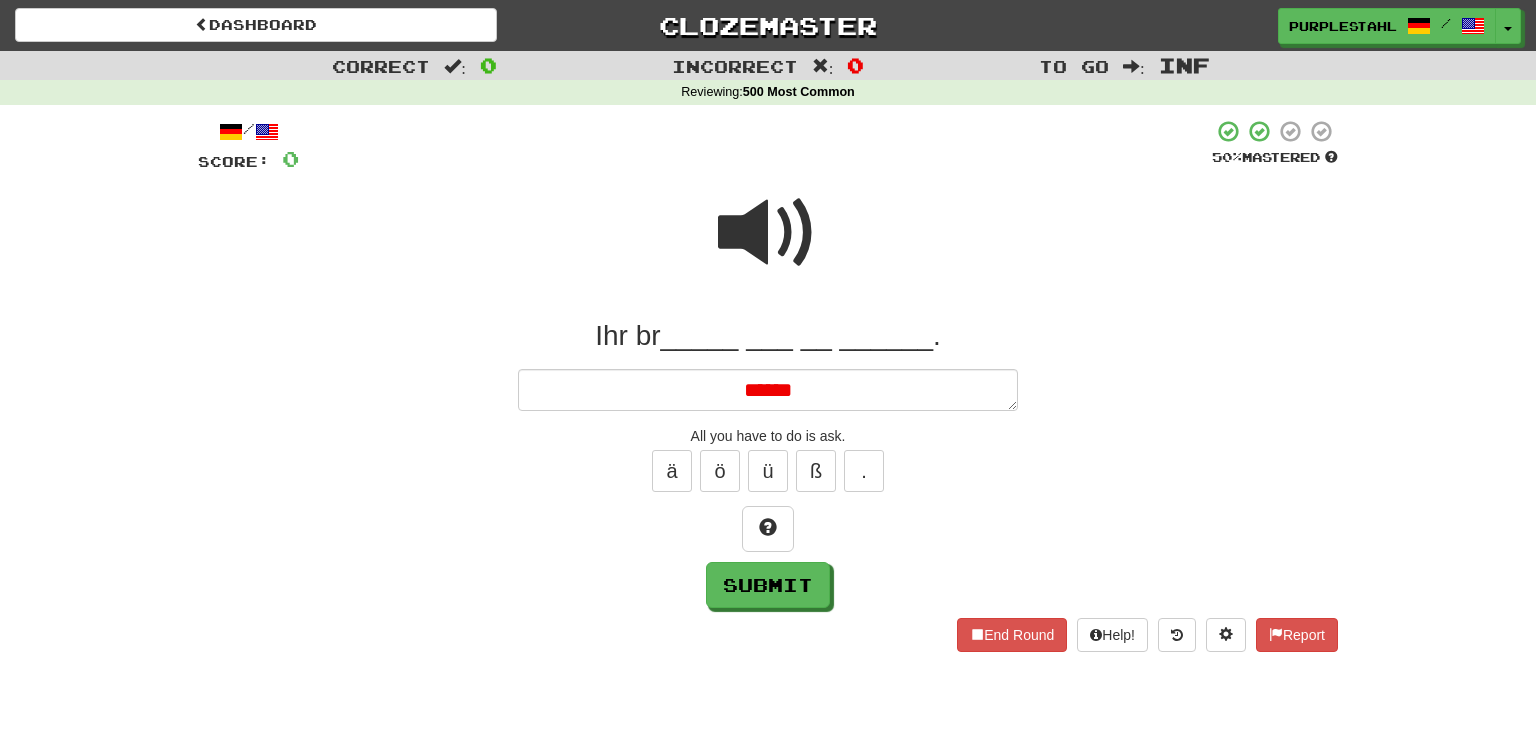 type on "*" 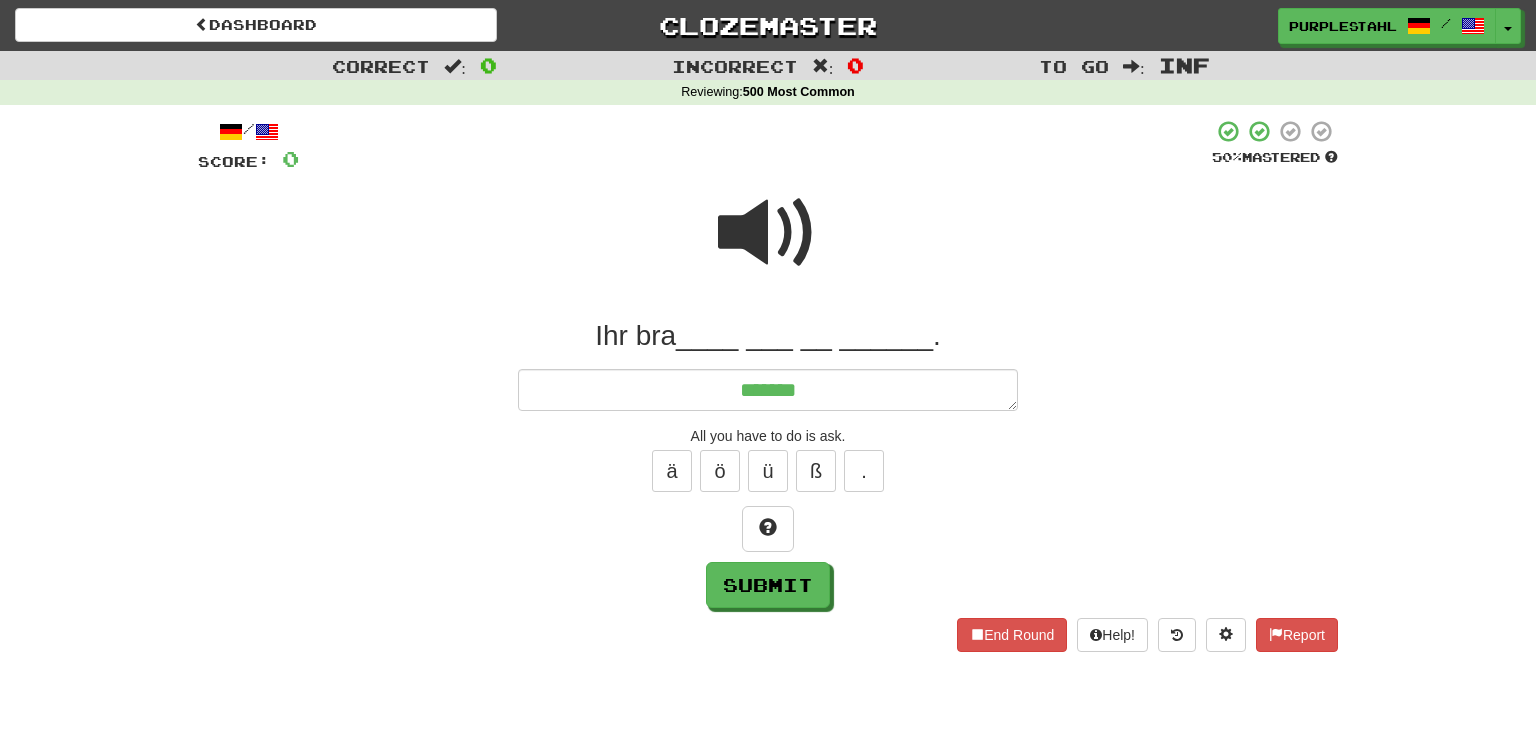type on "*" 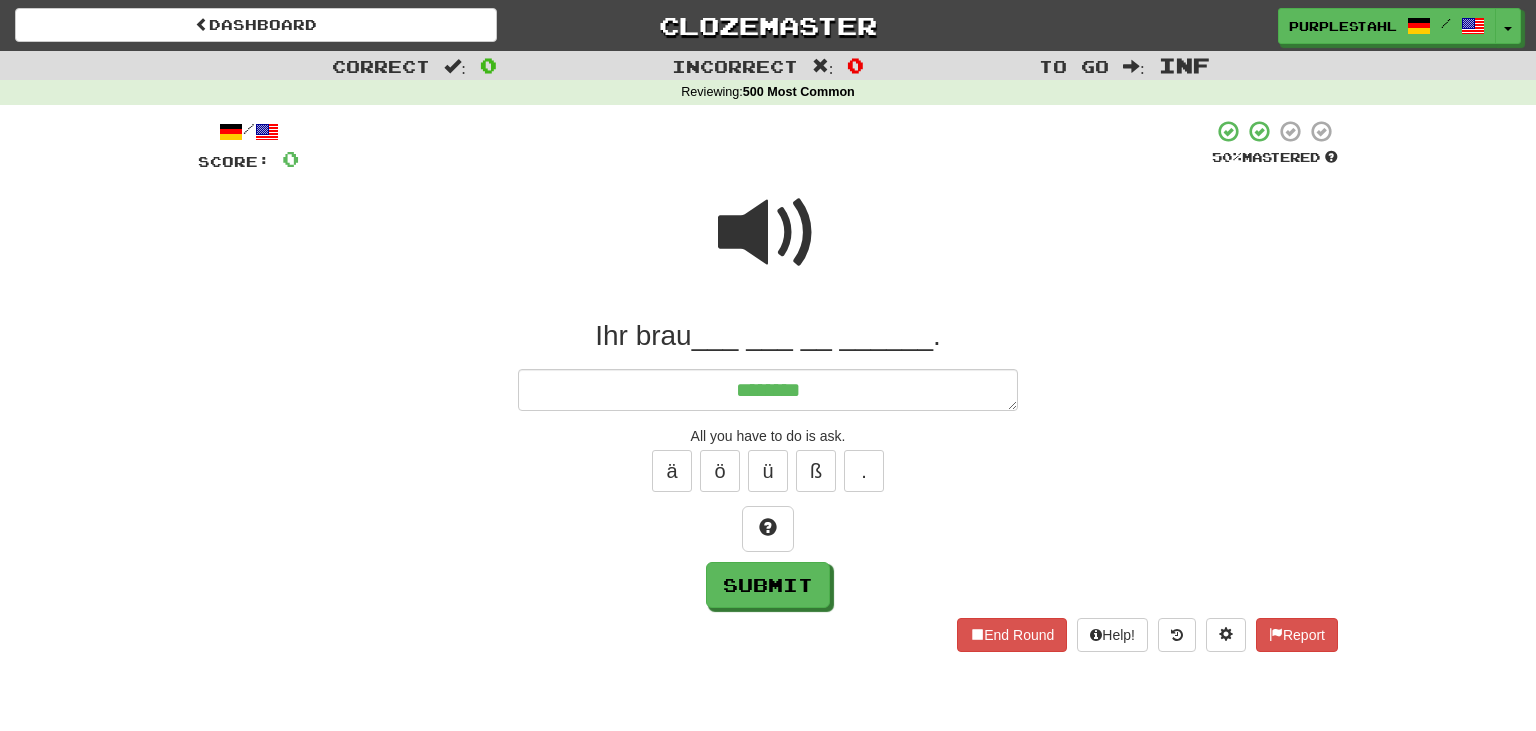 type on "*" 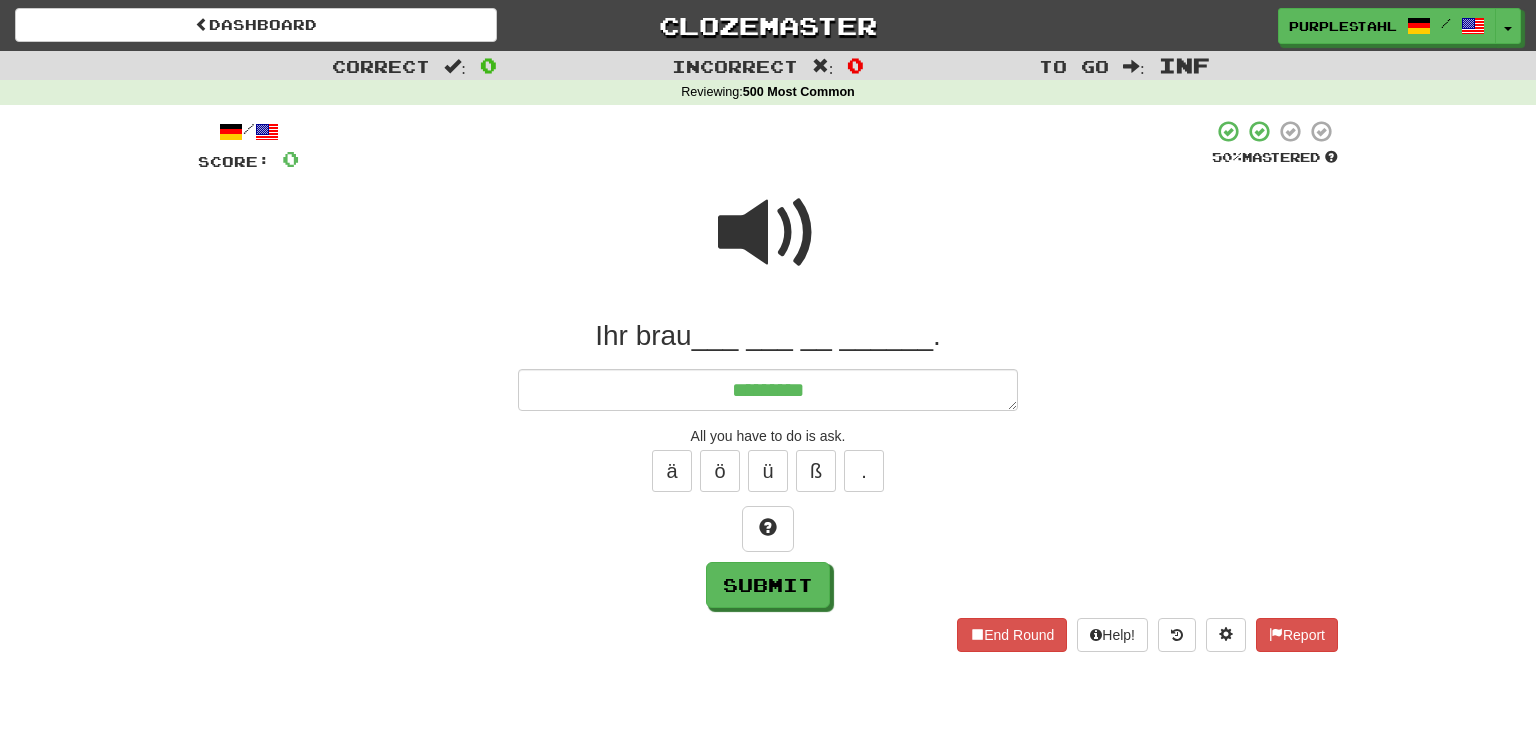 type on "*" 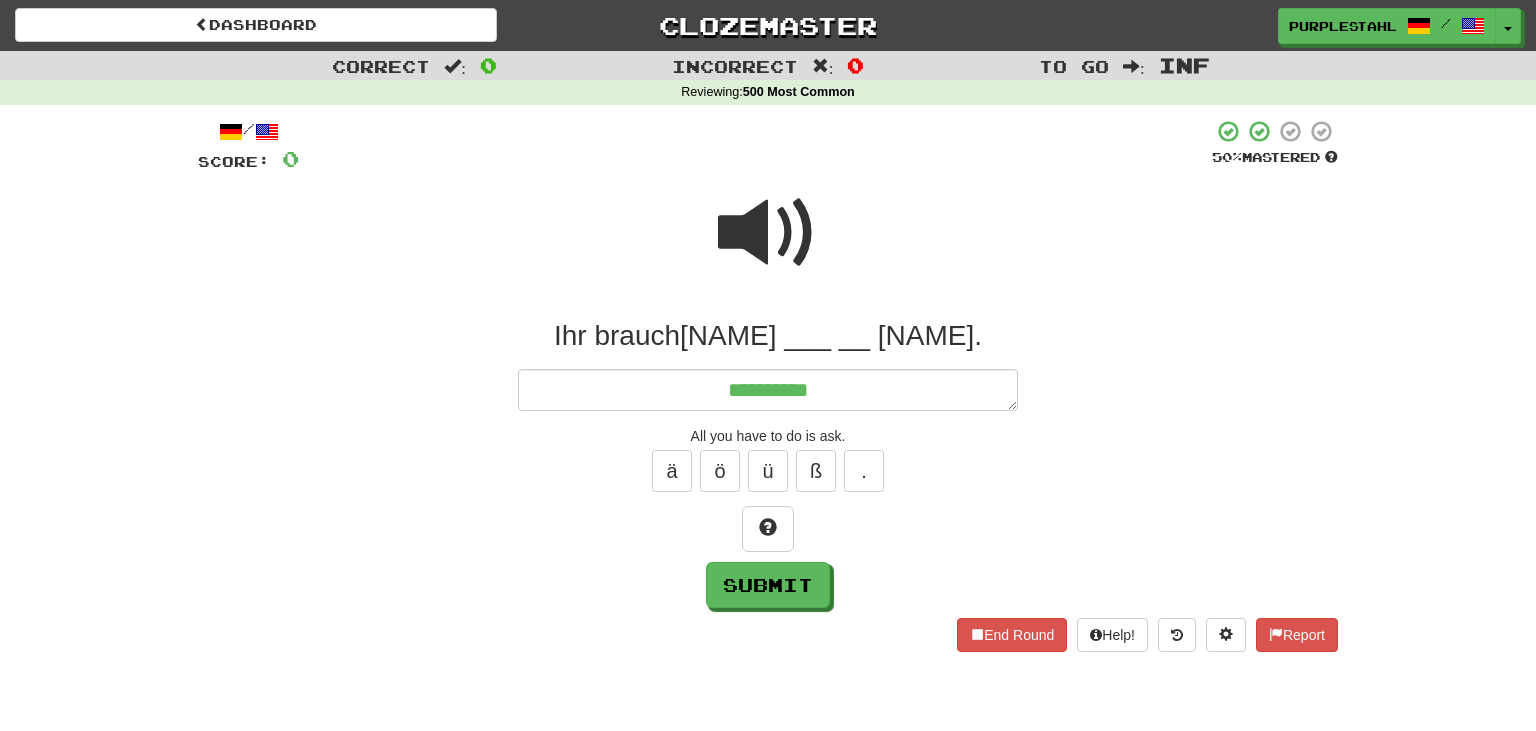 type on "*" 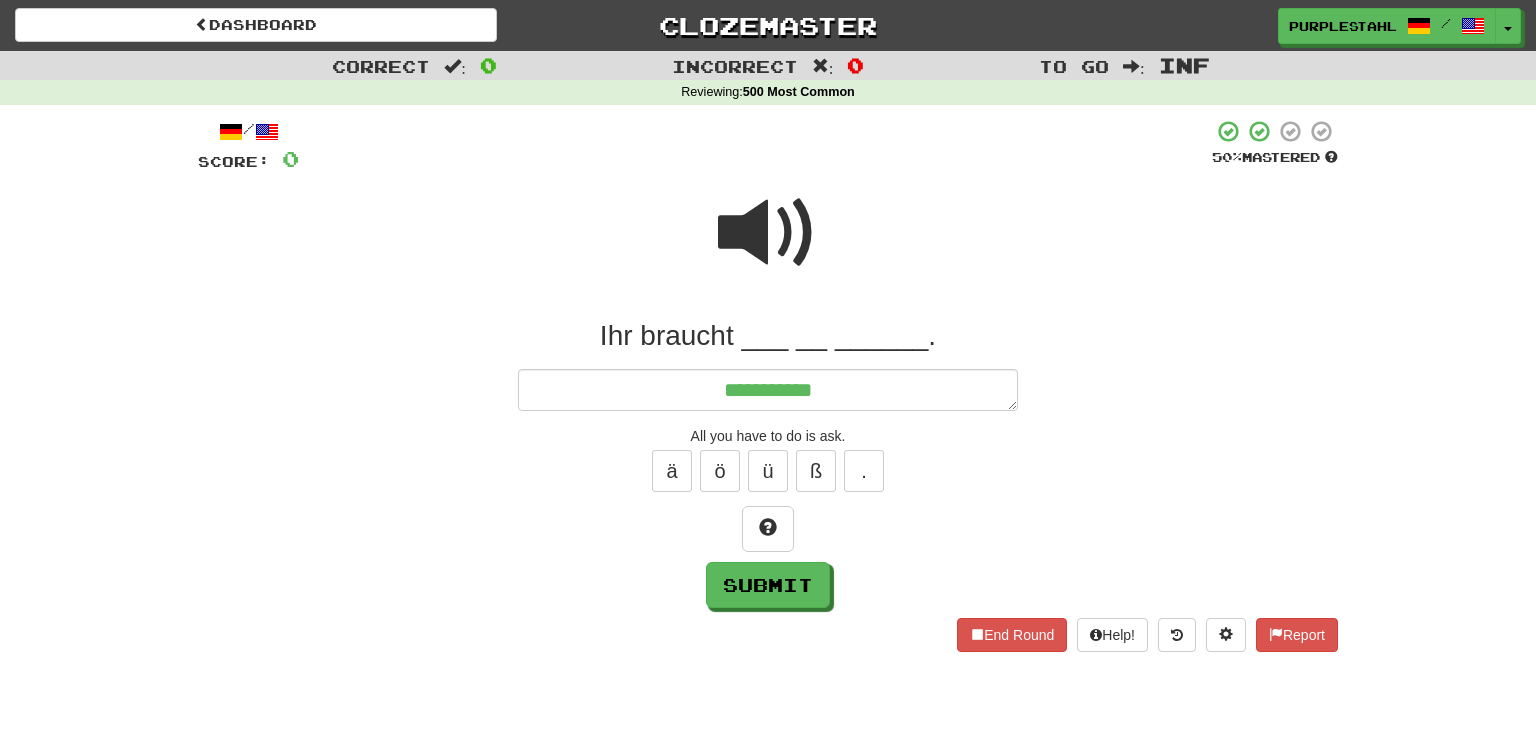 type on "*" 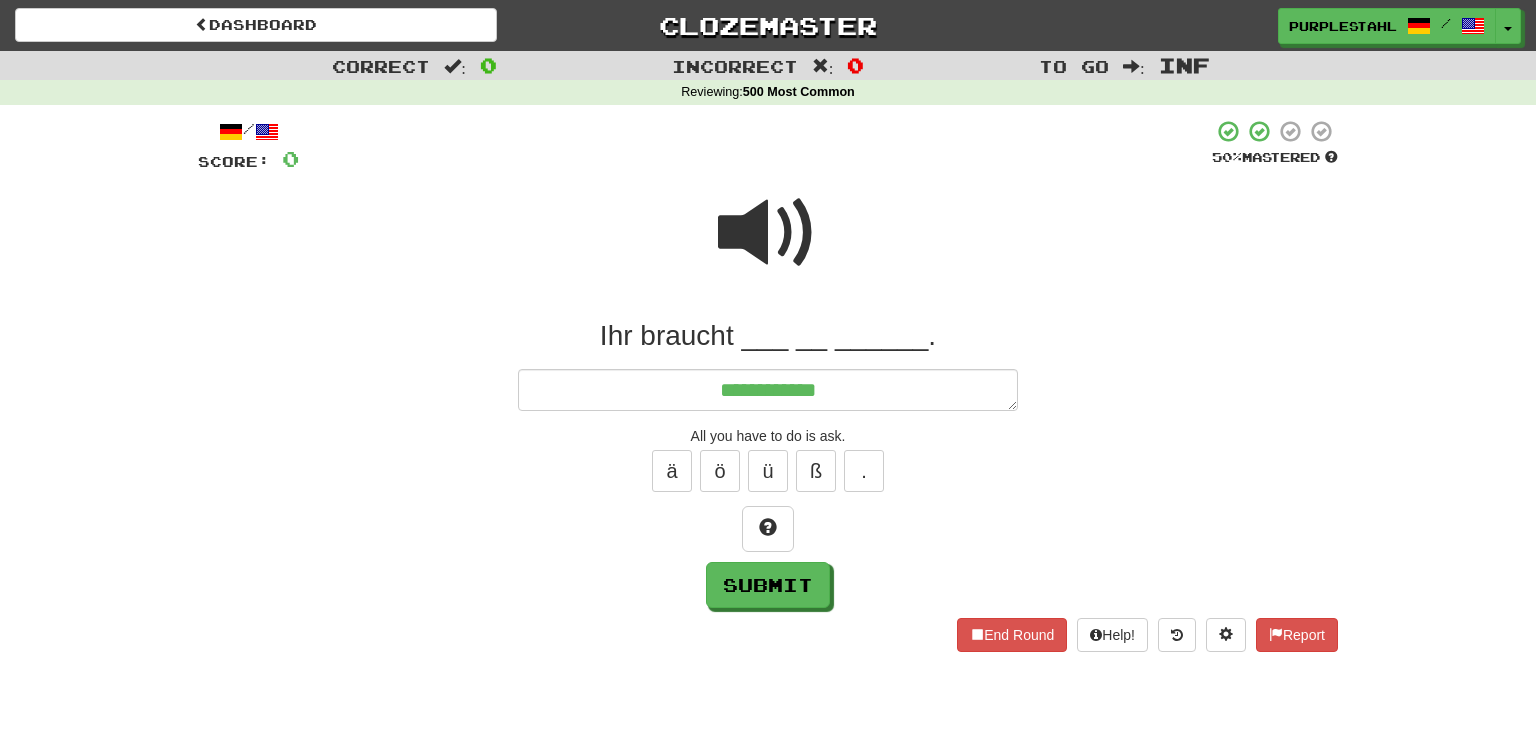 type on "*" 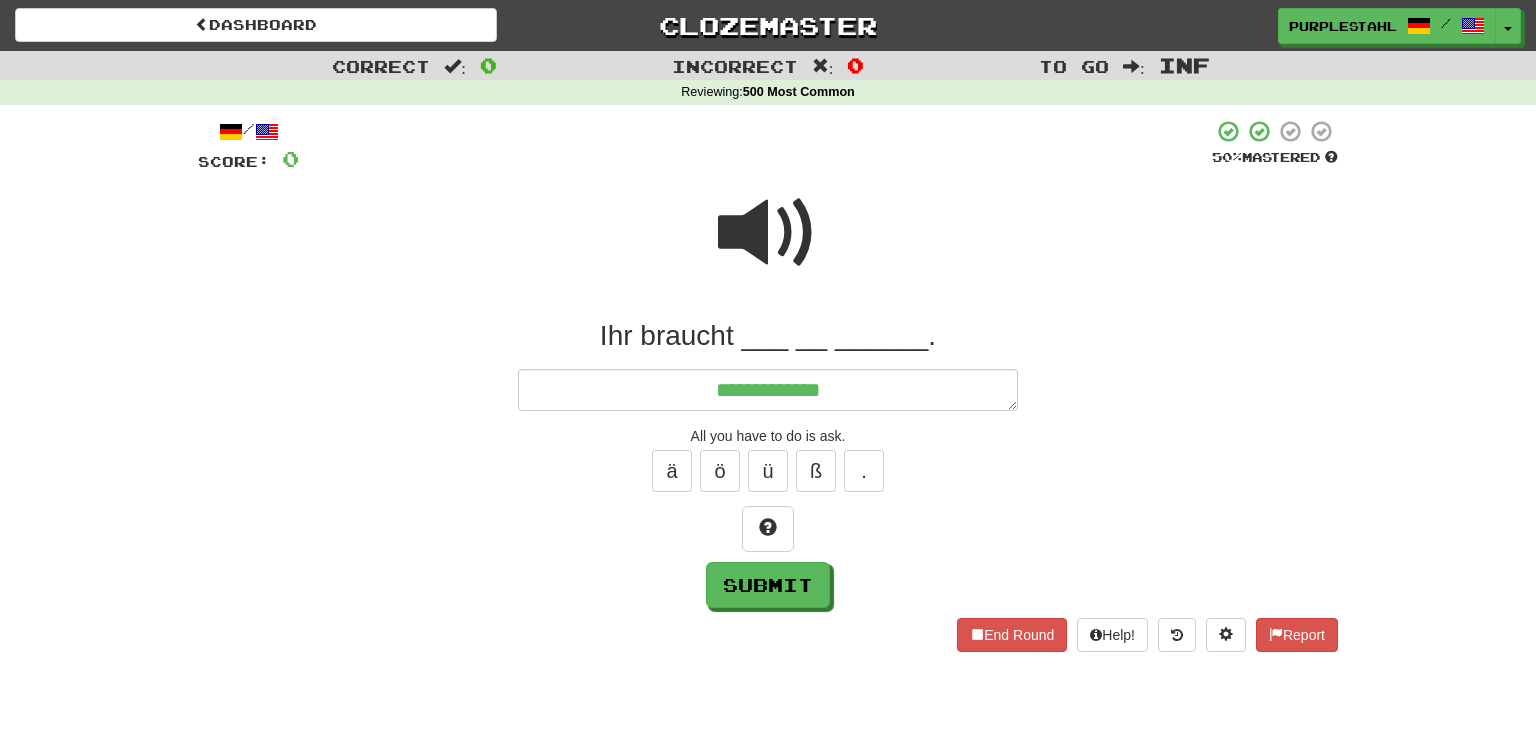 type on "*" 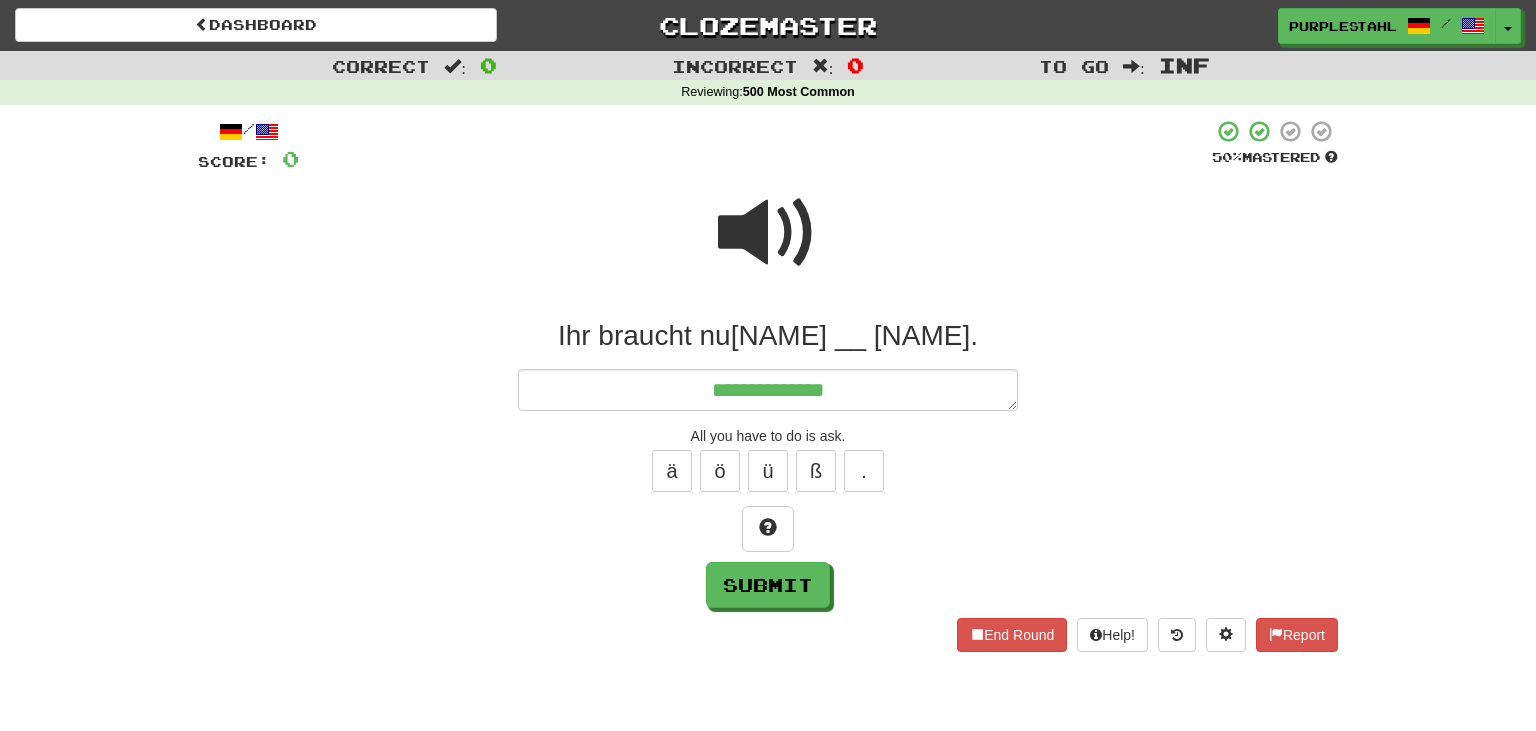 type on "**********" 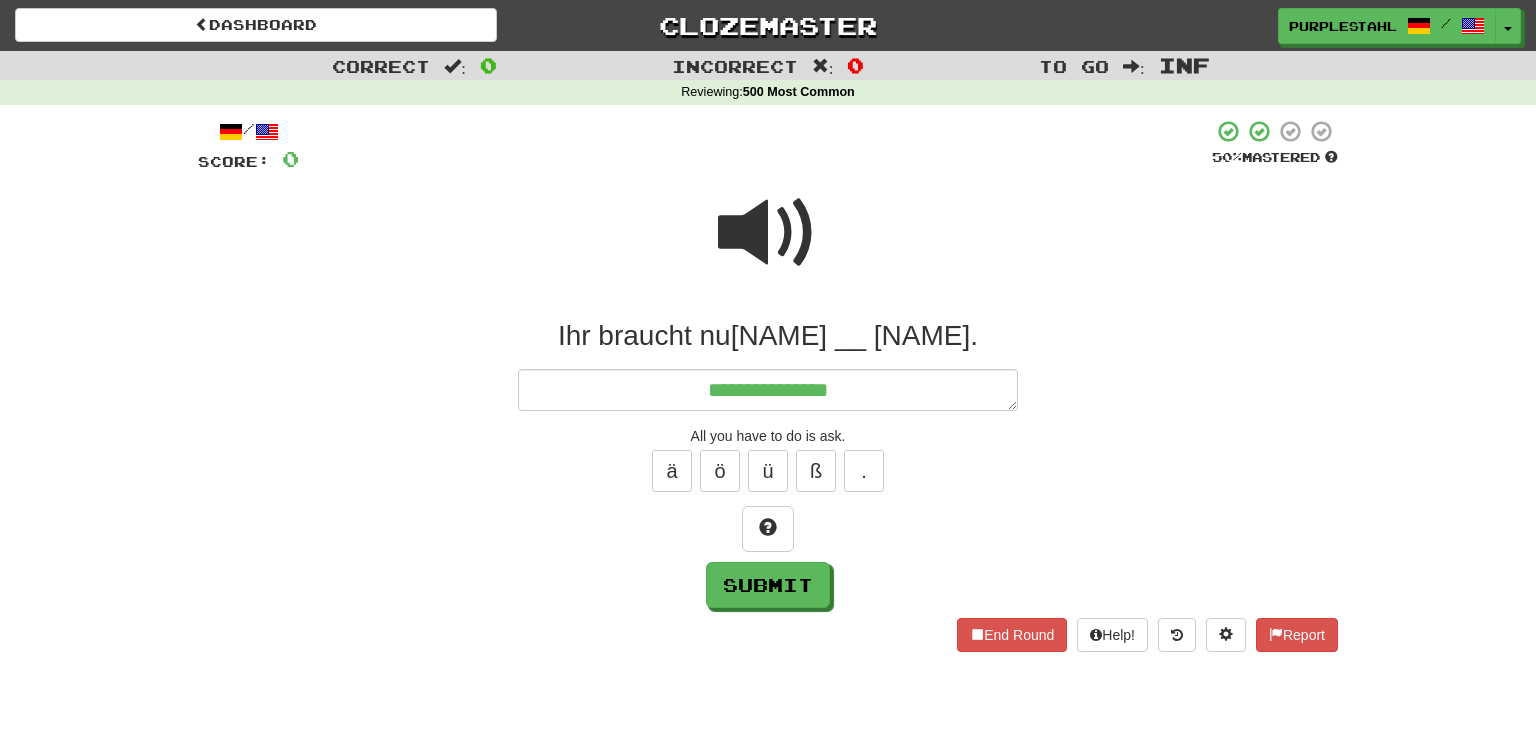 type on "*" 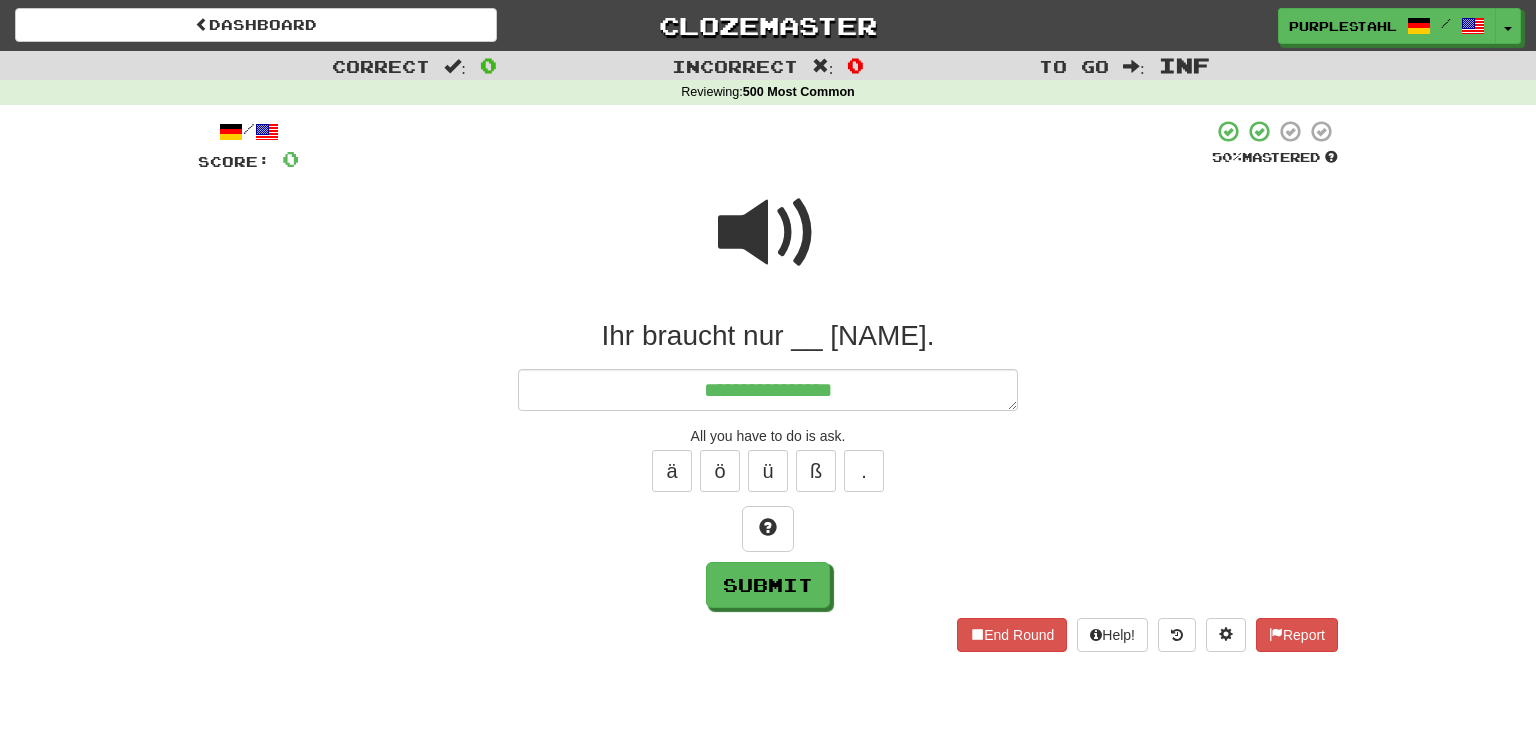 type on "*" 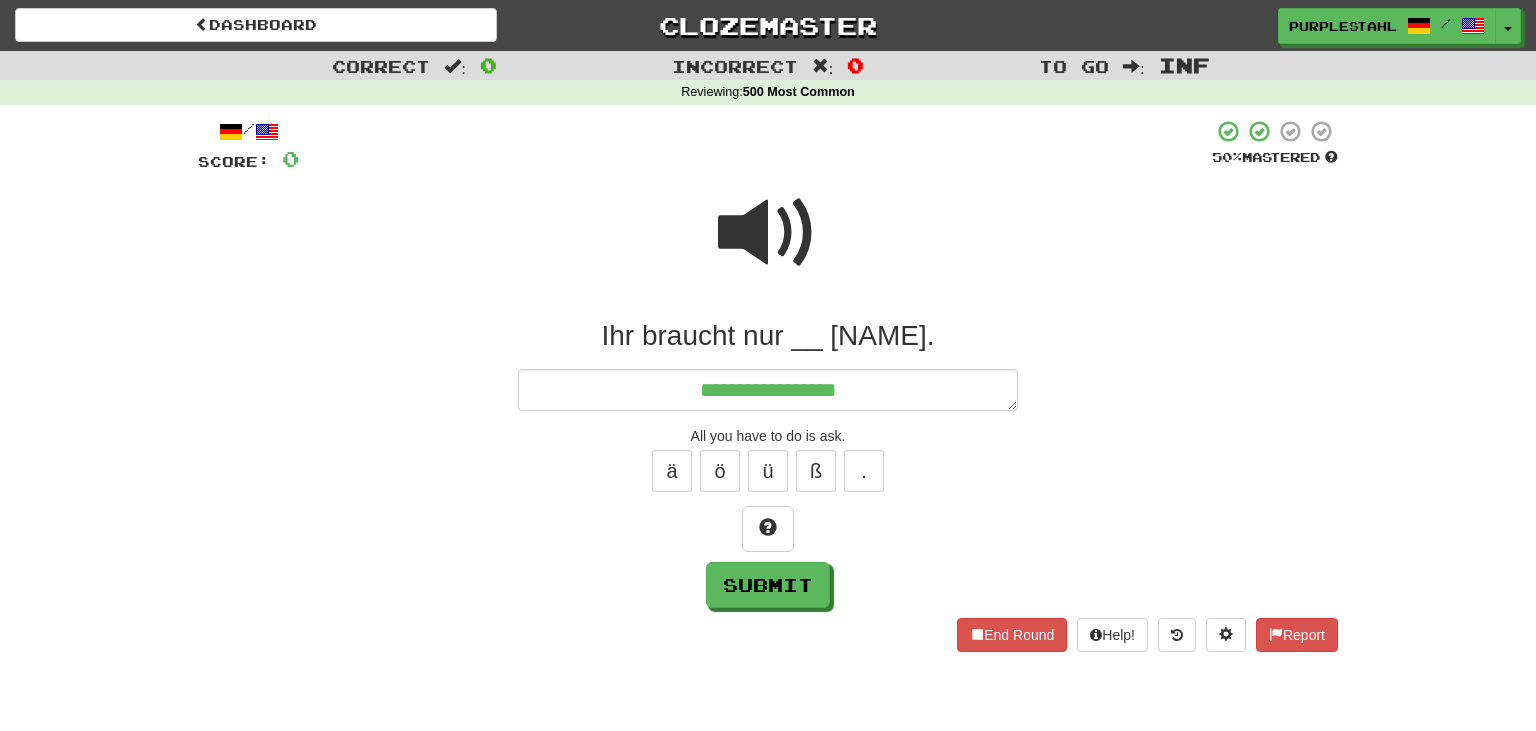 type on "*" 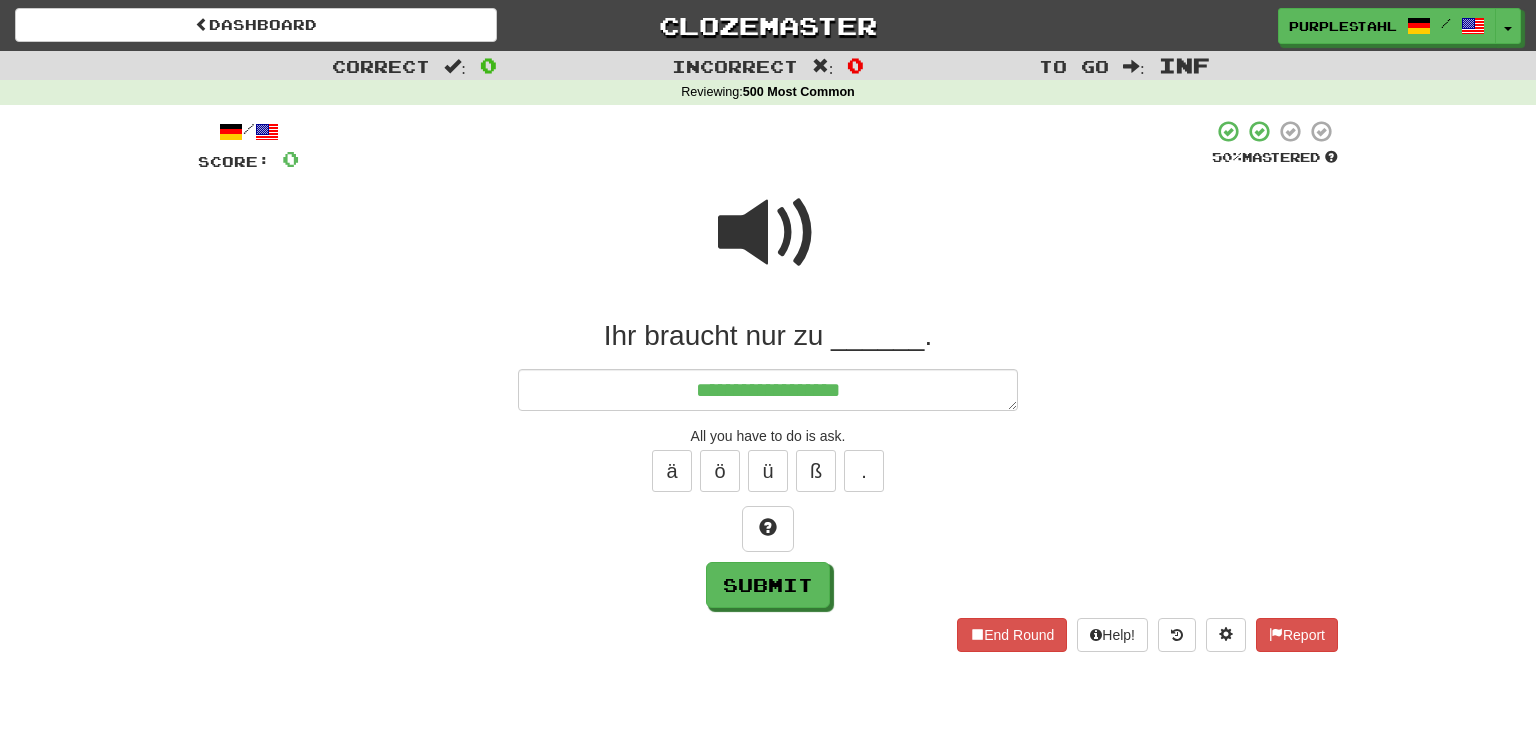 type on "*" 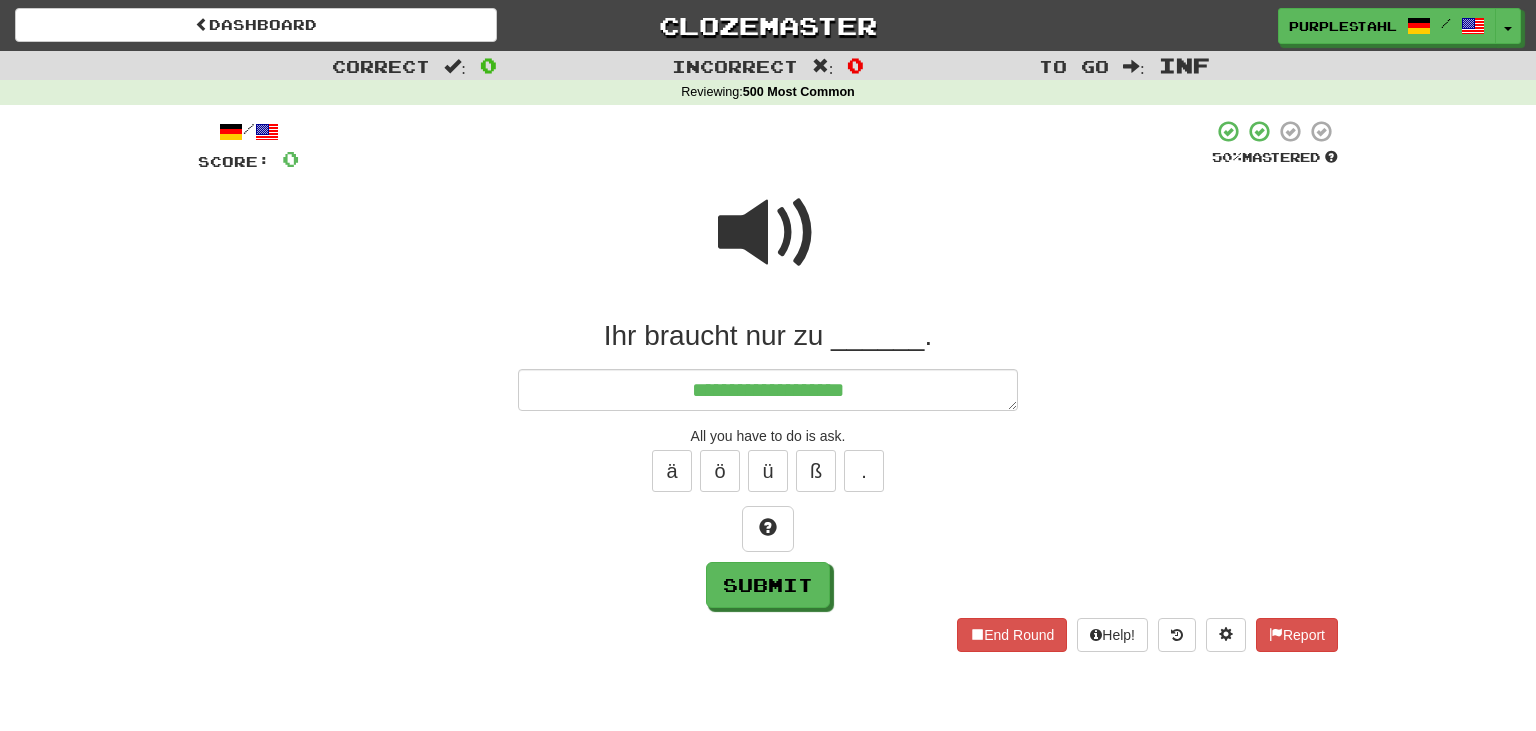 type on "*" 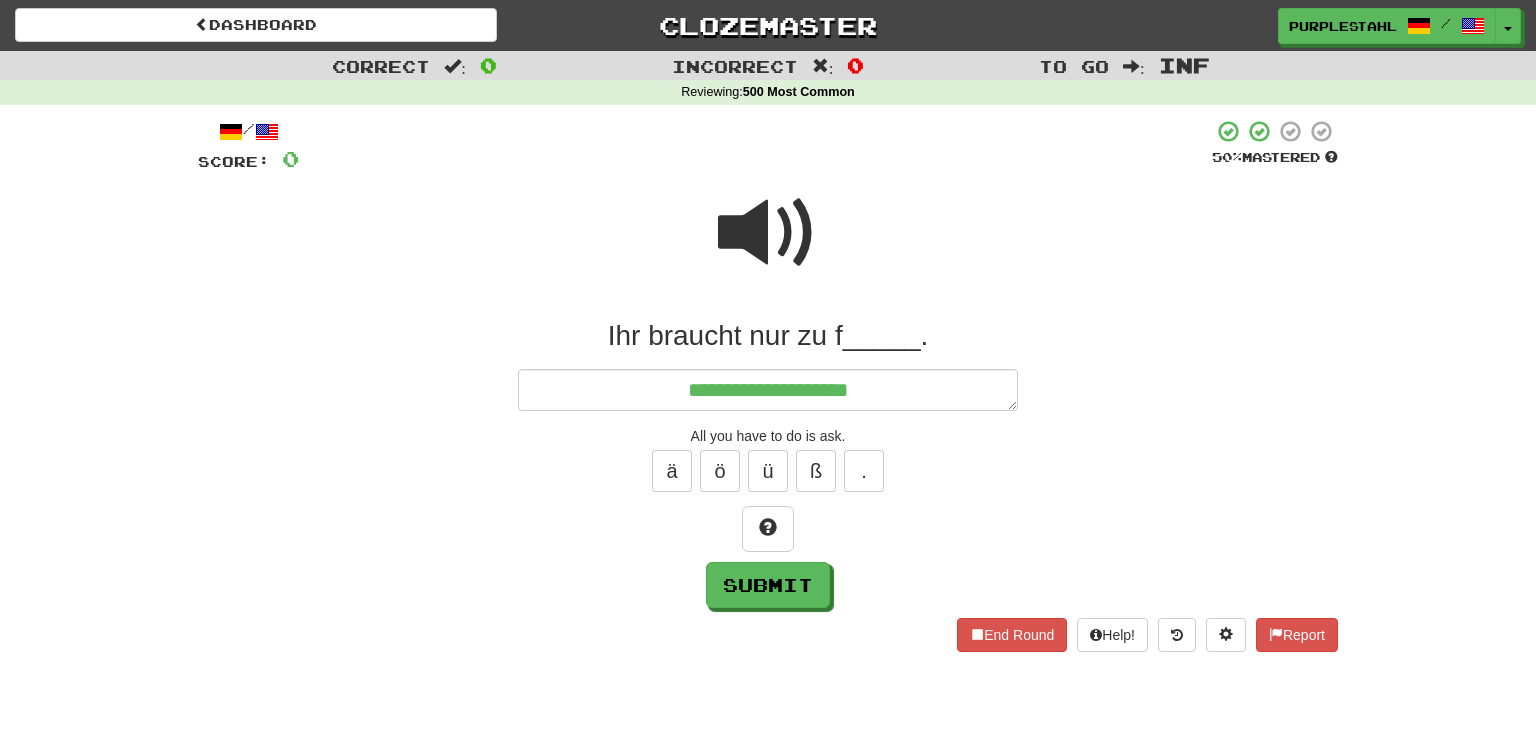 type on "*" 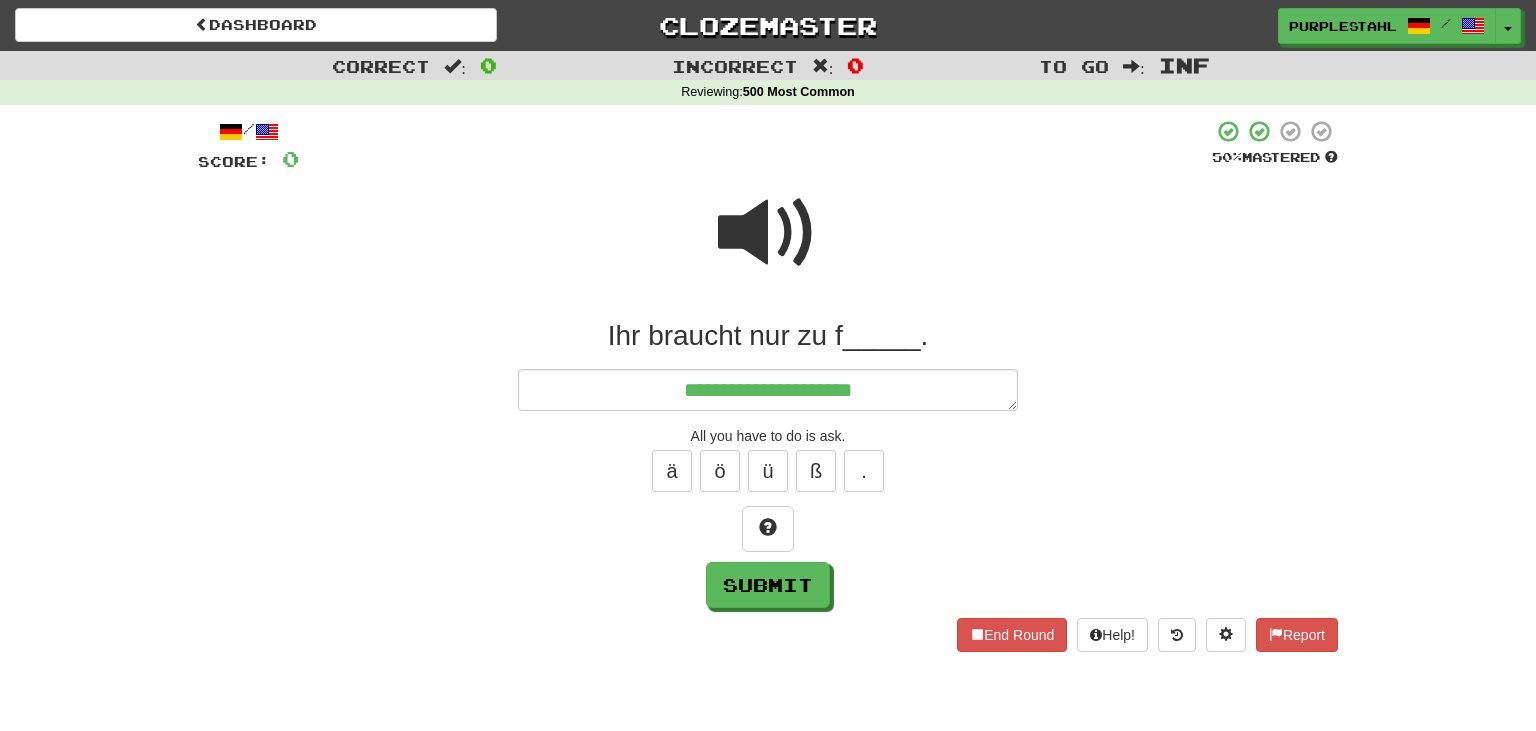 type on "*" 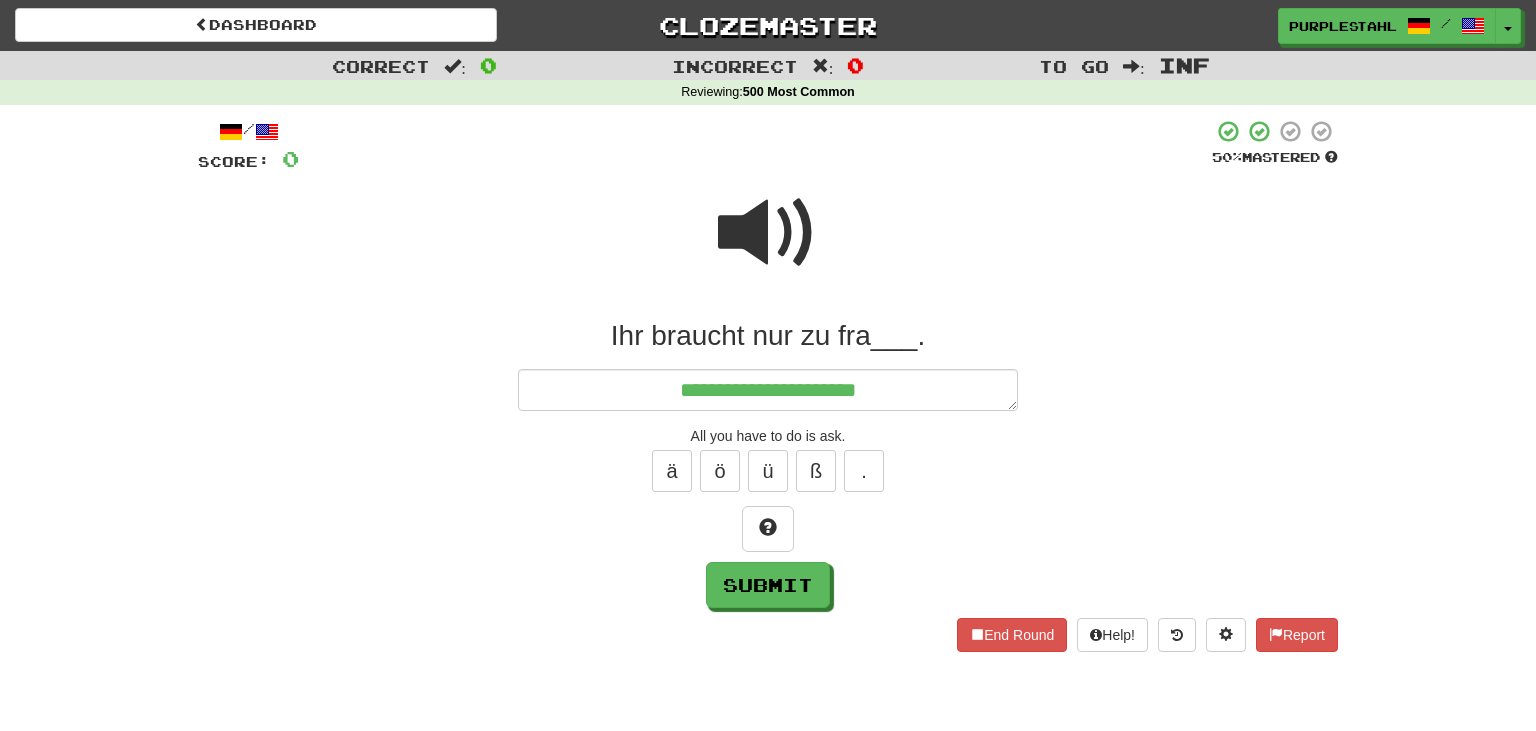 type on "*" 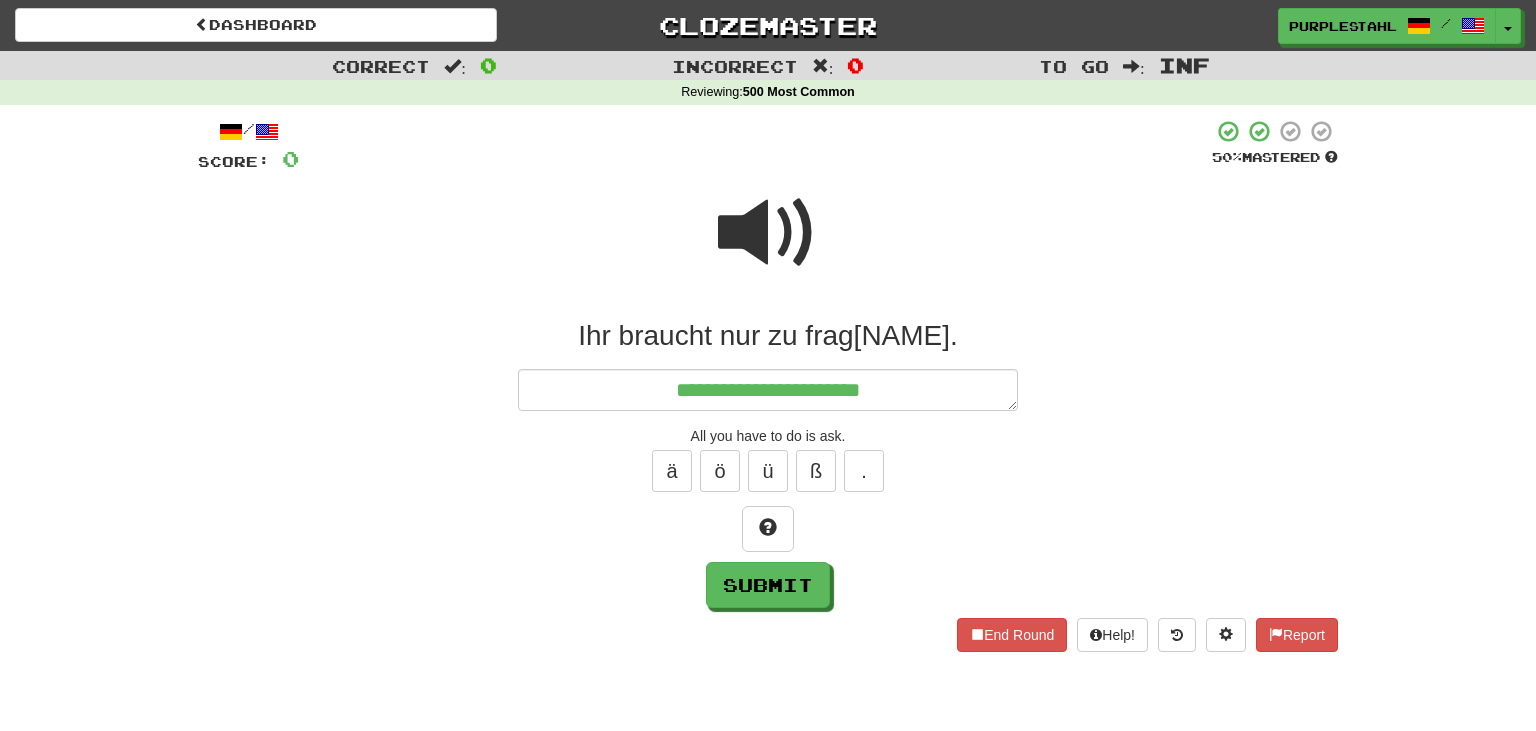 type on "*" 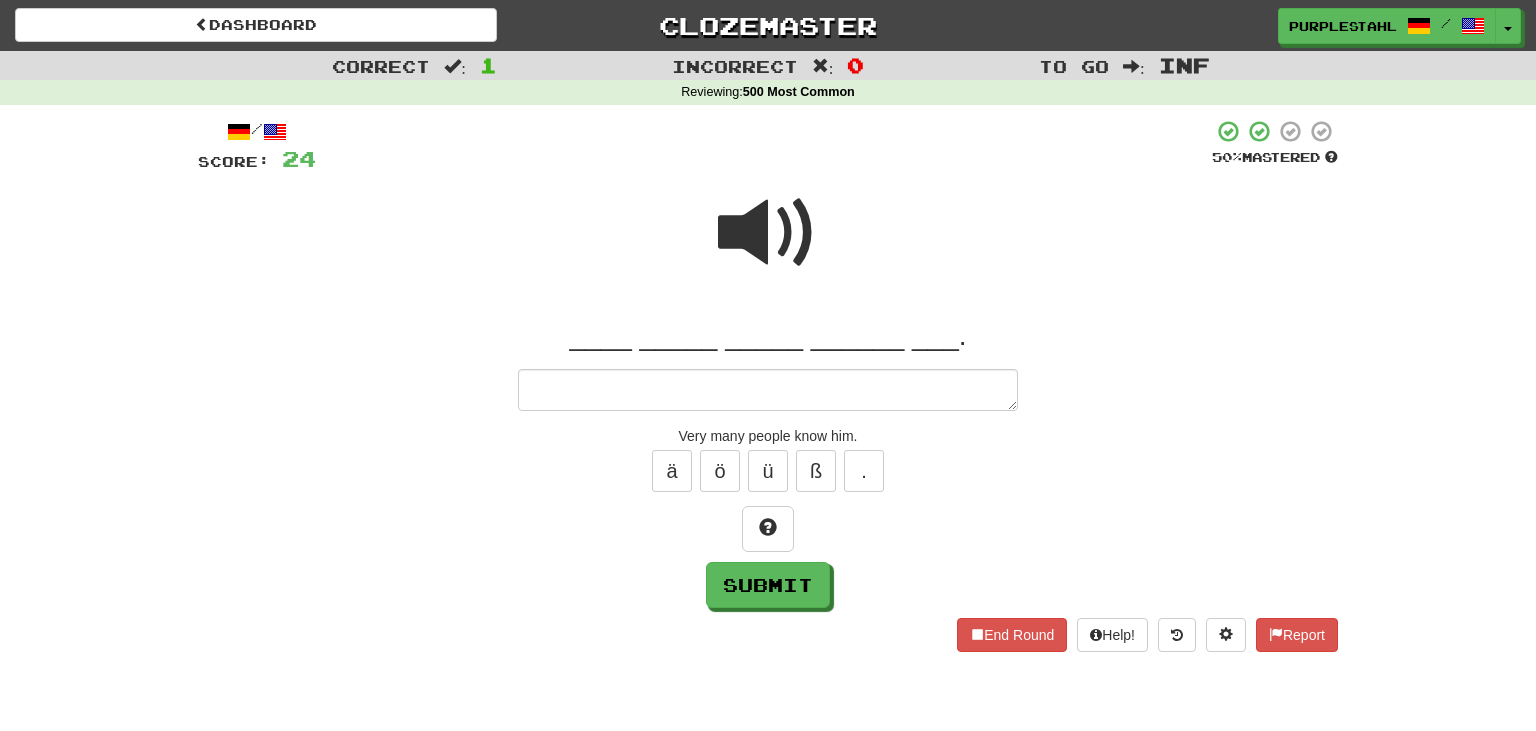 type on "*" 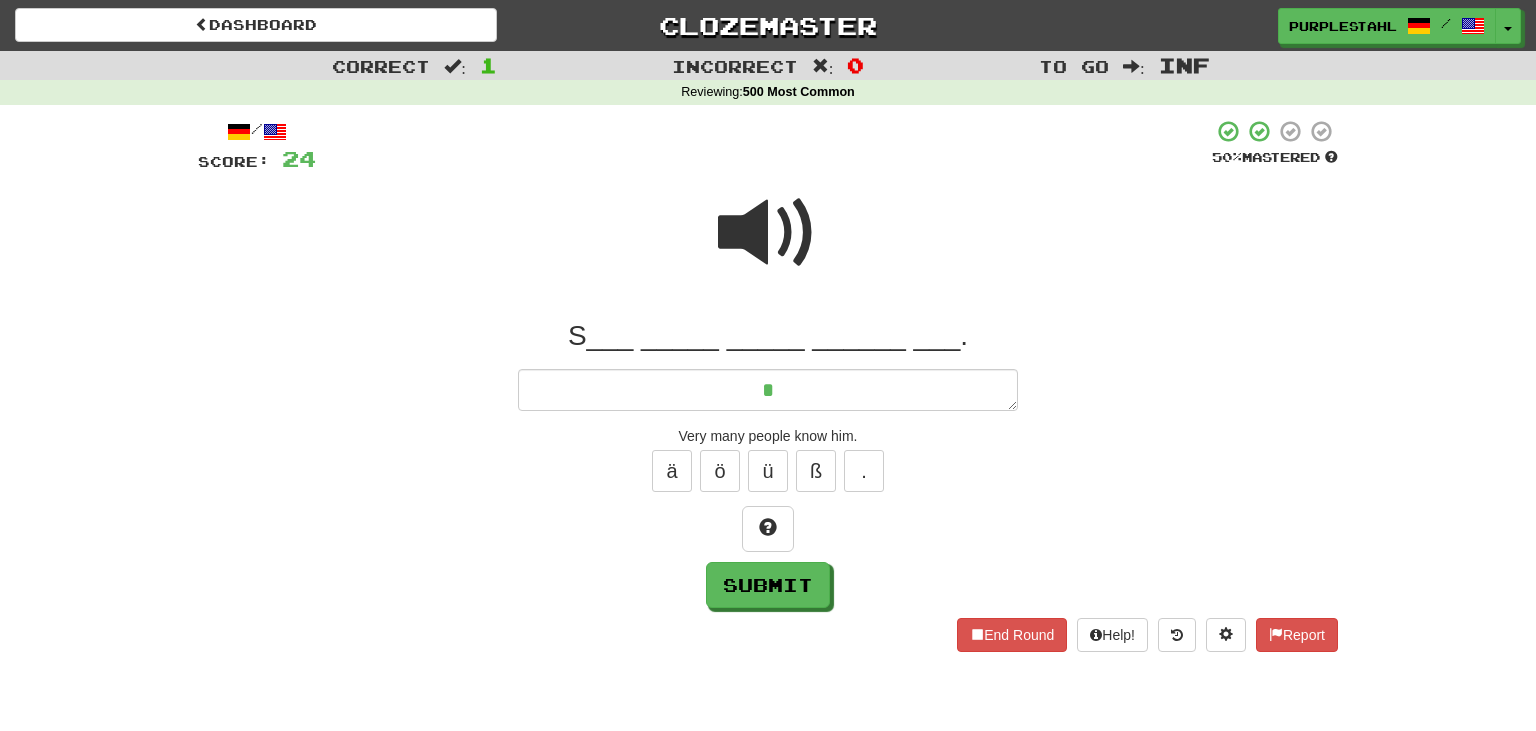 type on "*" 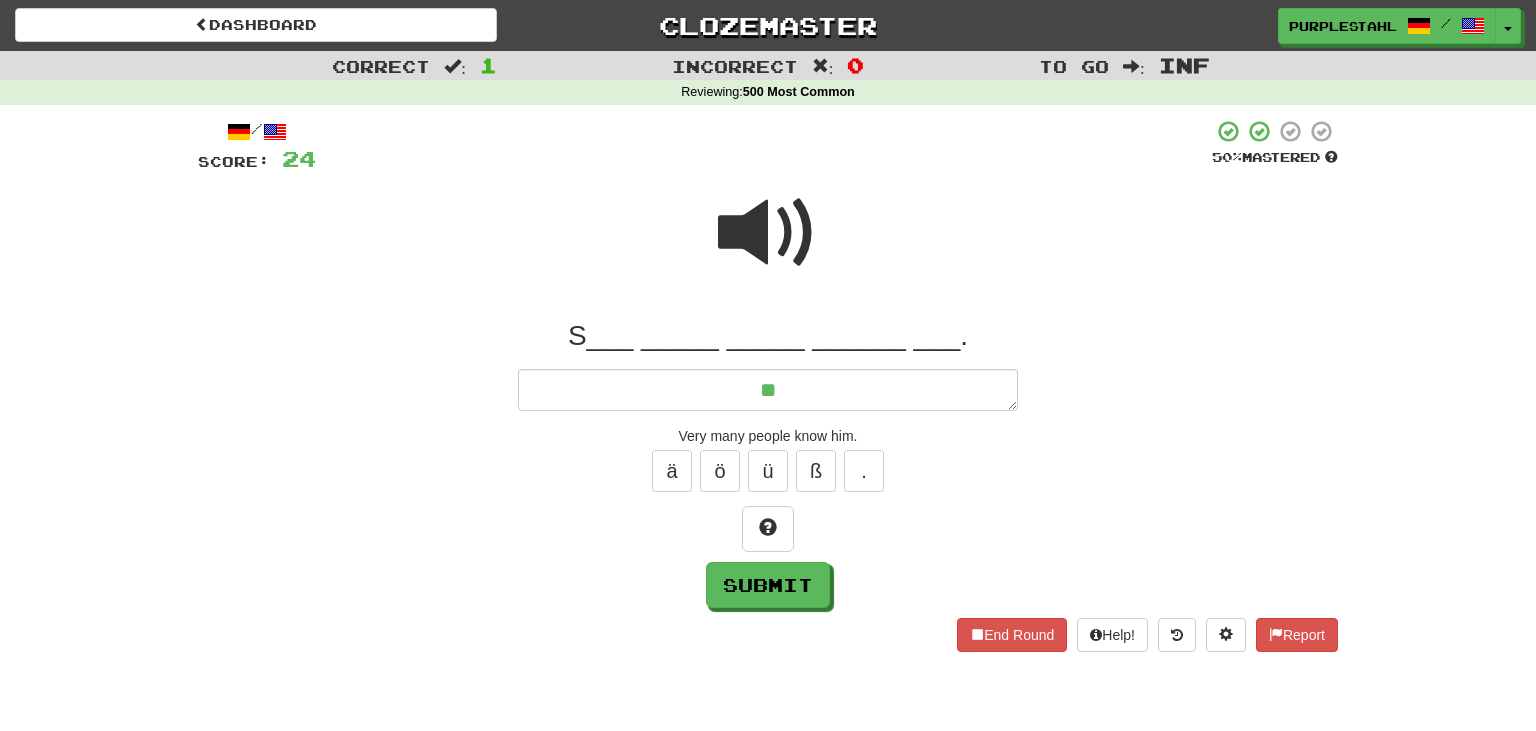 type on "*" 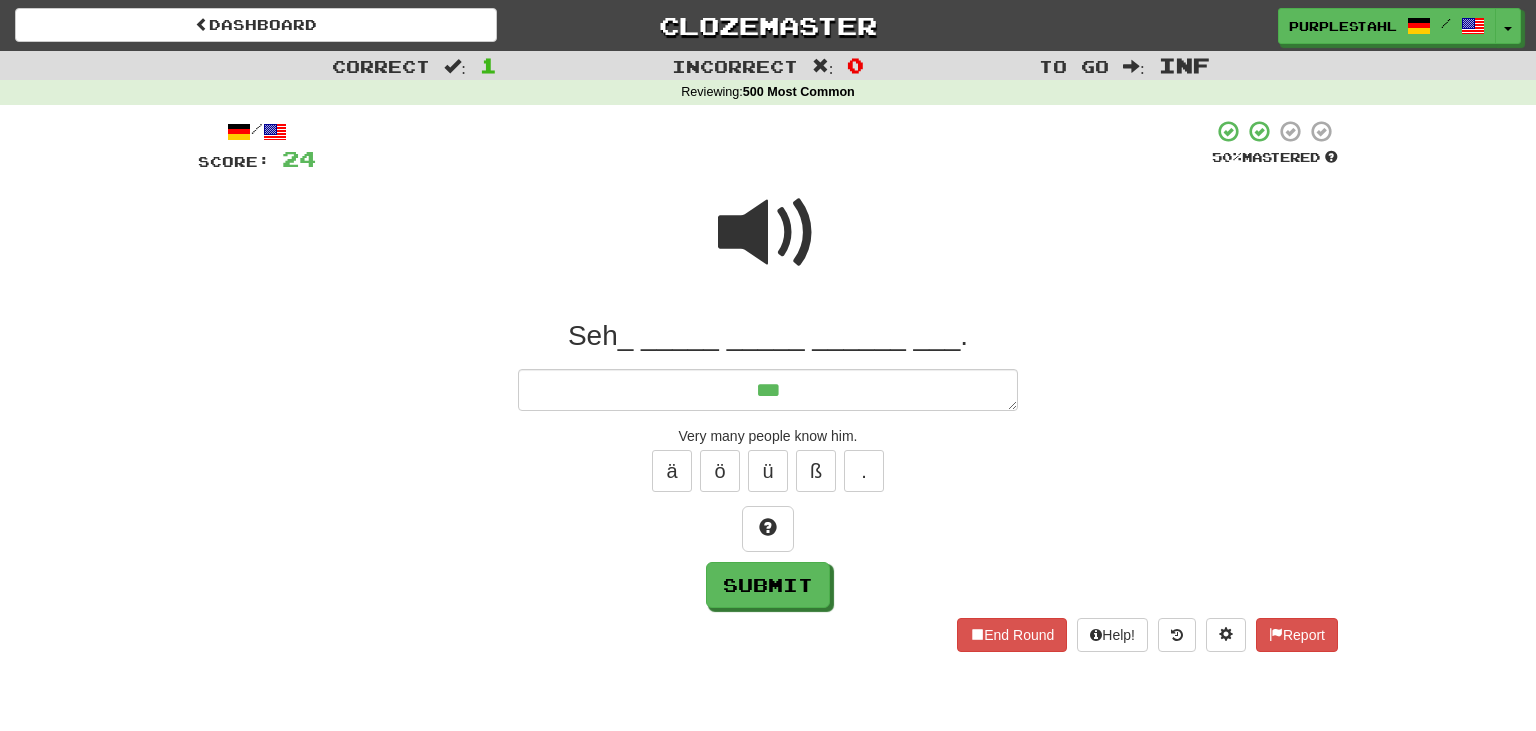 type on "*" 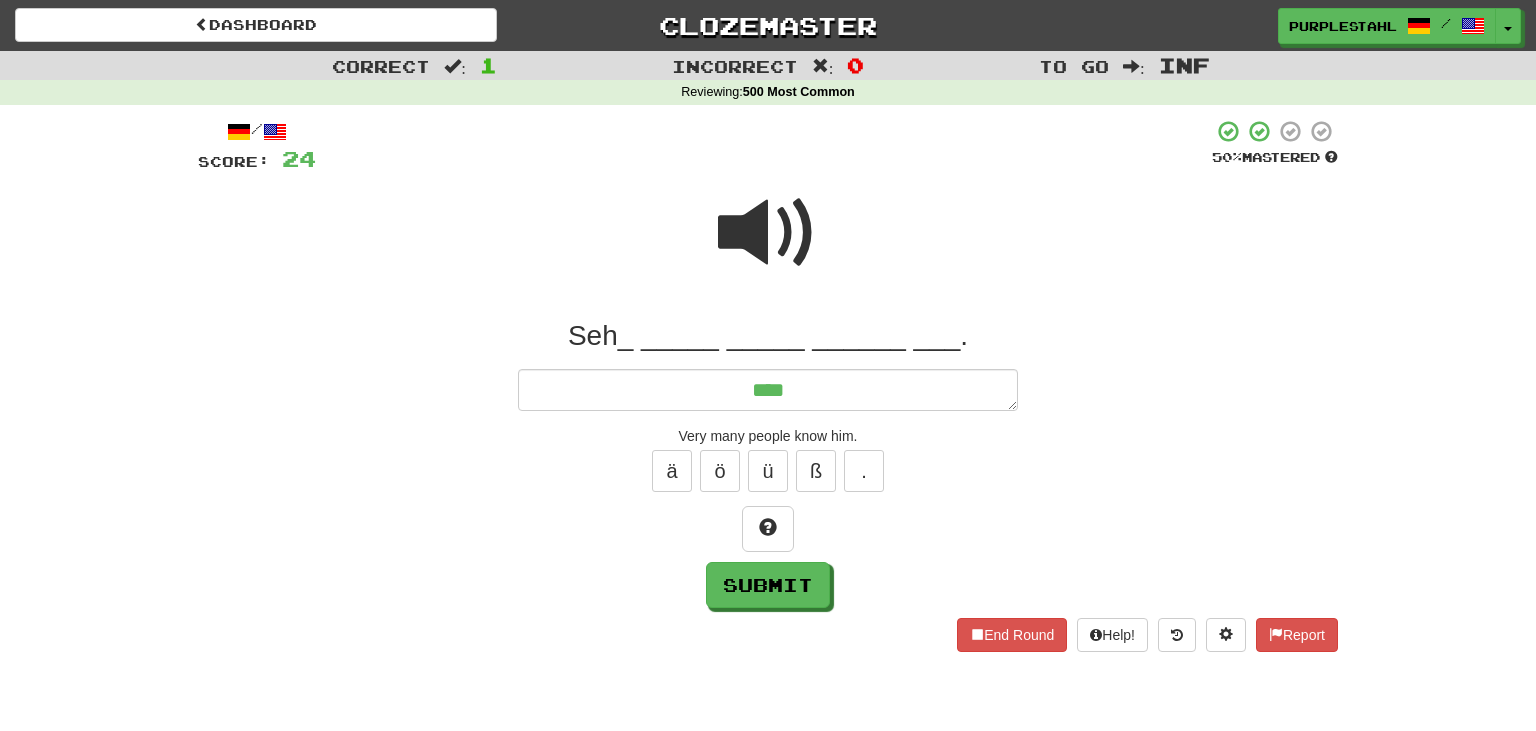 type on "*" 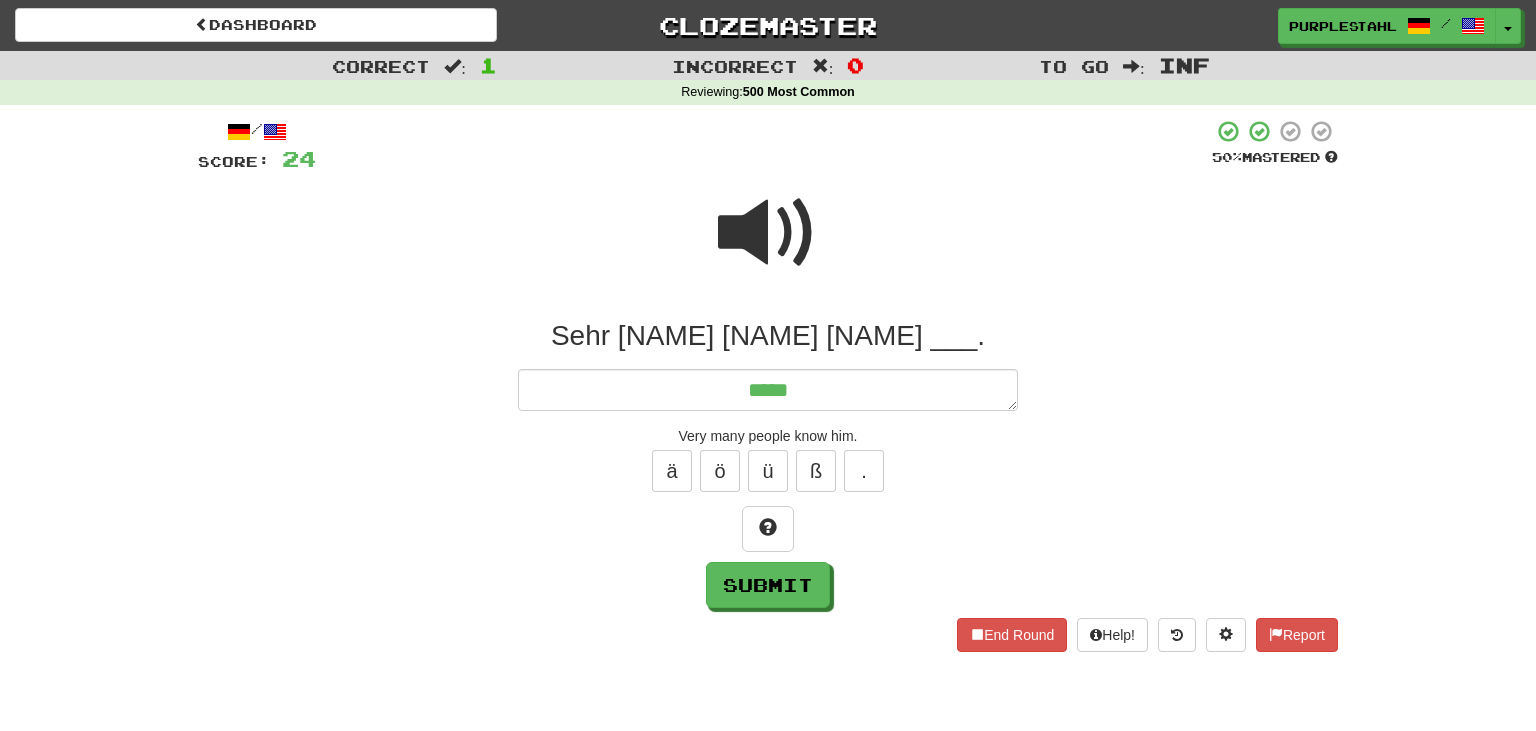 type on "*" 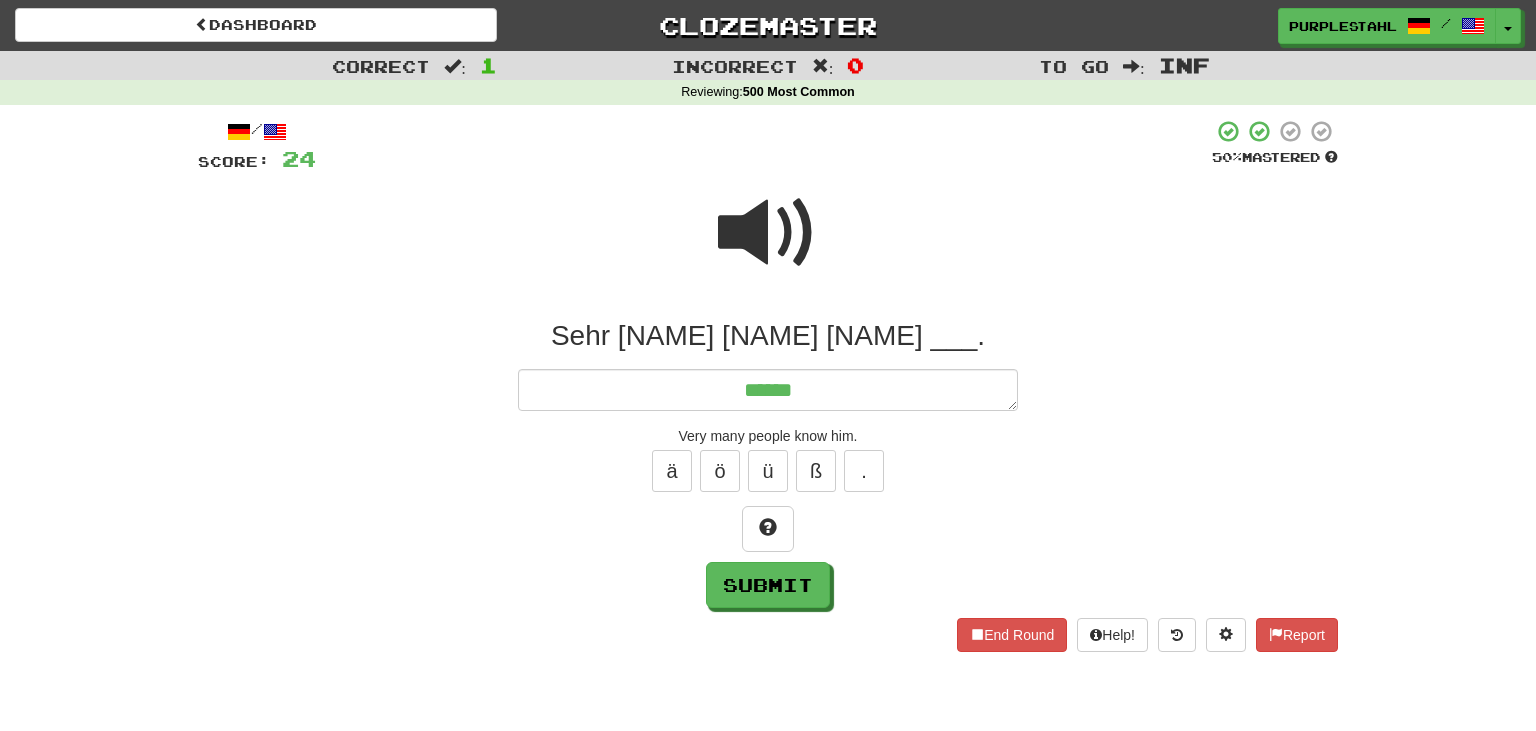 type on "*" 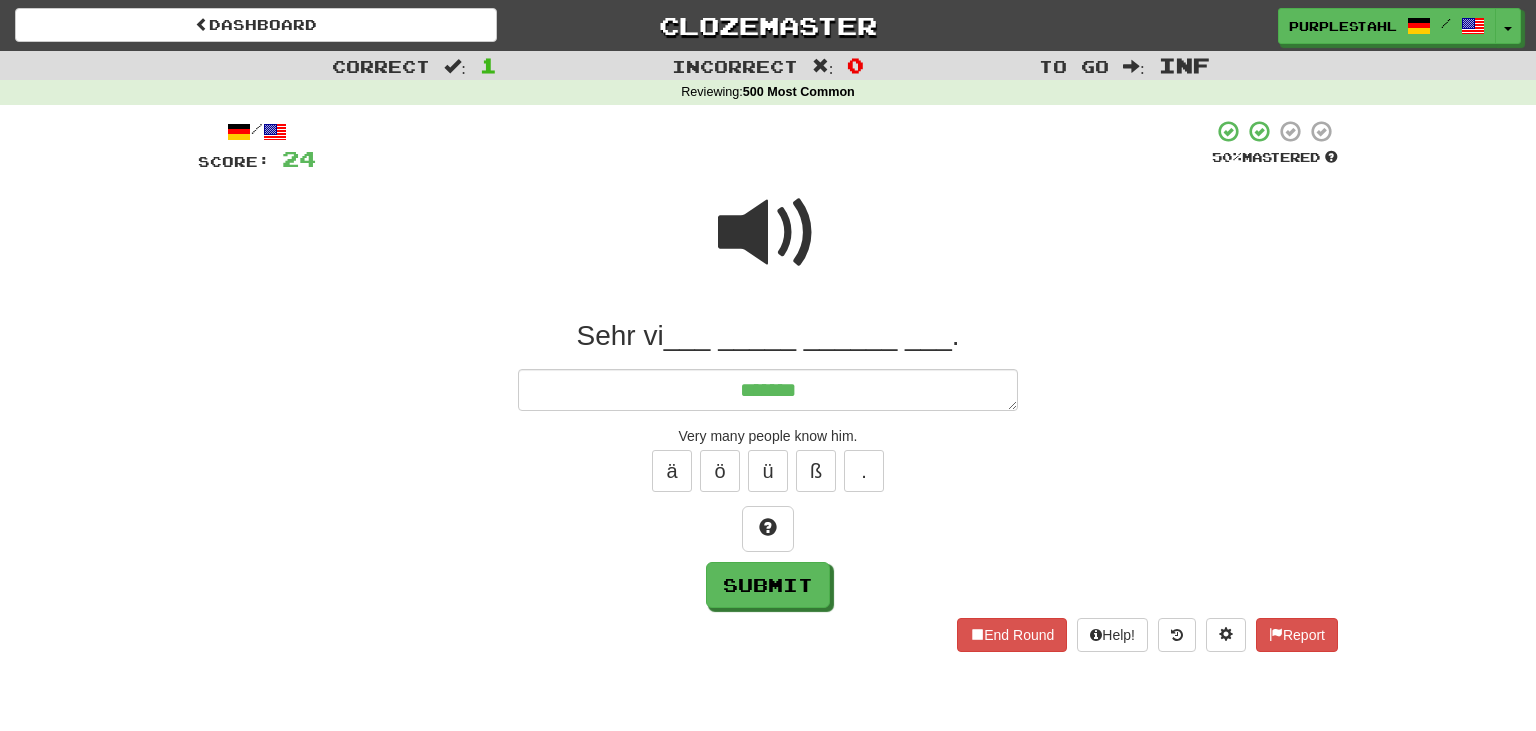 type on "*" 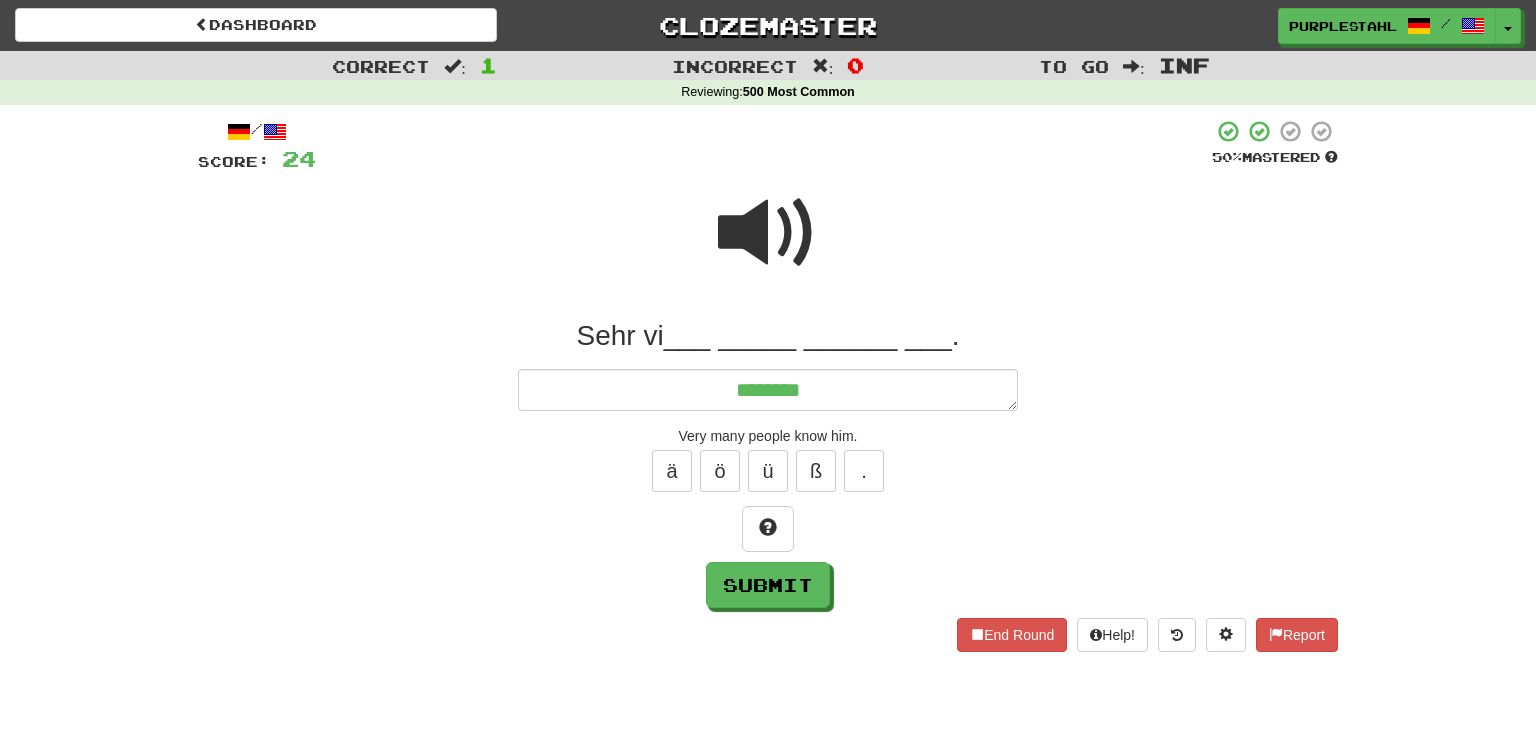 type on "*********" 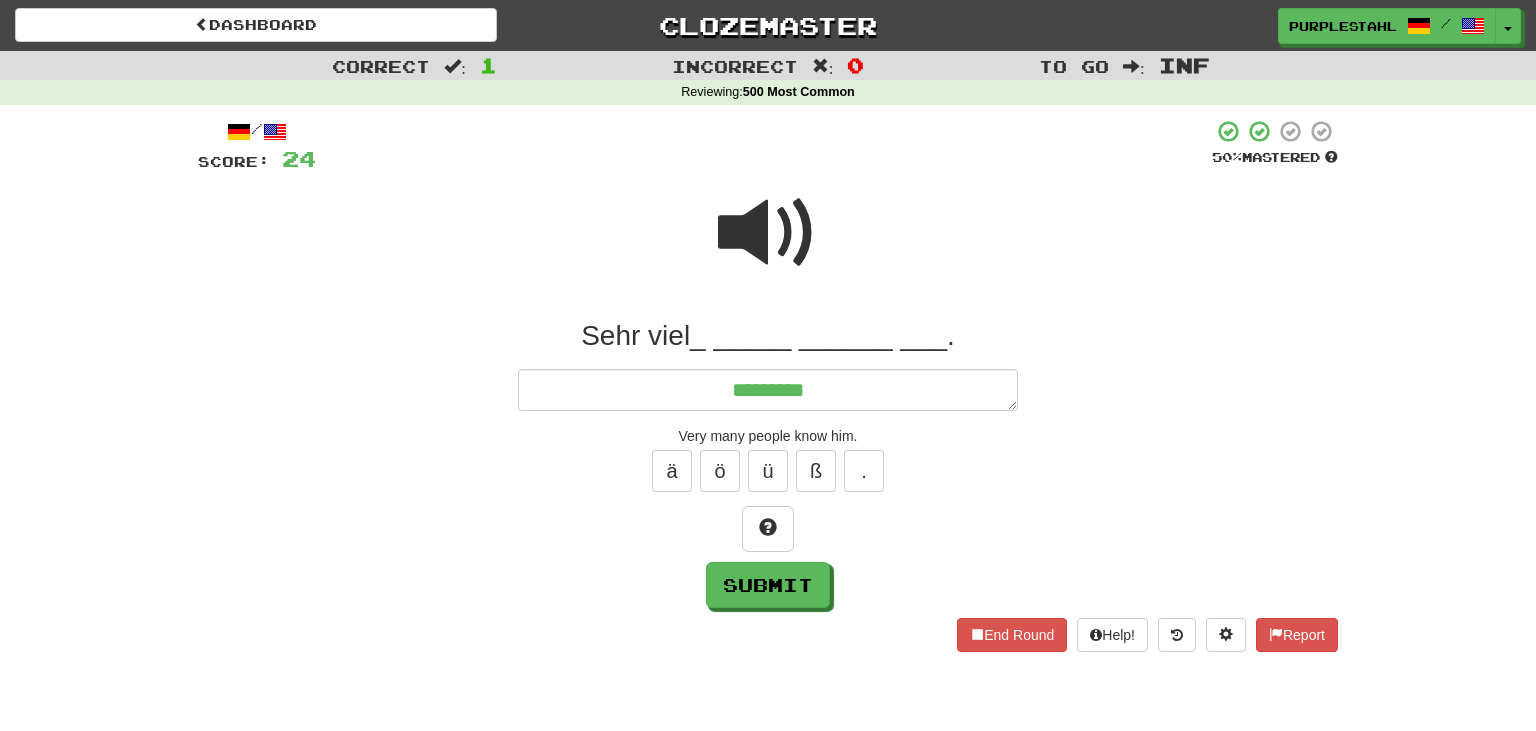 type on "*" 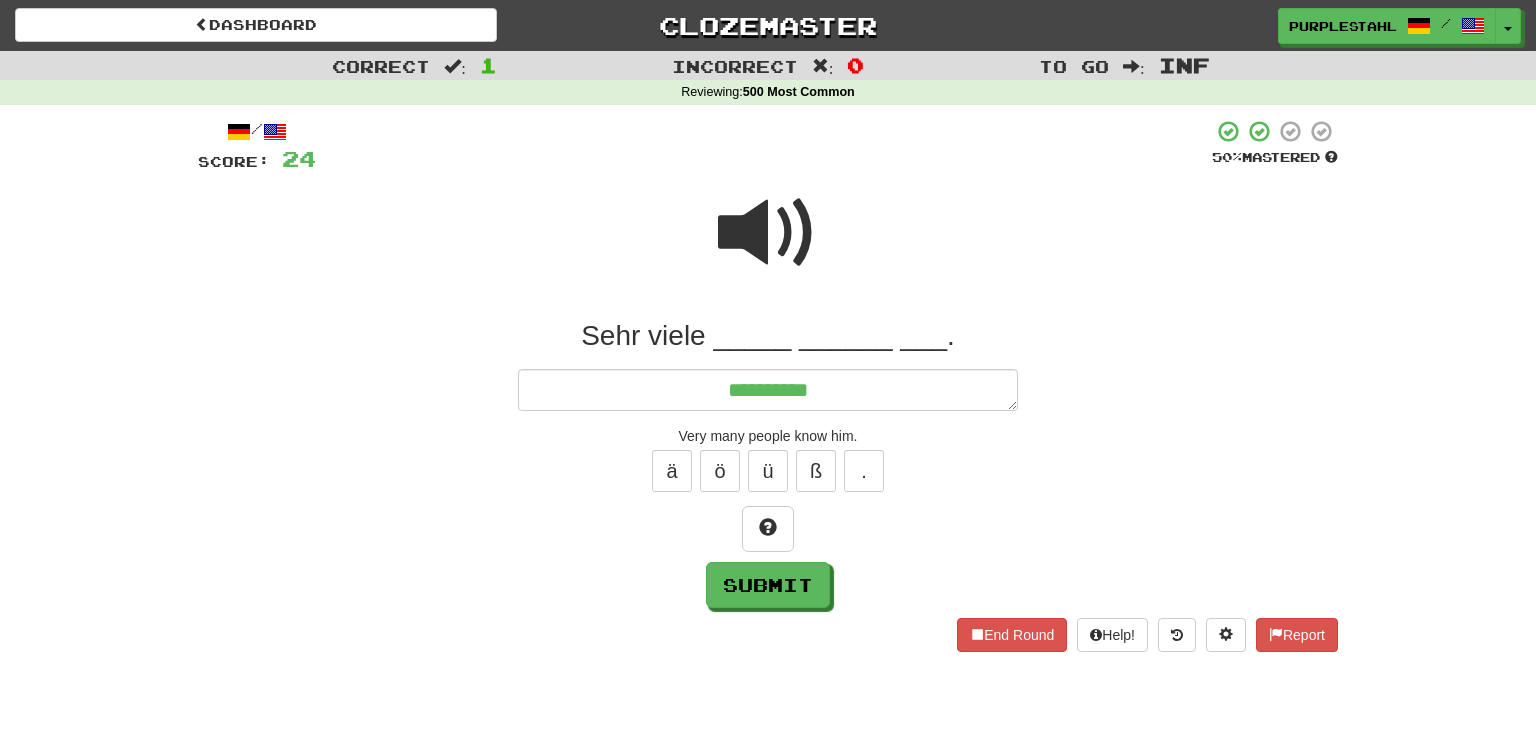 type on "*" 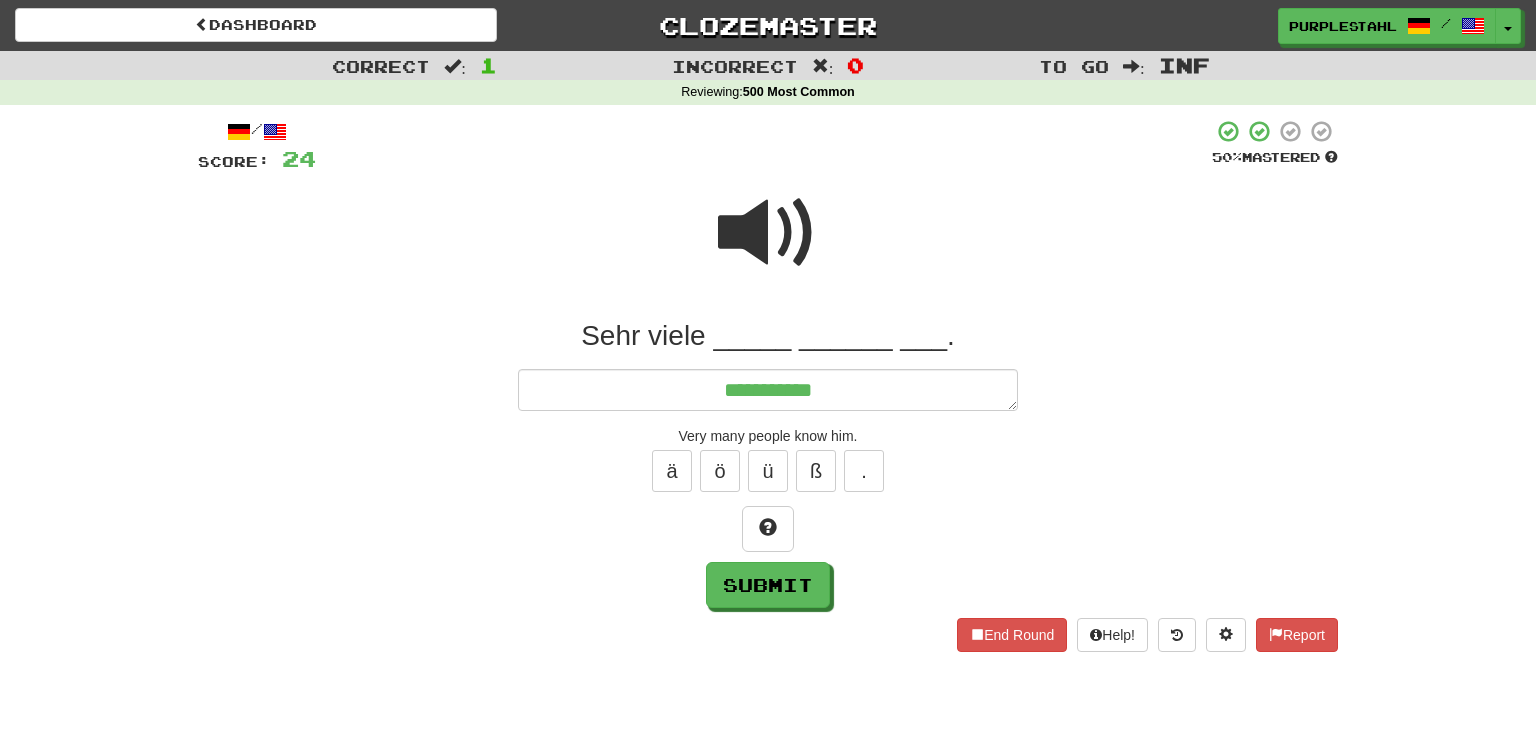 type on "*" 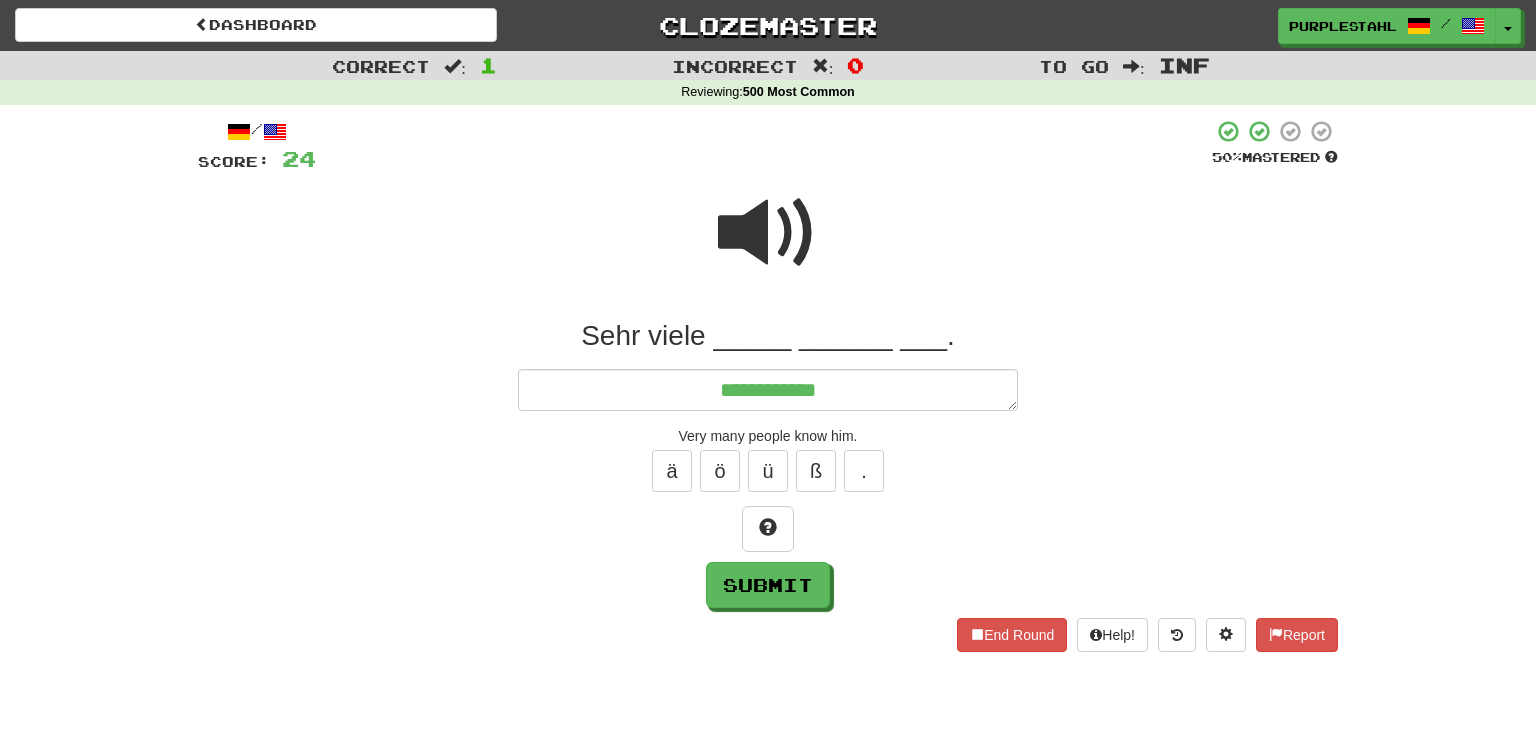 type on "*" 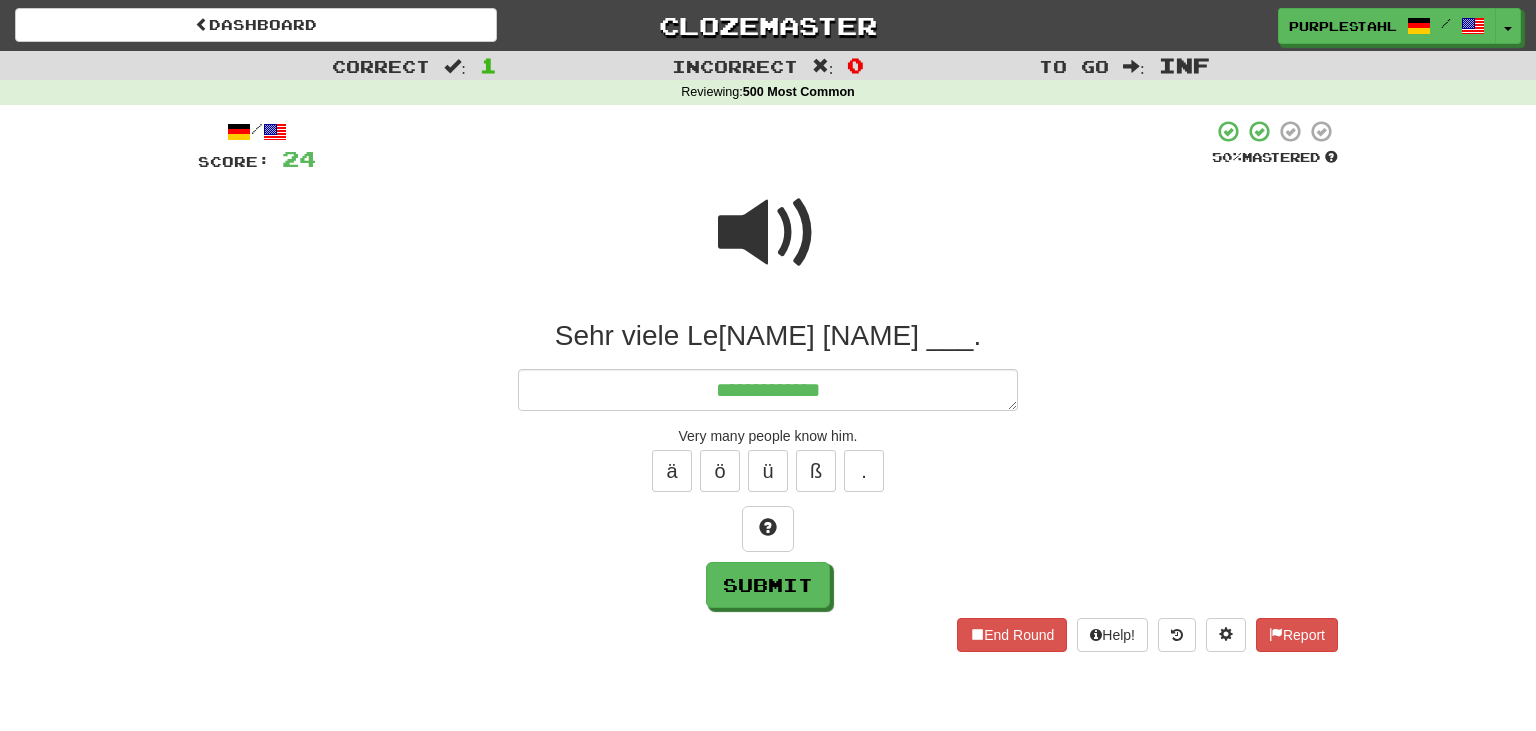 type on "*" 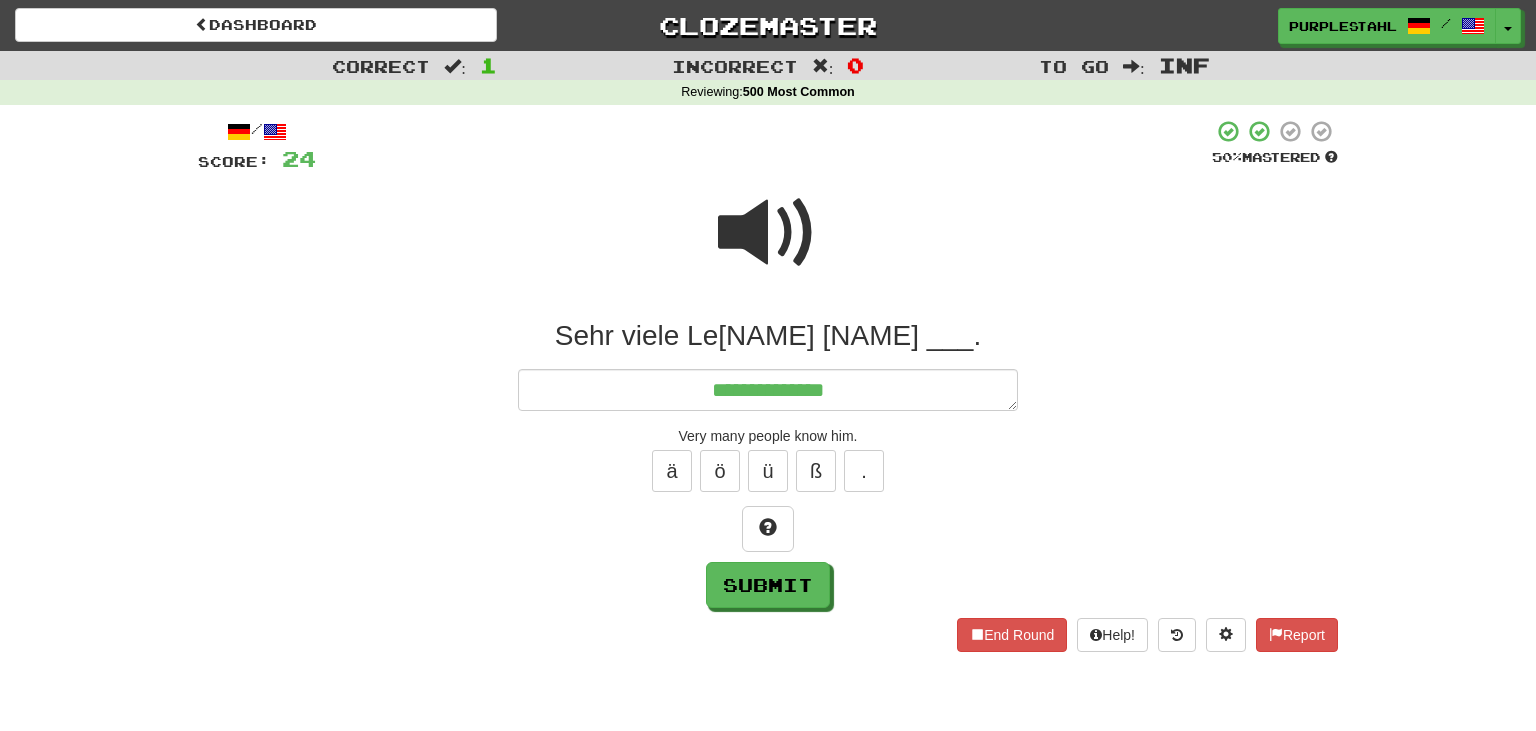 type on "*" 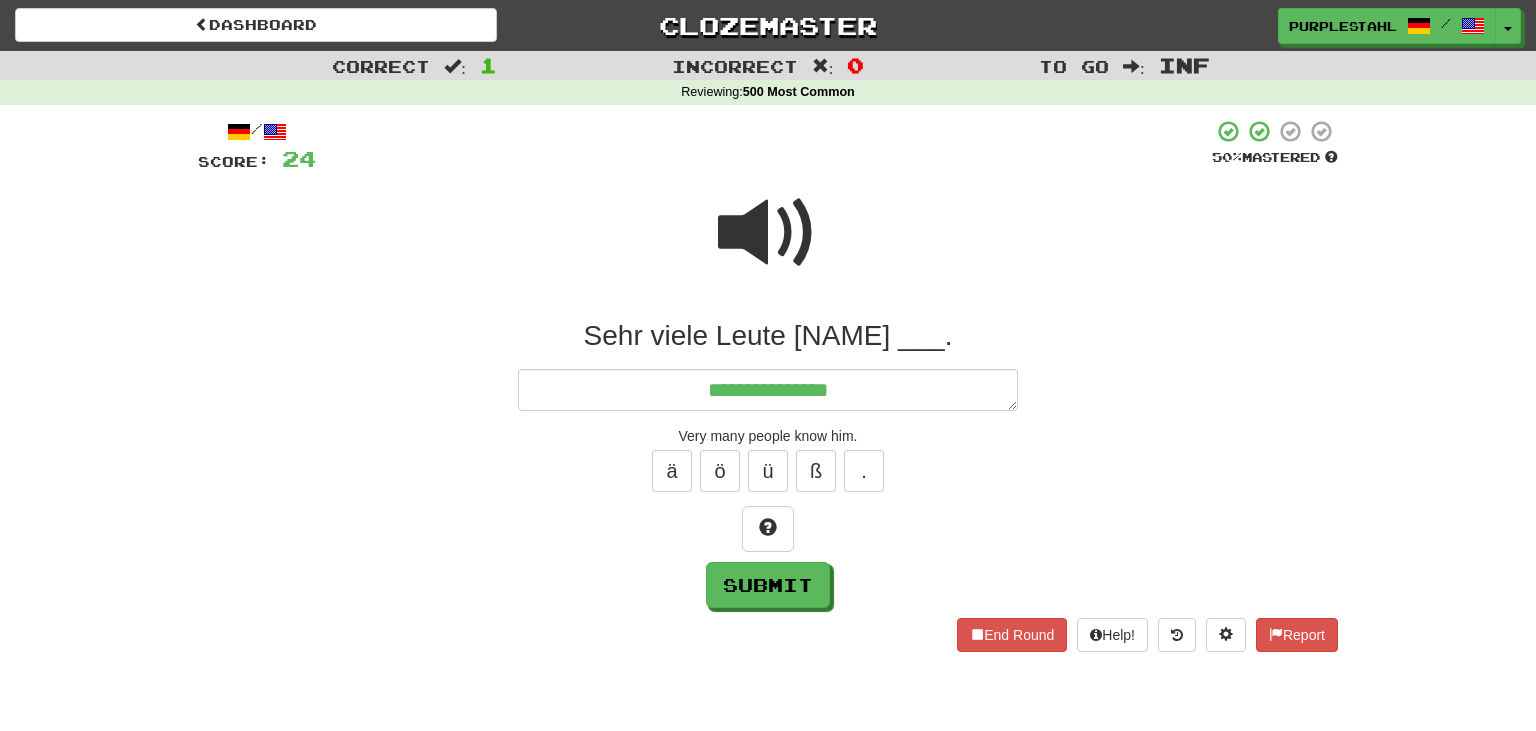 type on "*" 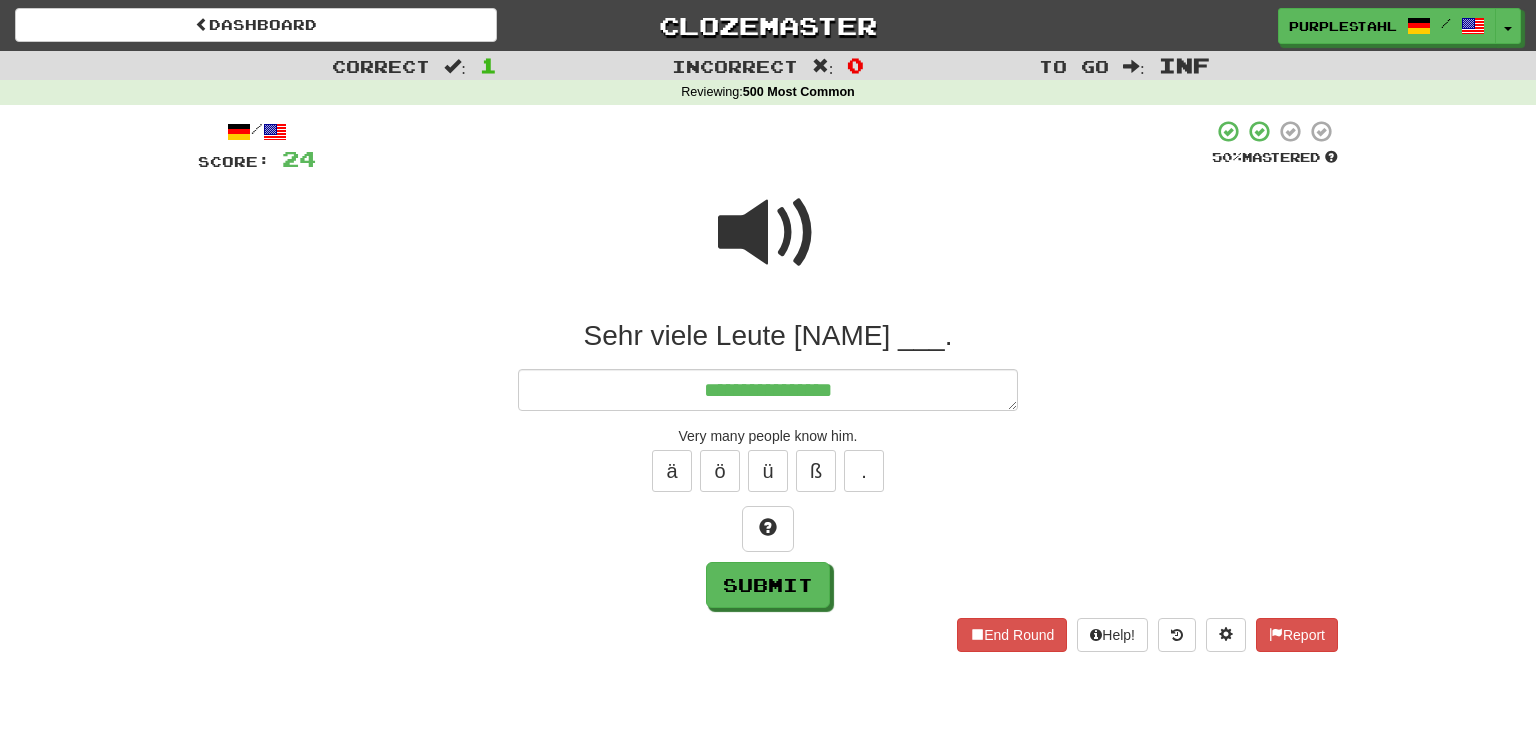 type on "*" 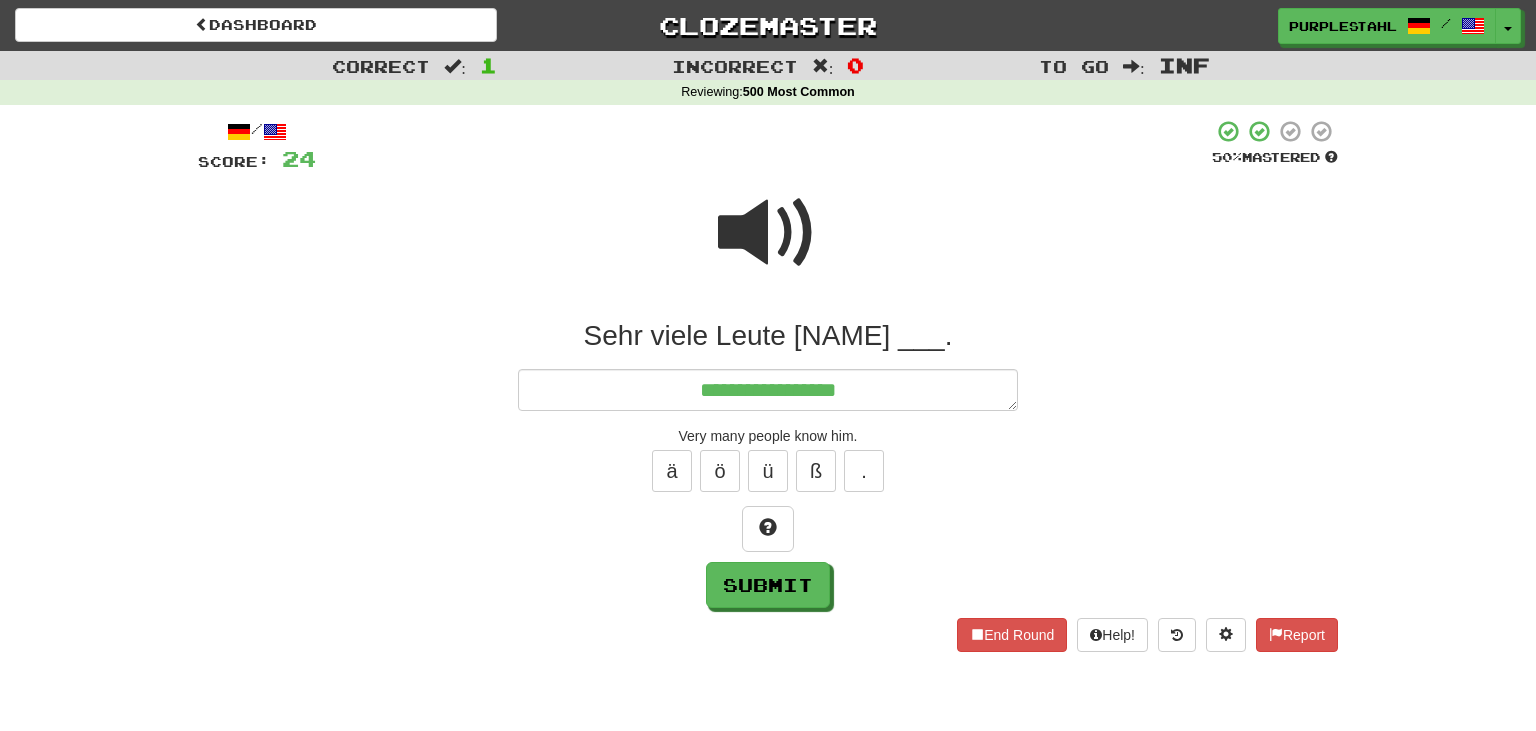 type on "*" 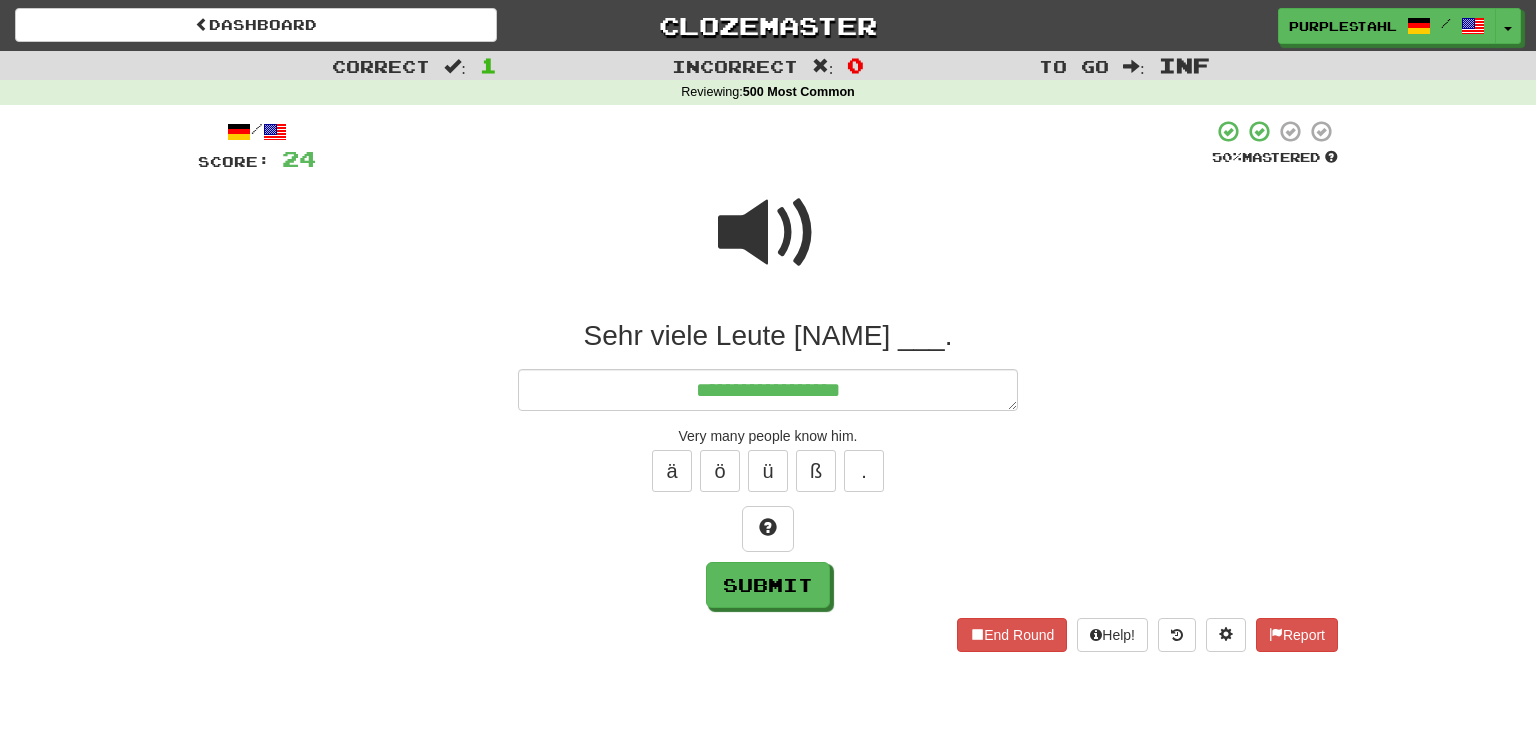 type on "*" 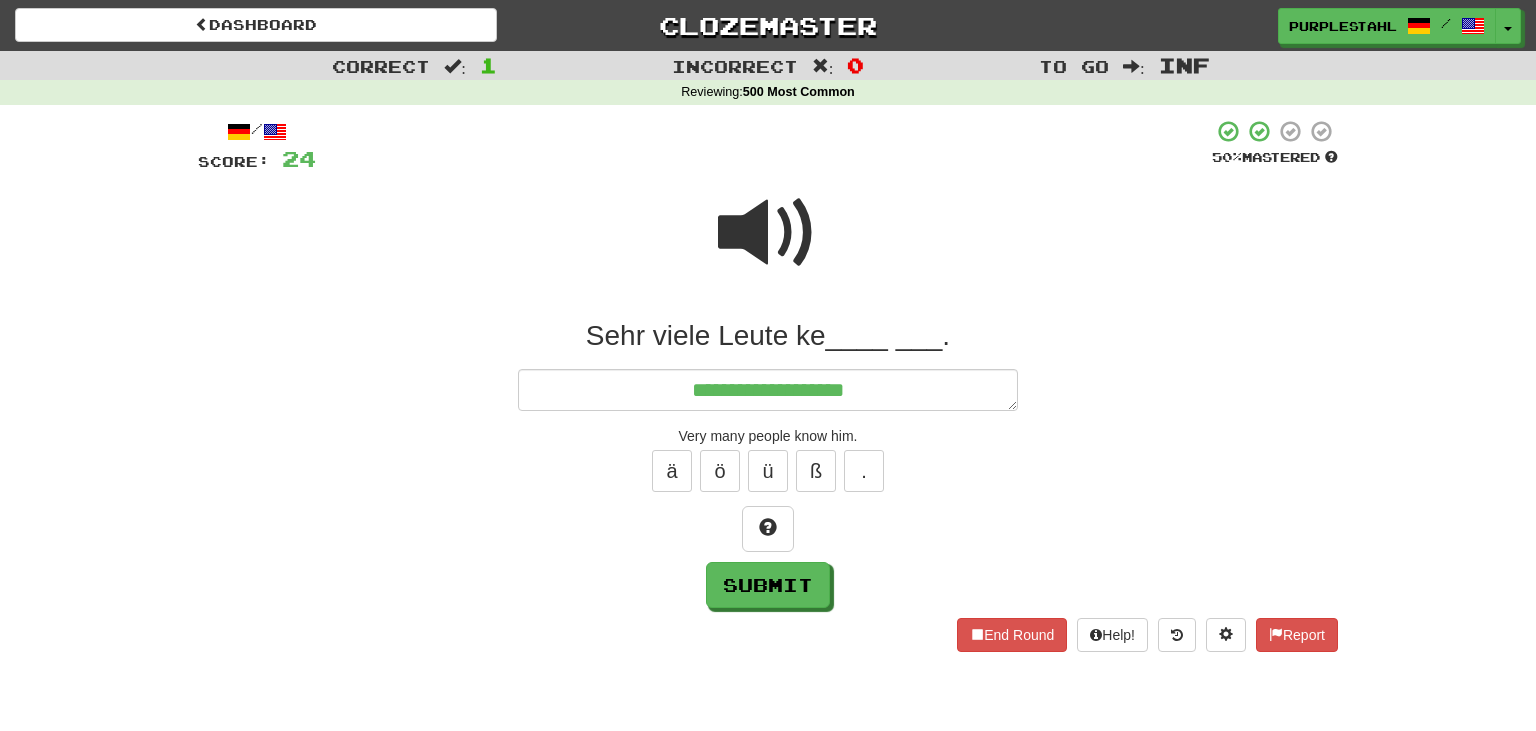 type on "*" 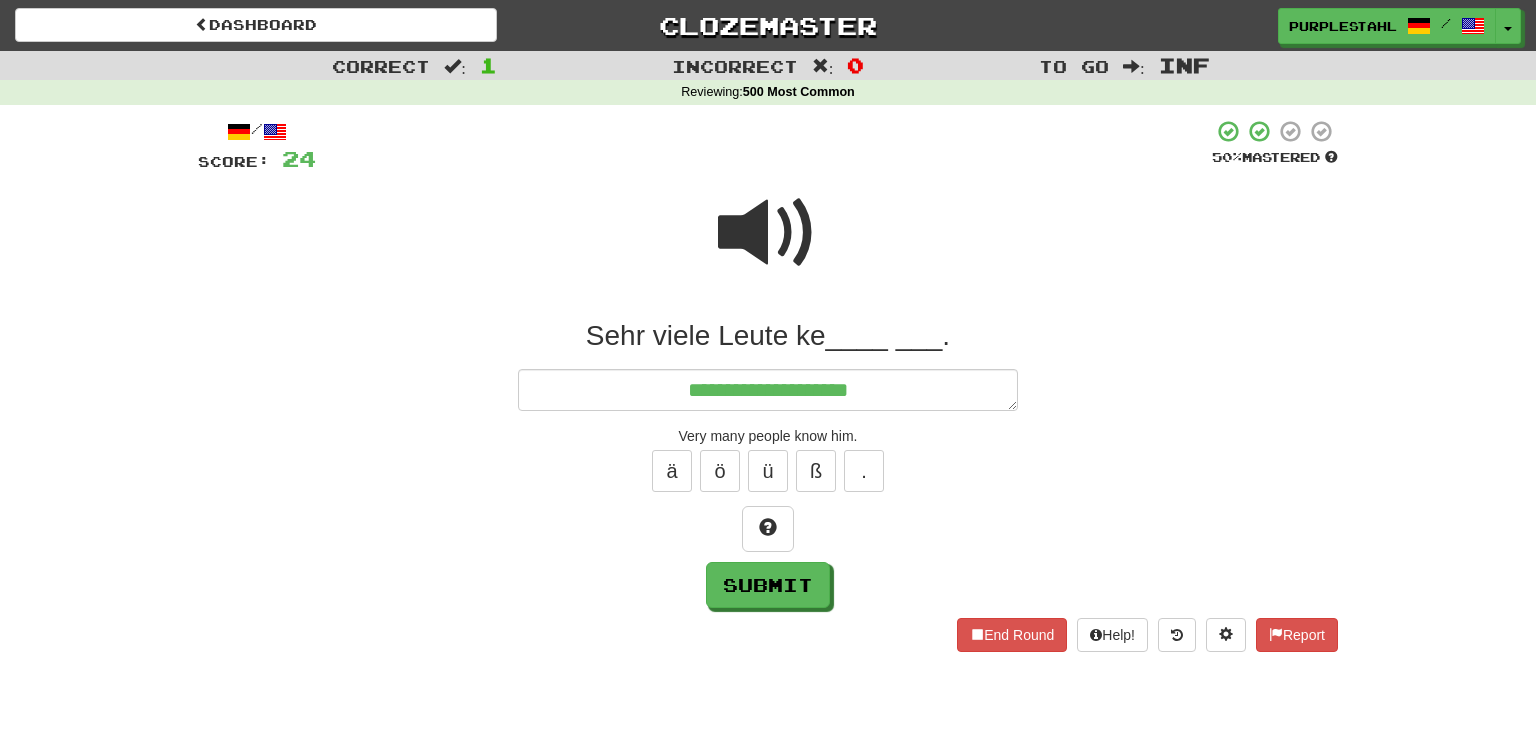 type on "*" 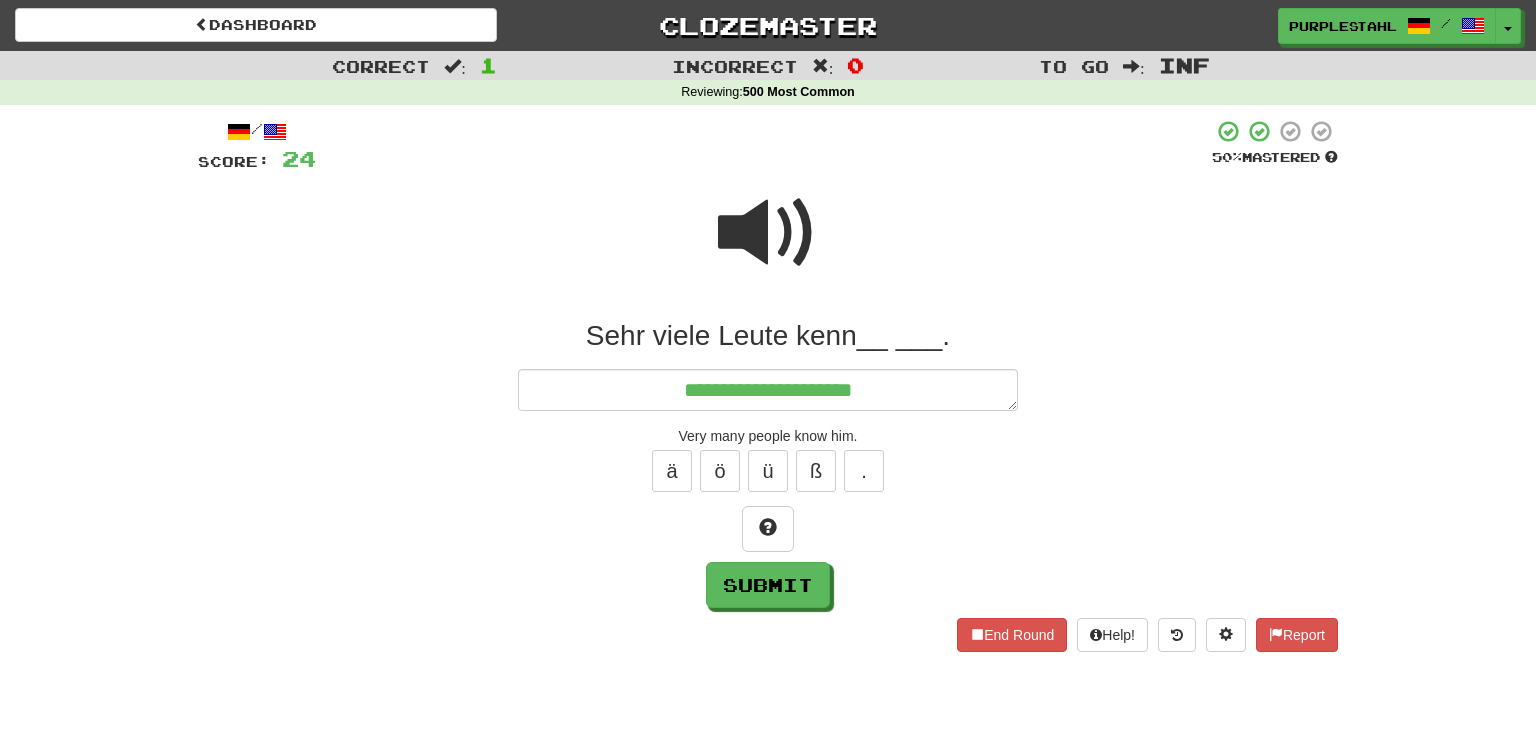 type on "*" 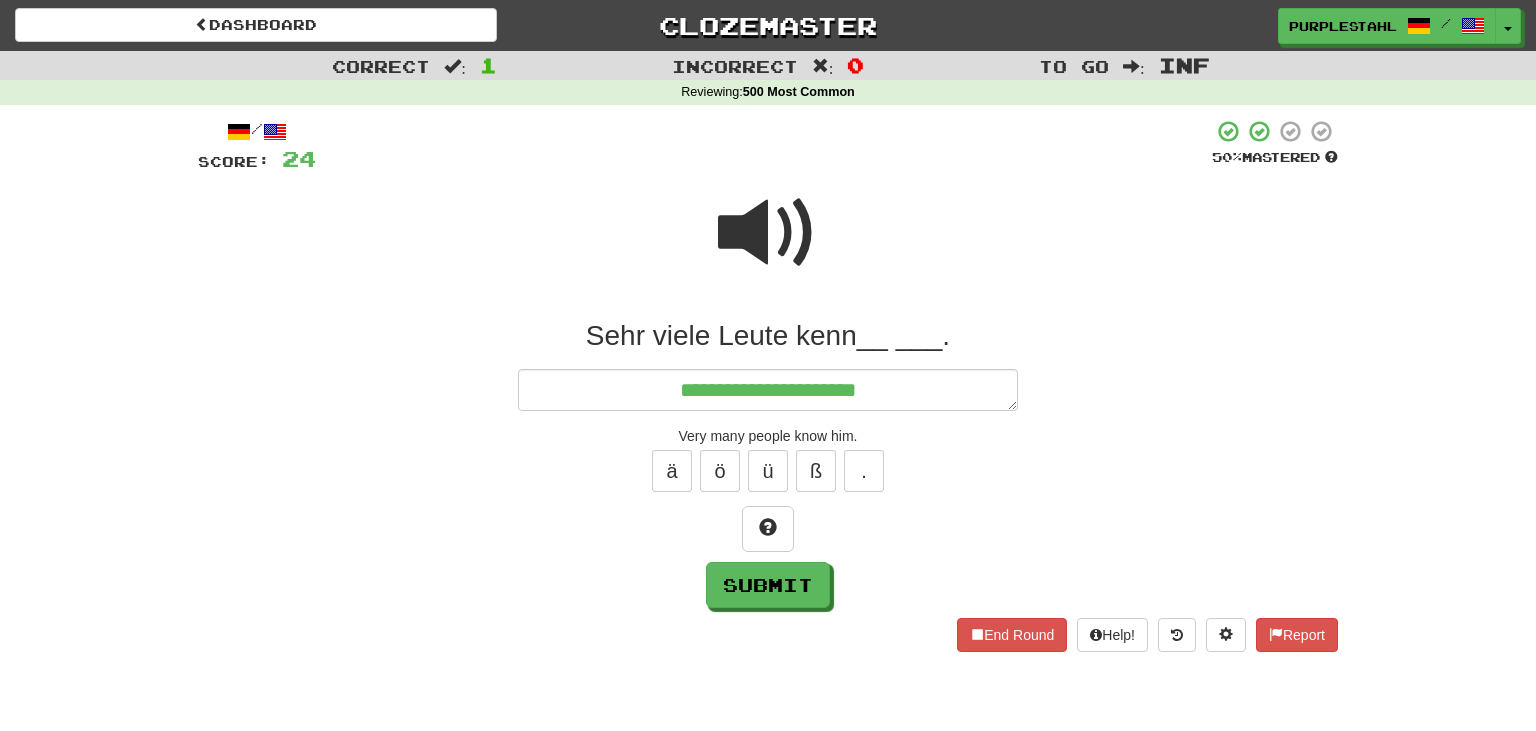 type on "**********" 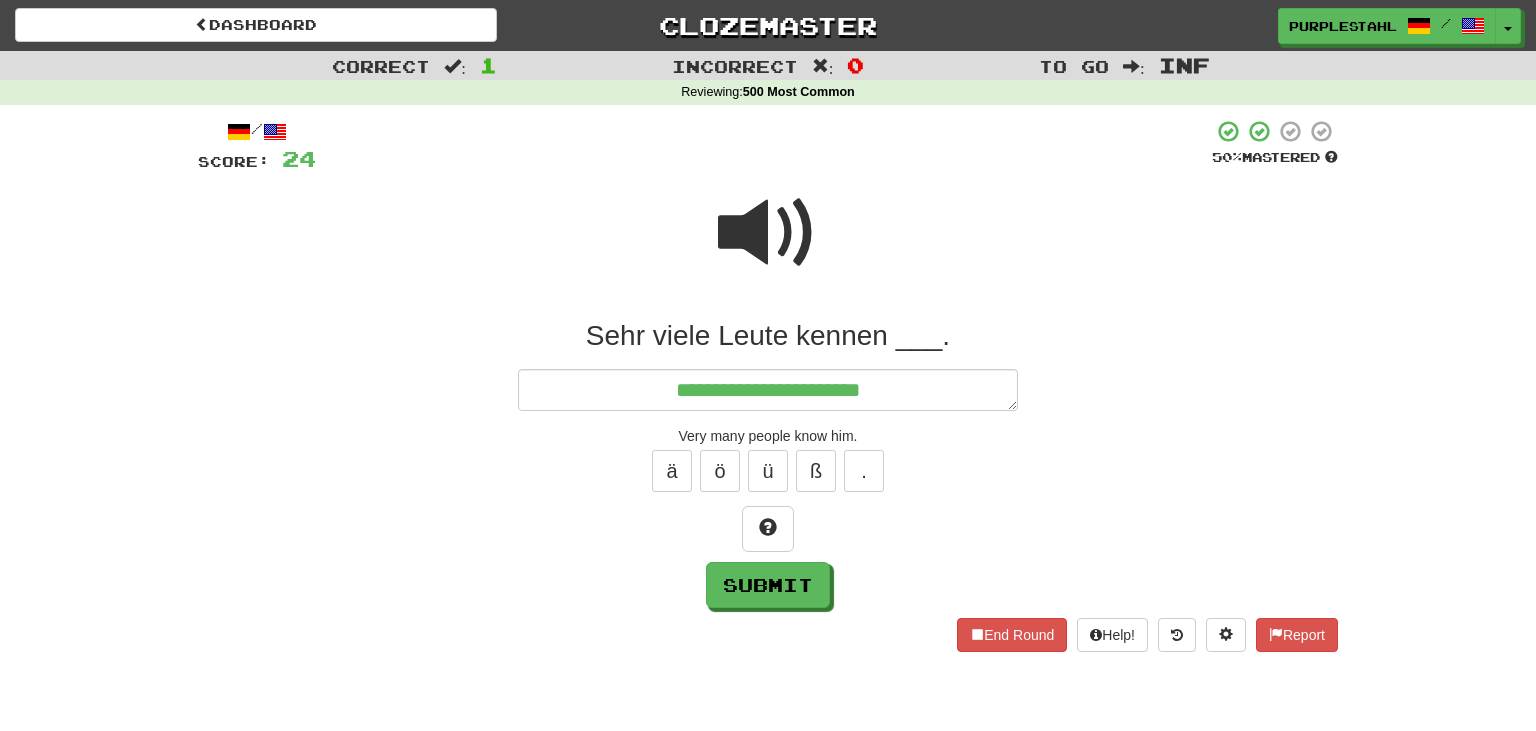 type on "*" 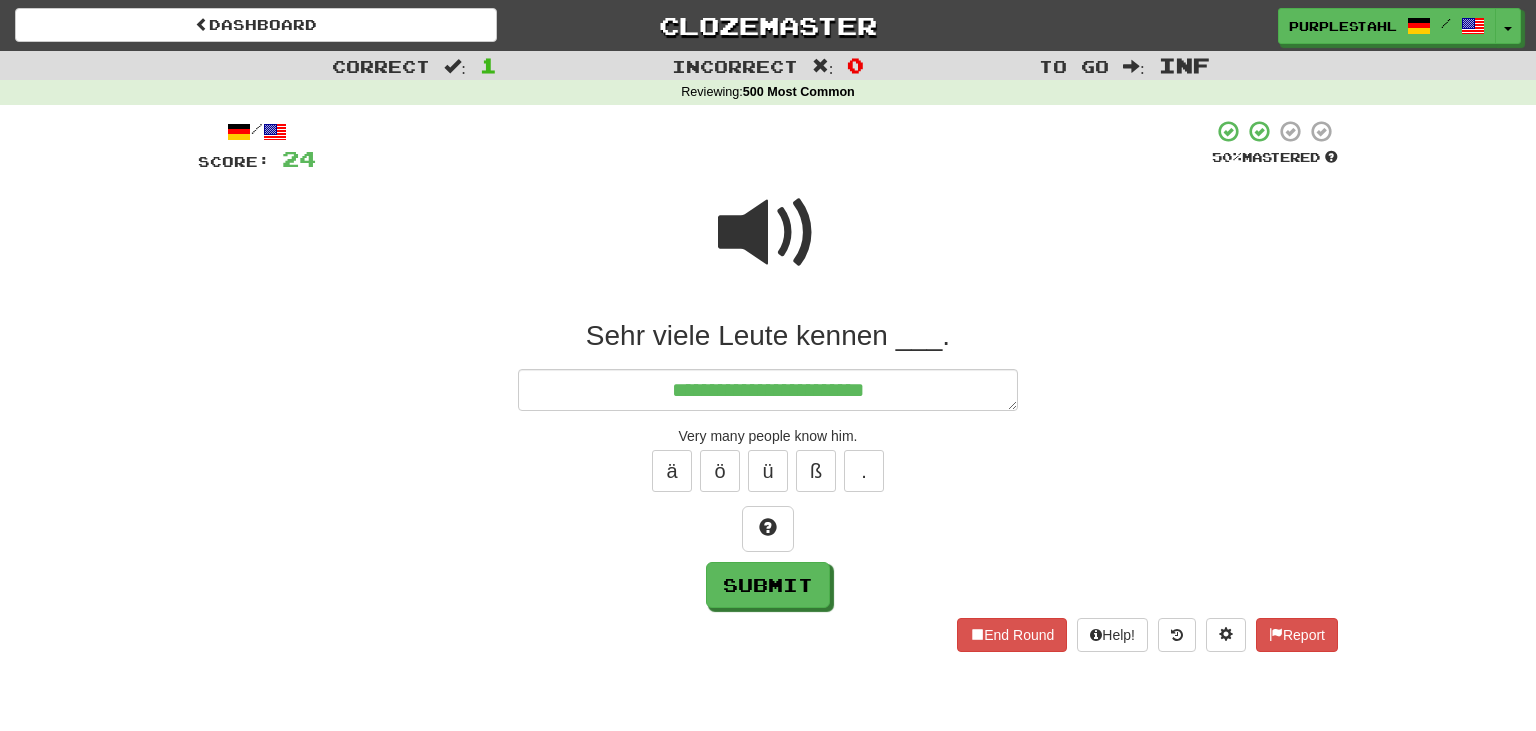 type on "*" 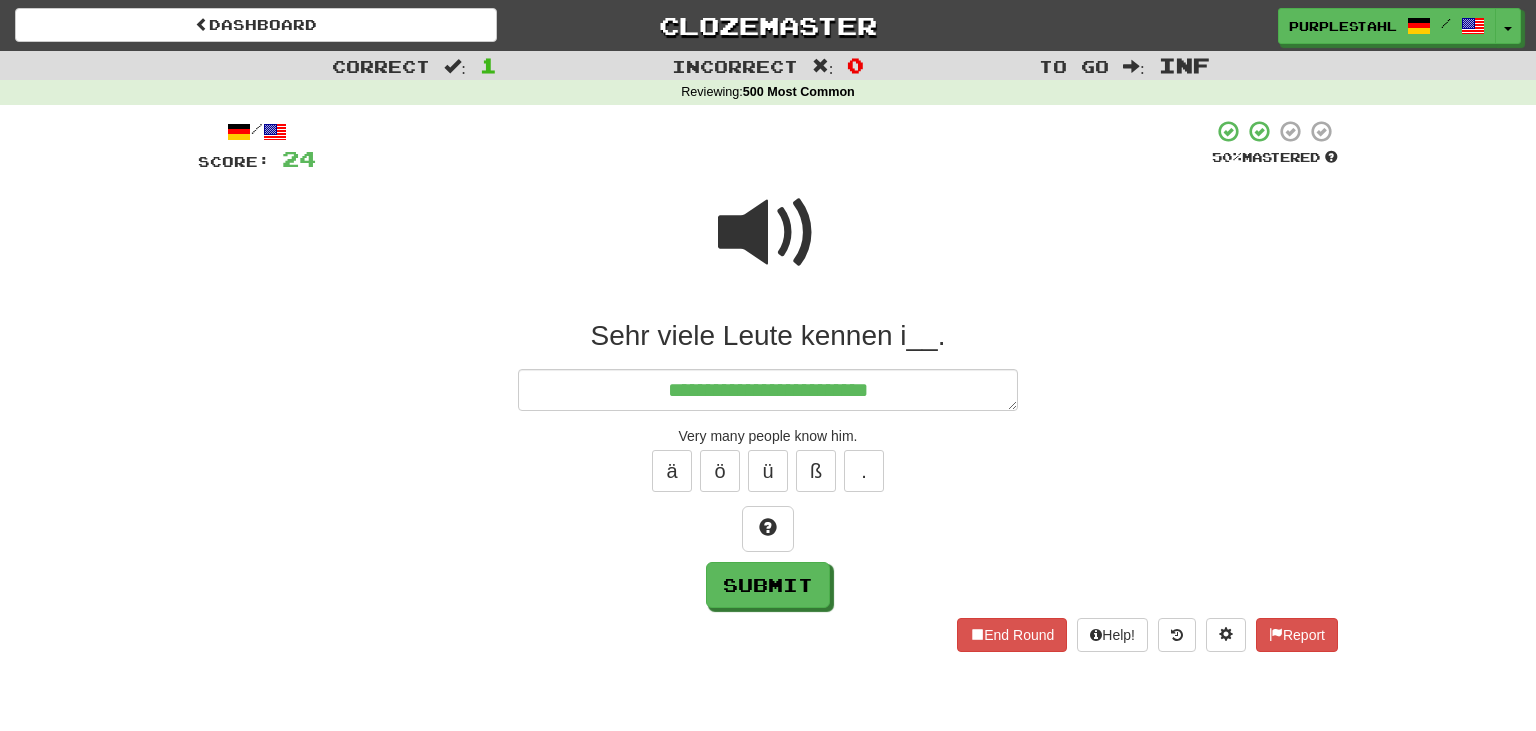 type on "*" 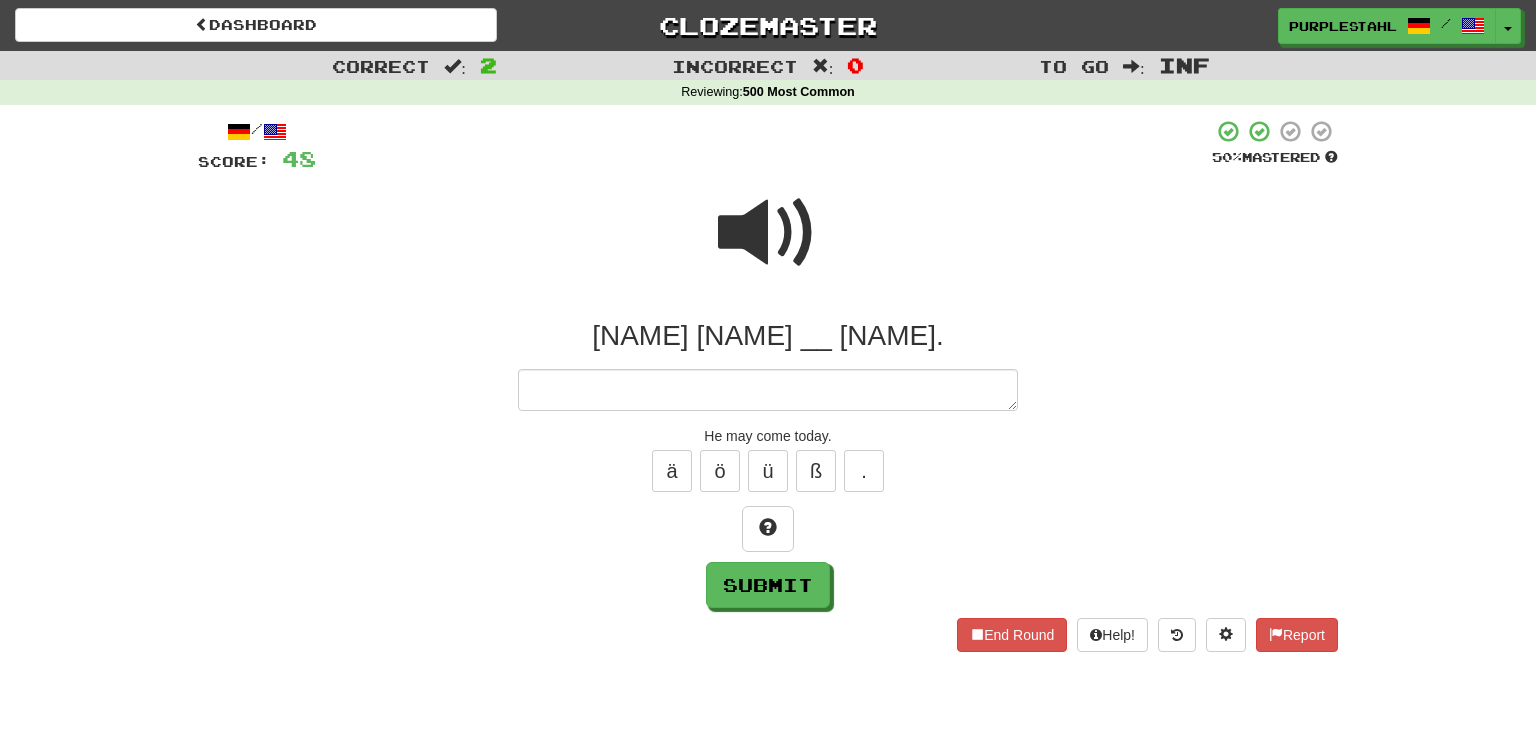 type on "*" 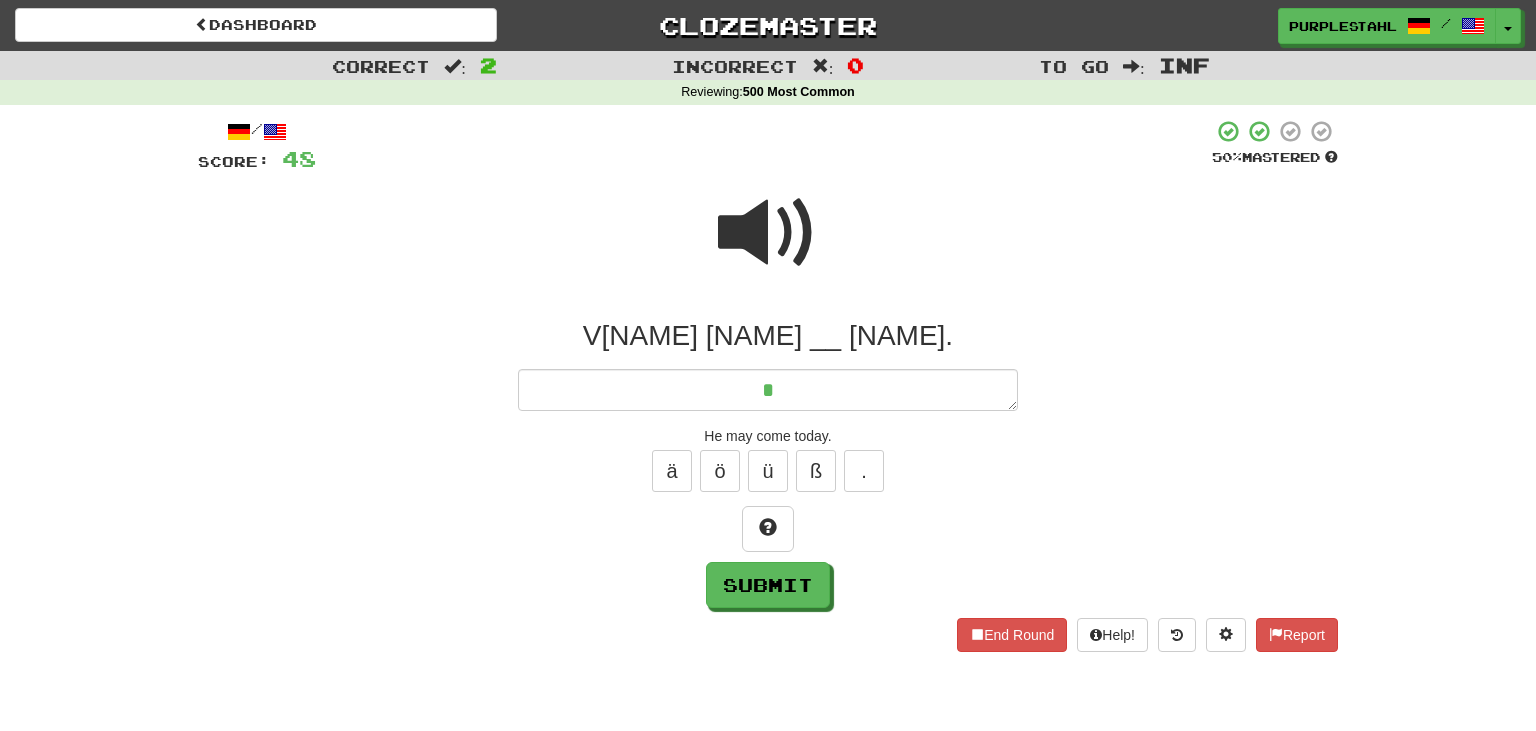 type on "*" 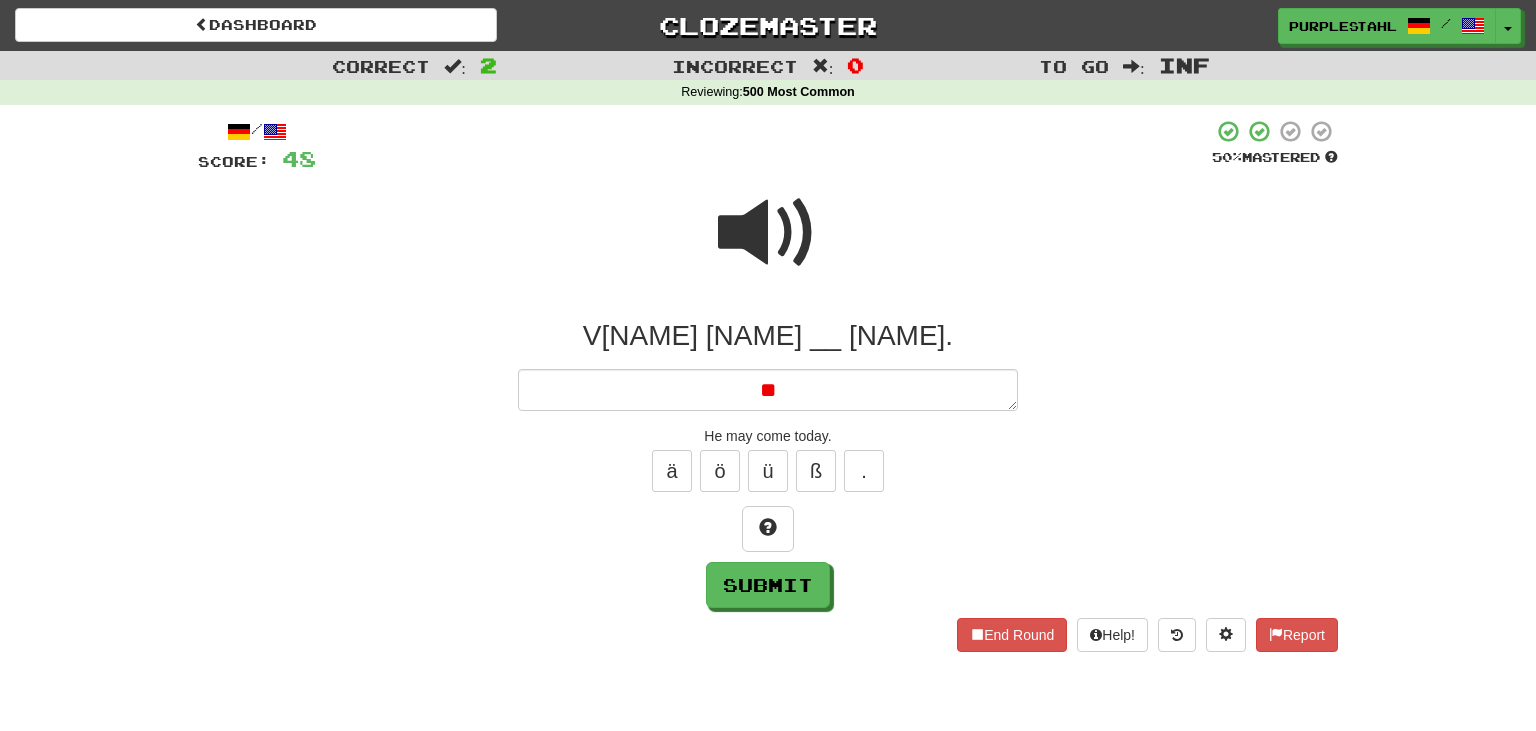 type on "*" 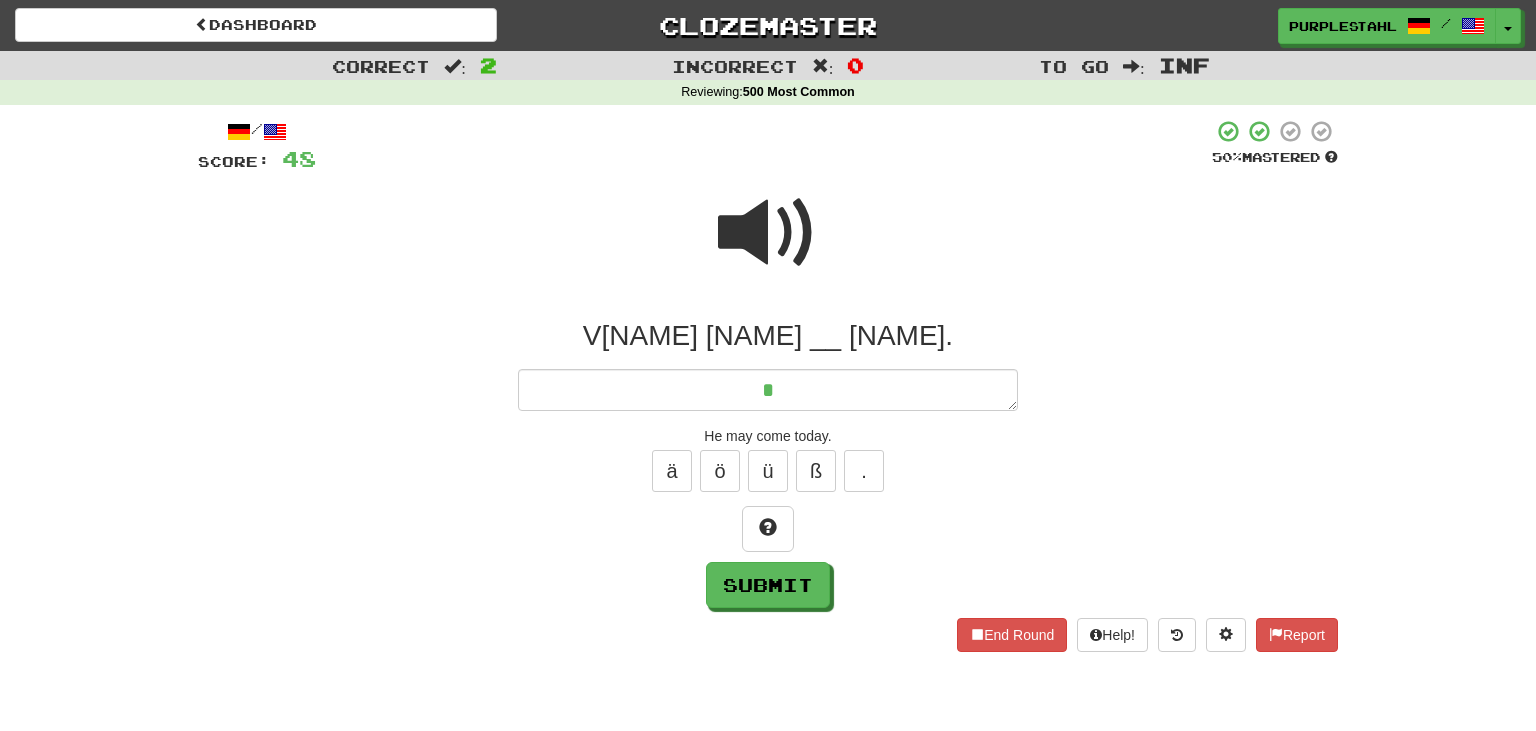 type on "*" 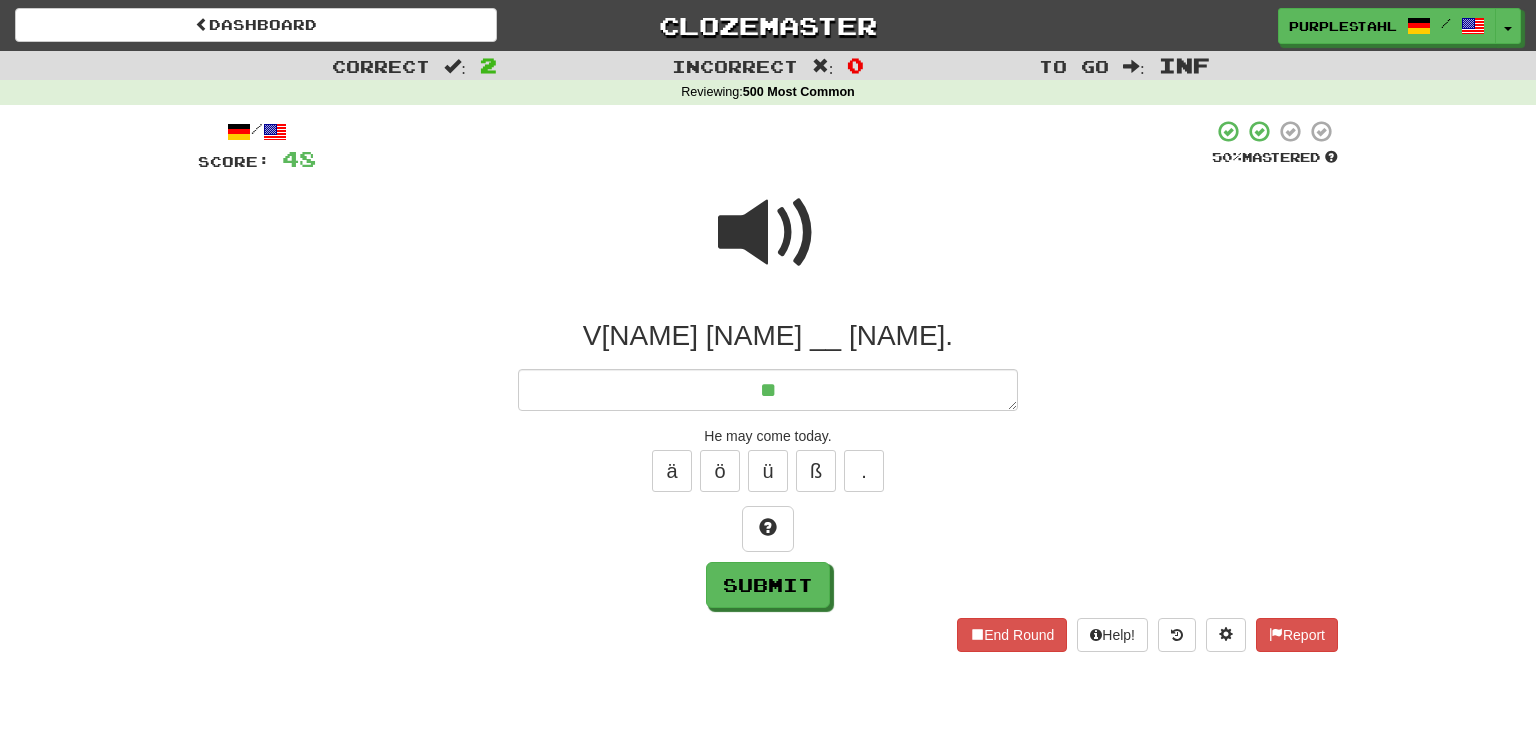 type on "*" 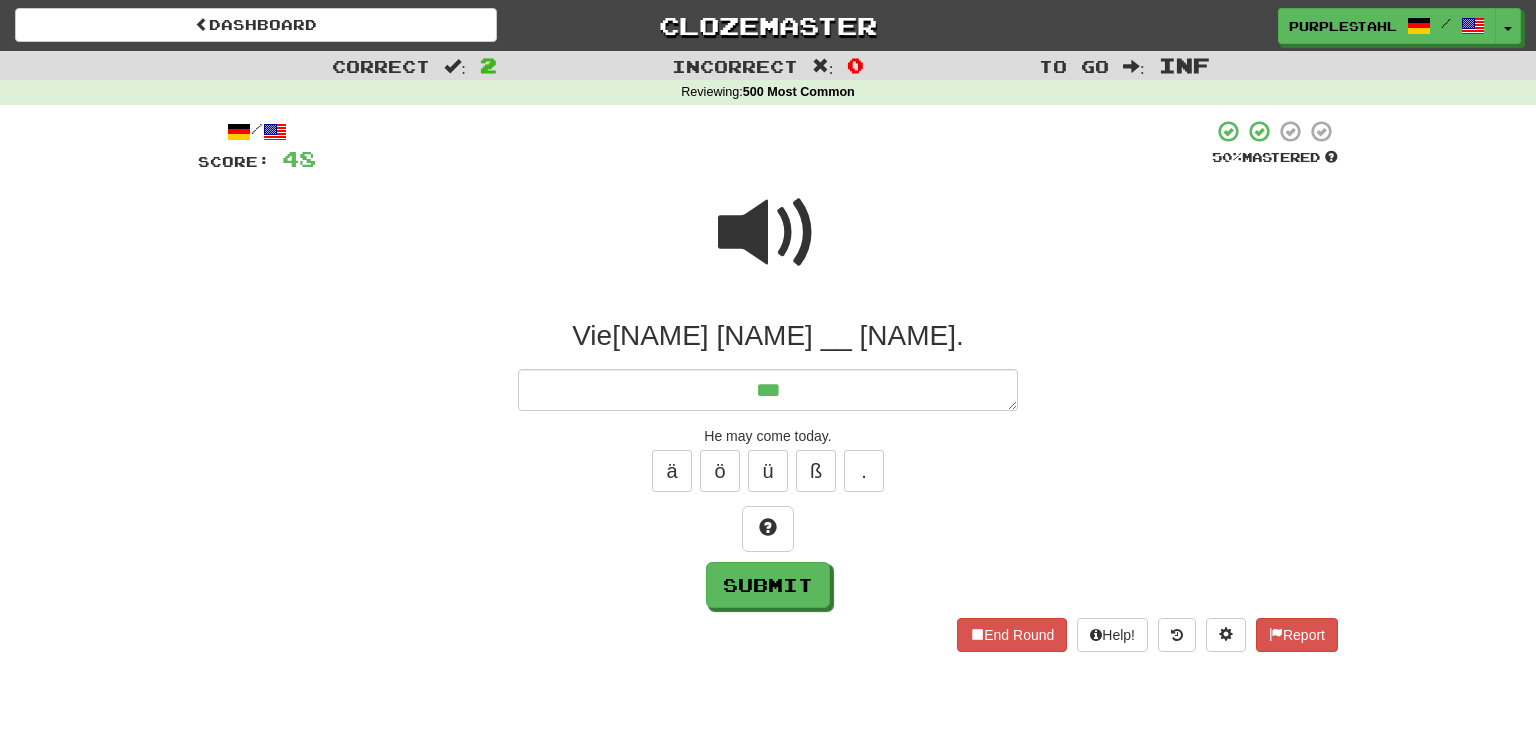 type on "*" 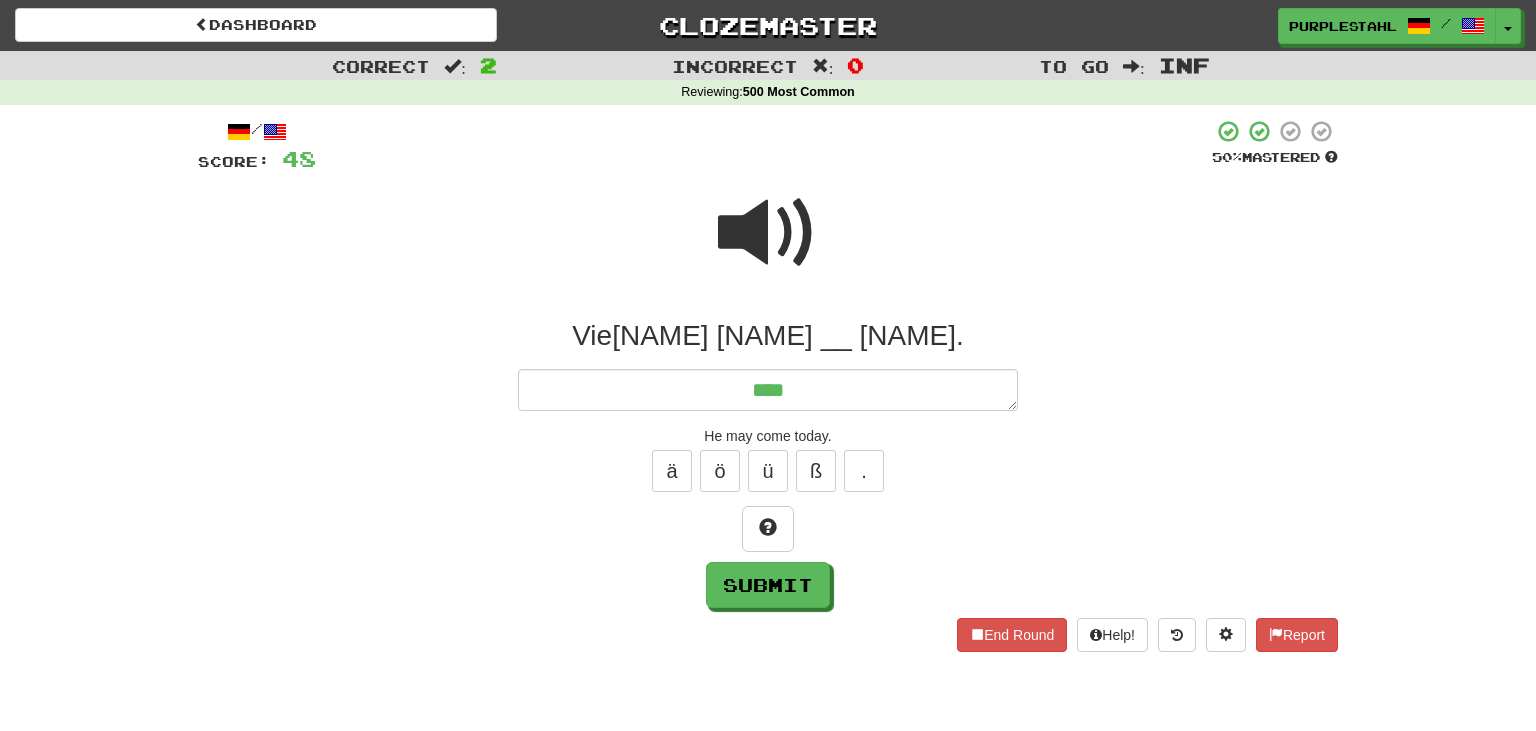 type on "*" 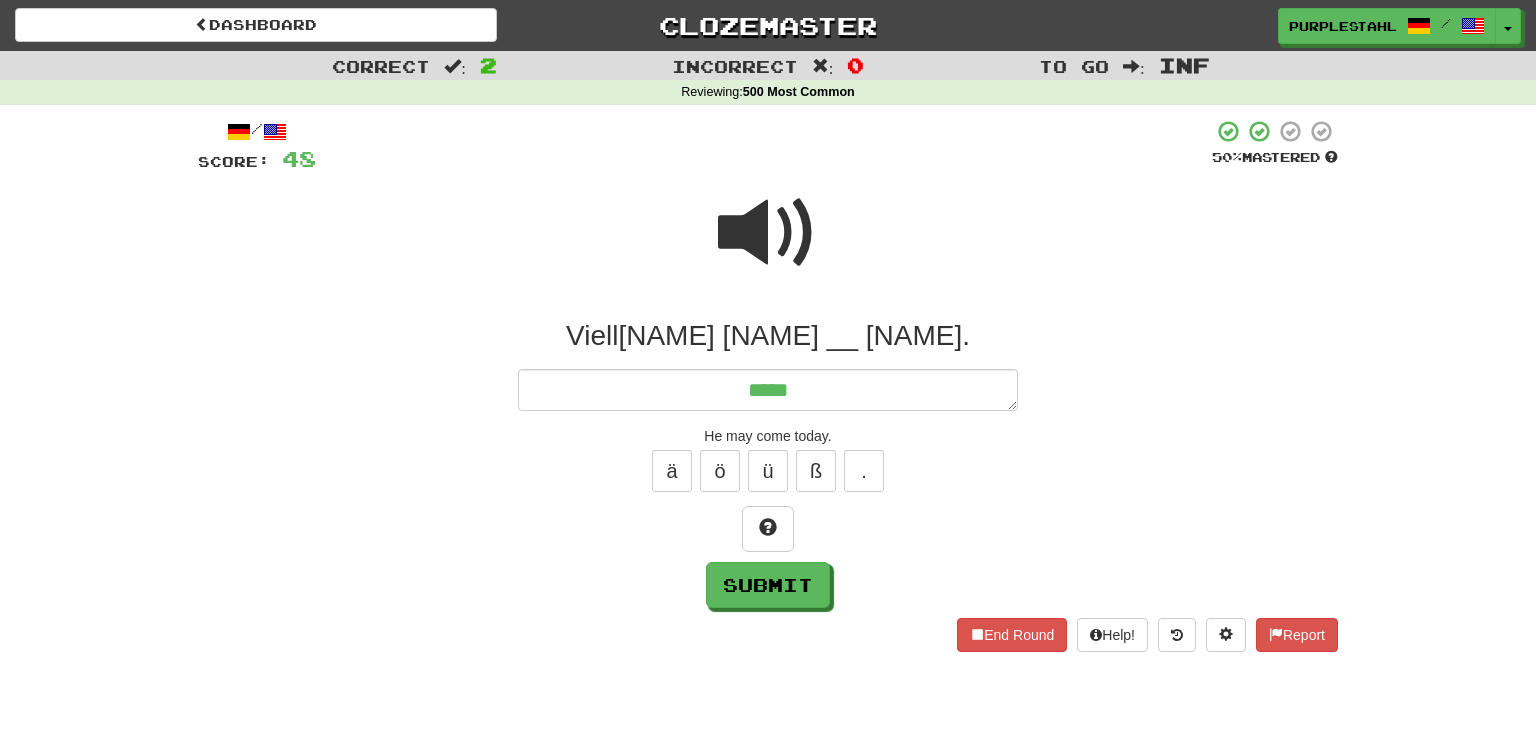 type on "*" 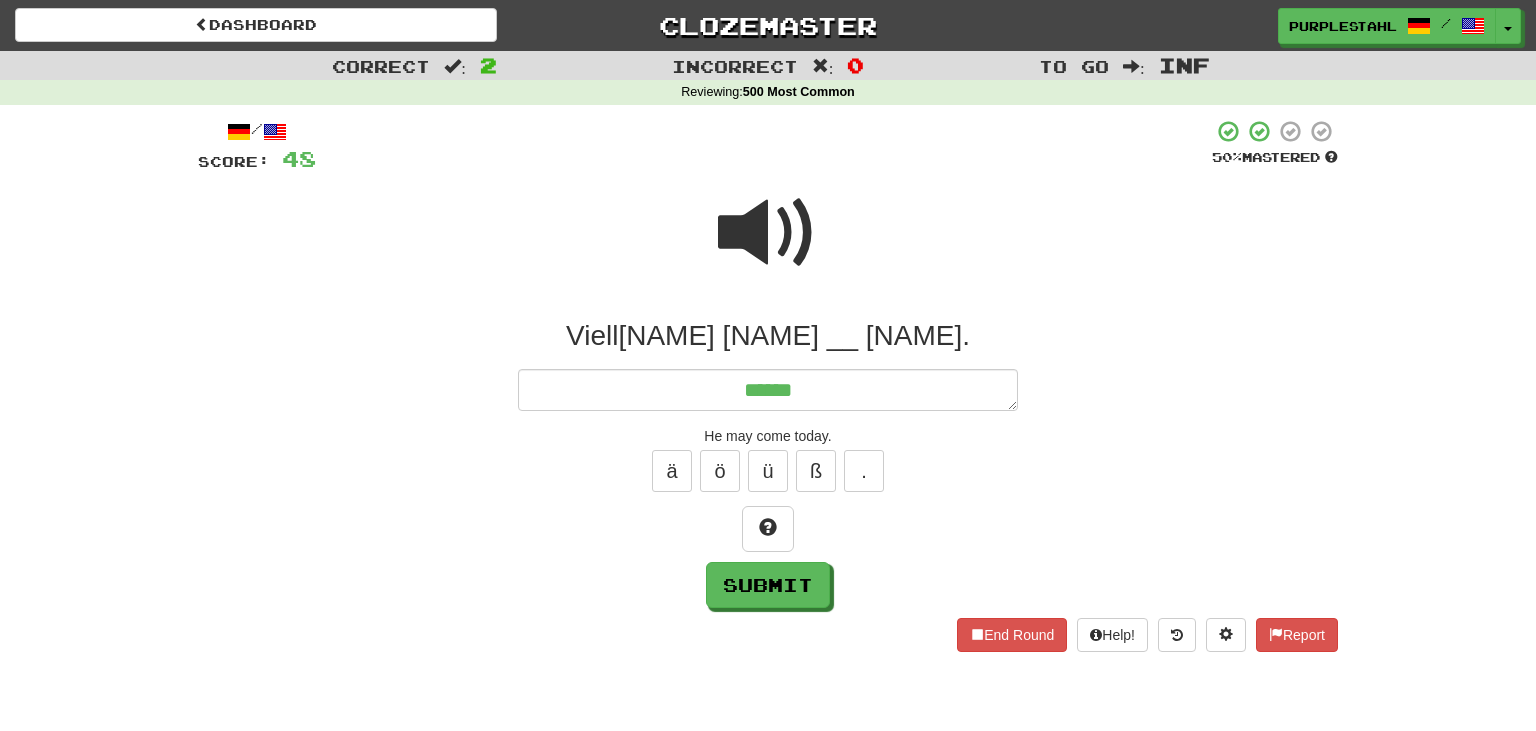 type on "*" 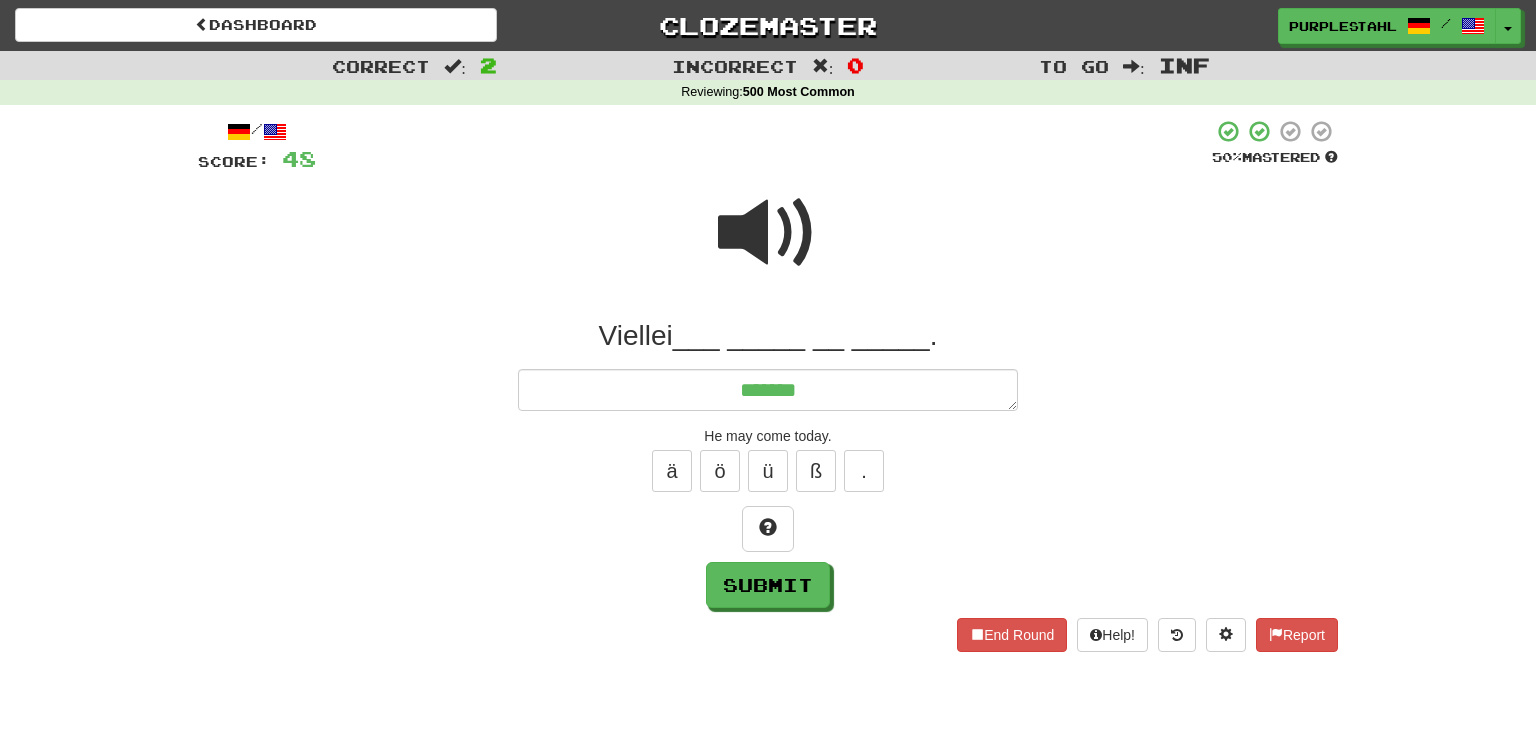 type on "*" 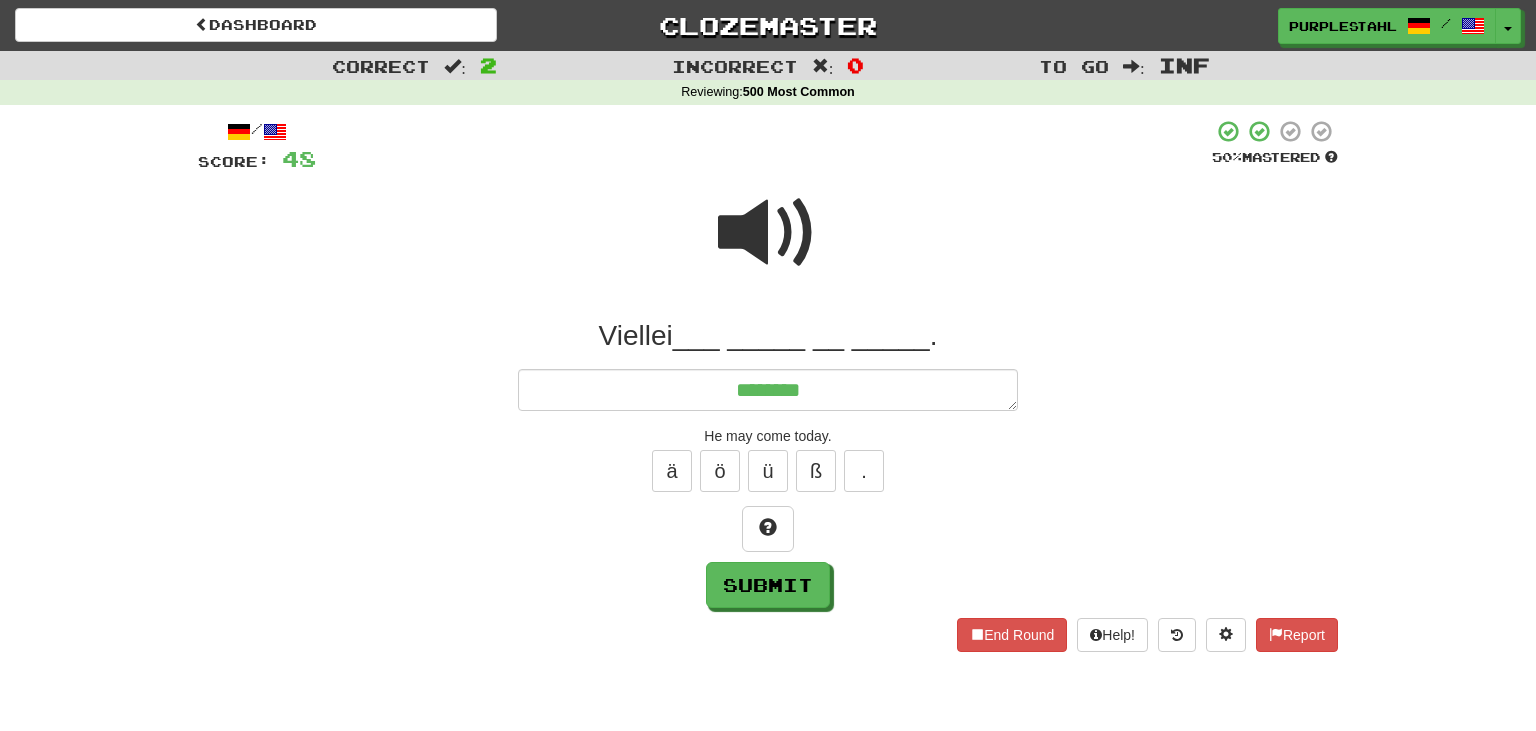 type on "*" 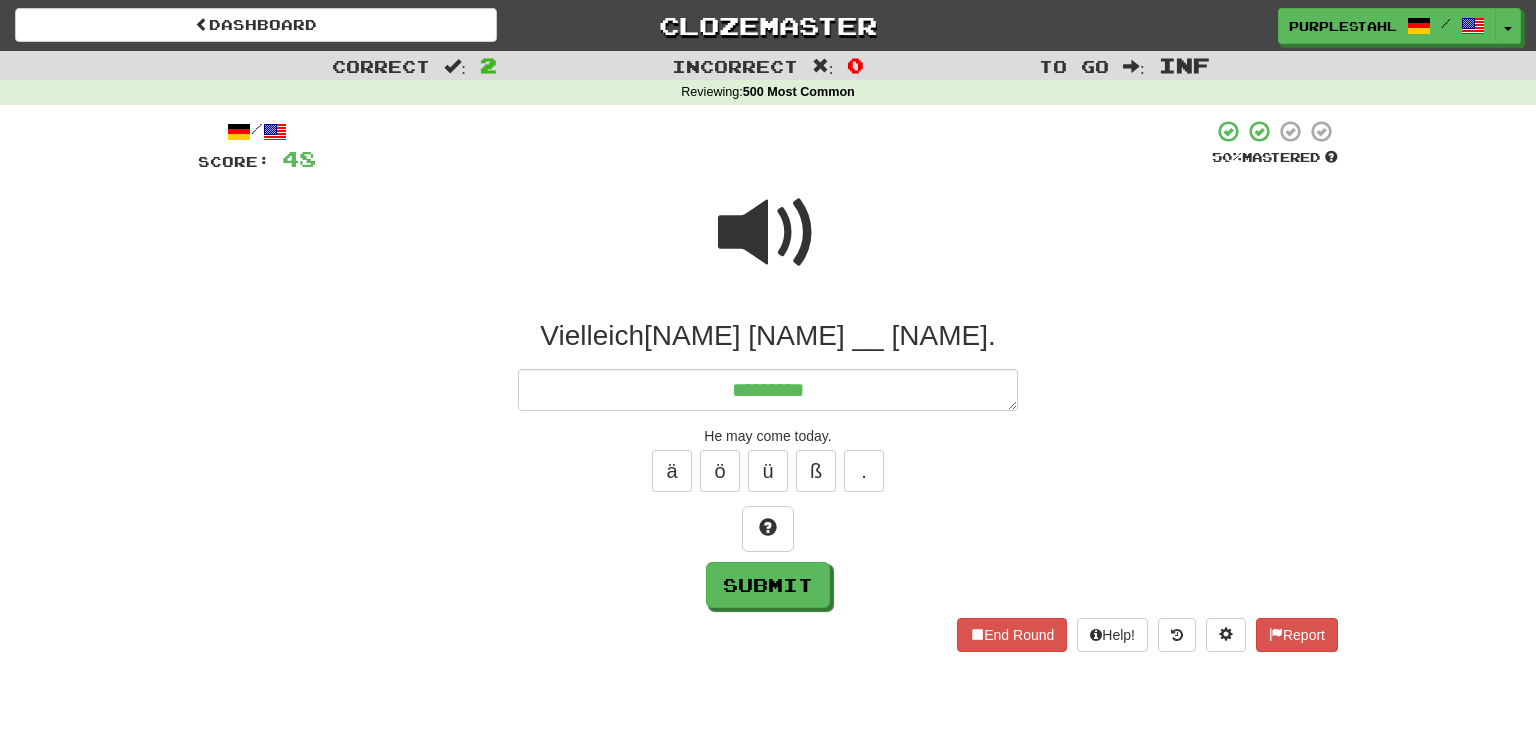 type on "*" 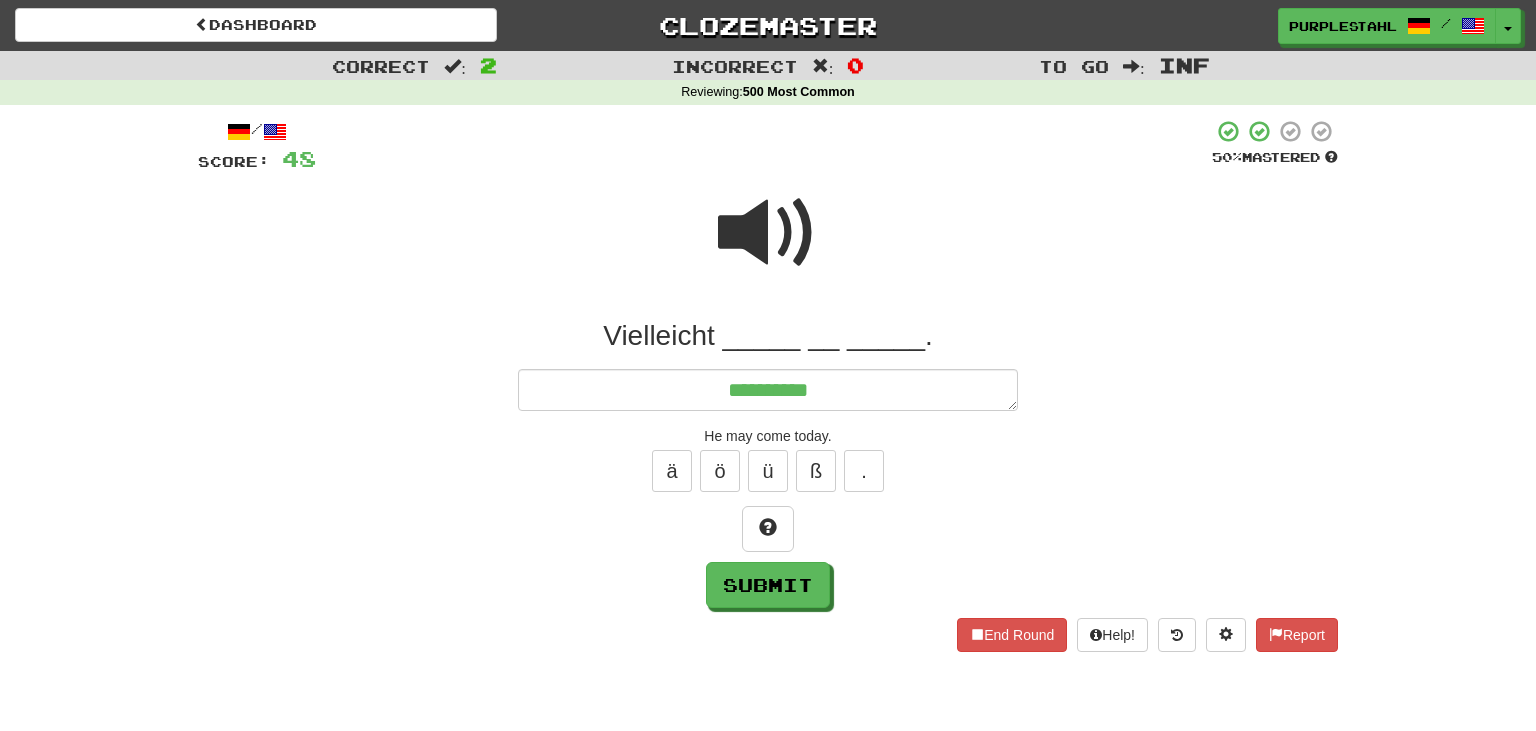 type on "*" 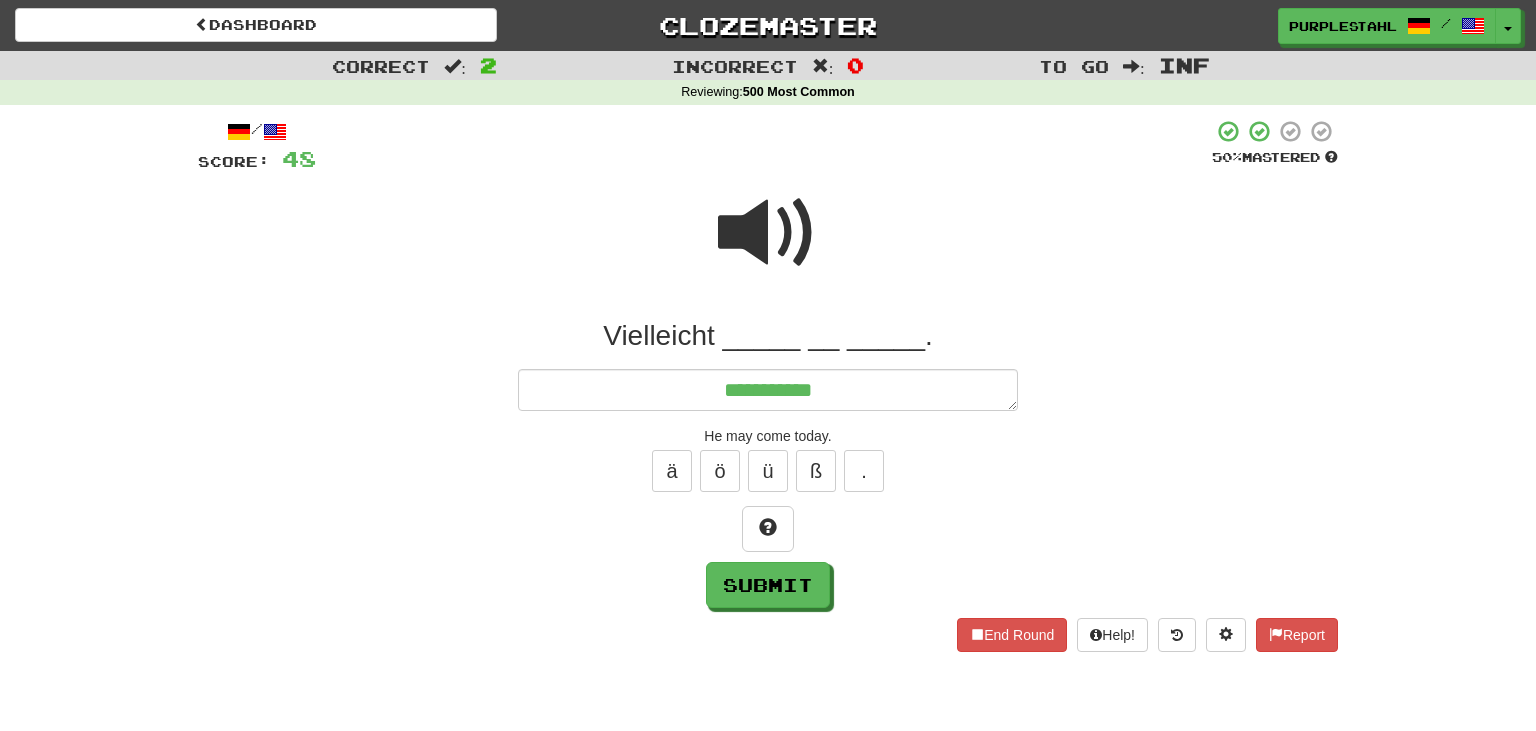 type on "*" 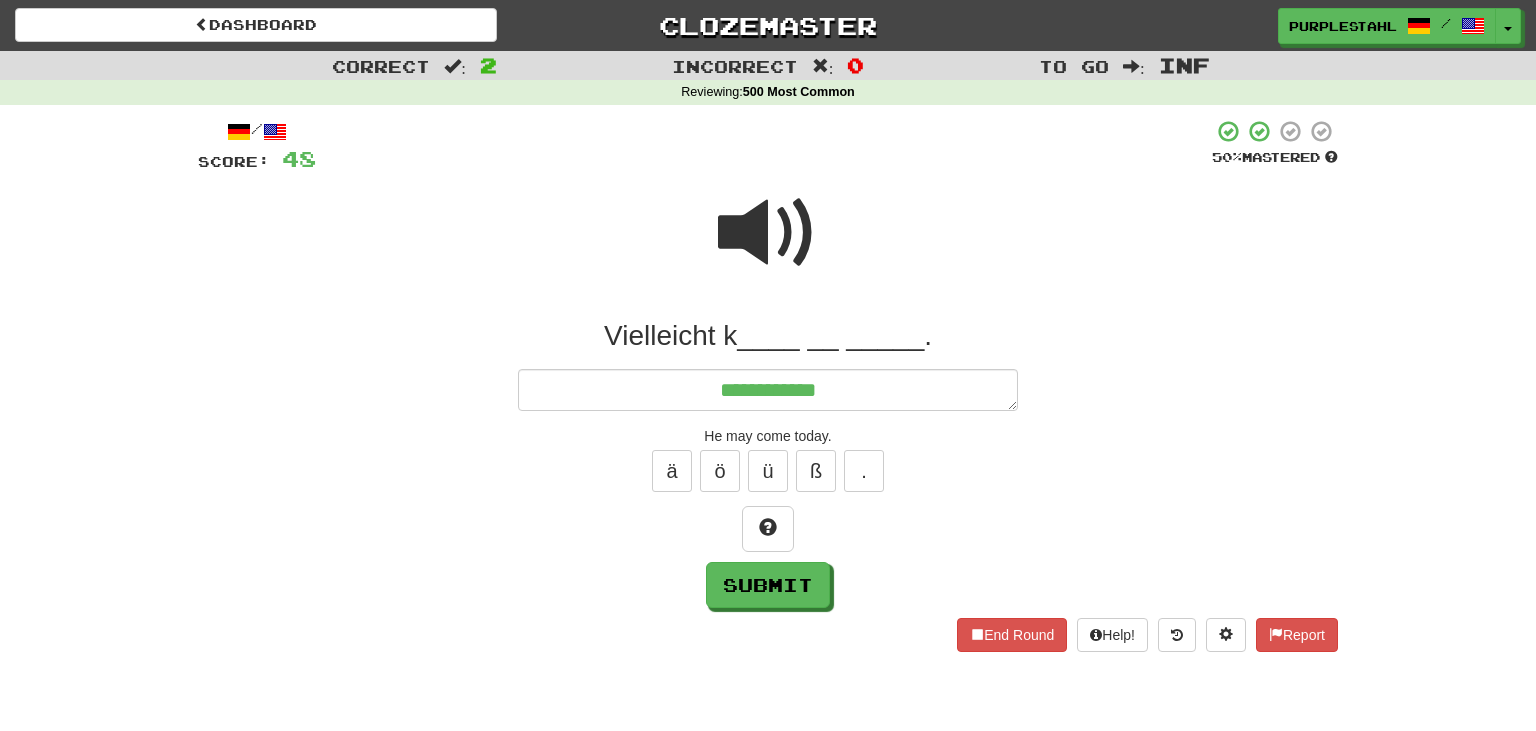 type on "*" 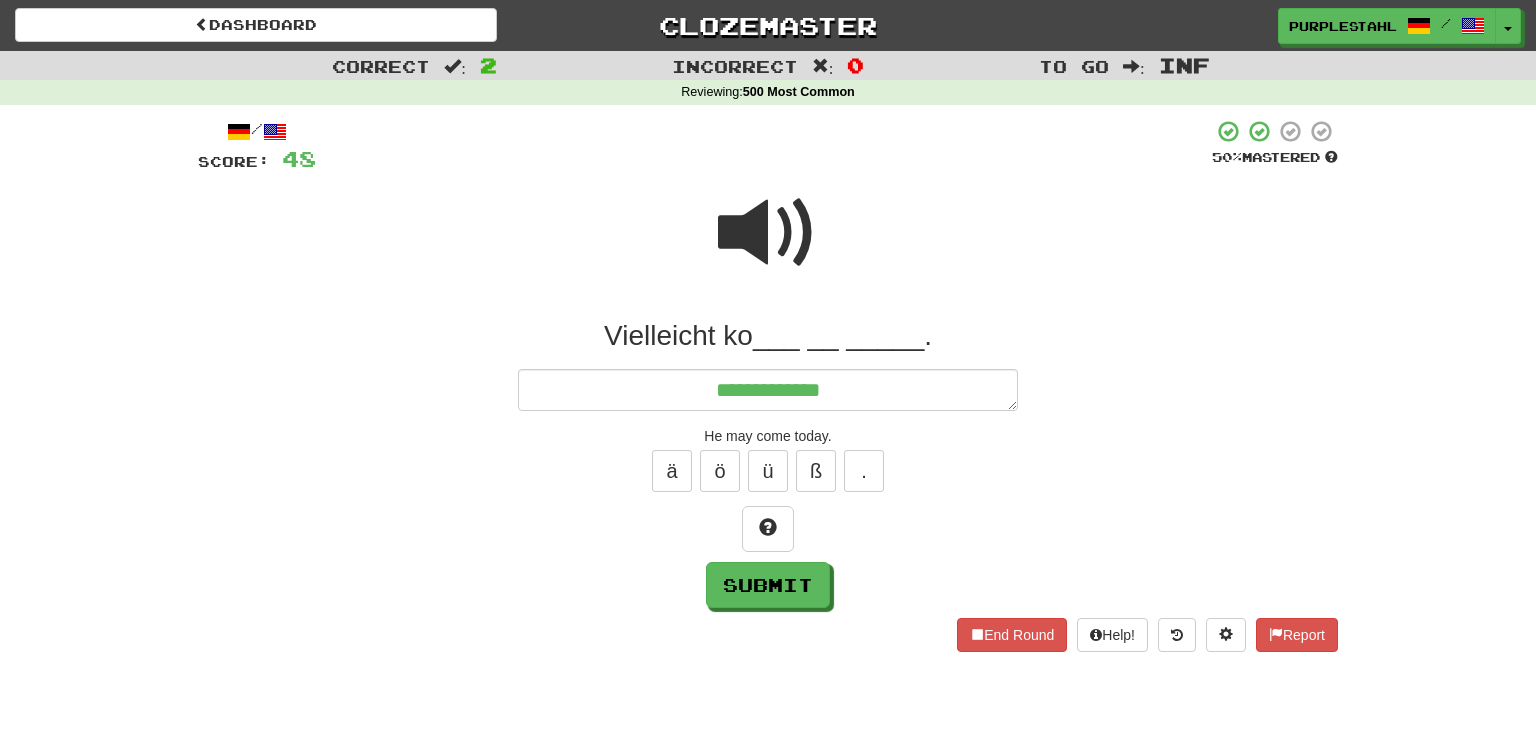 type on "*" 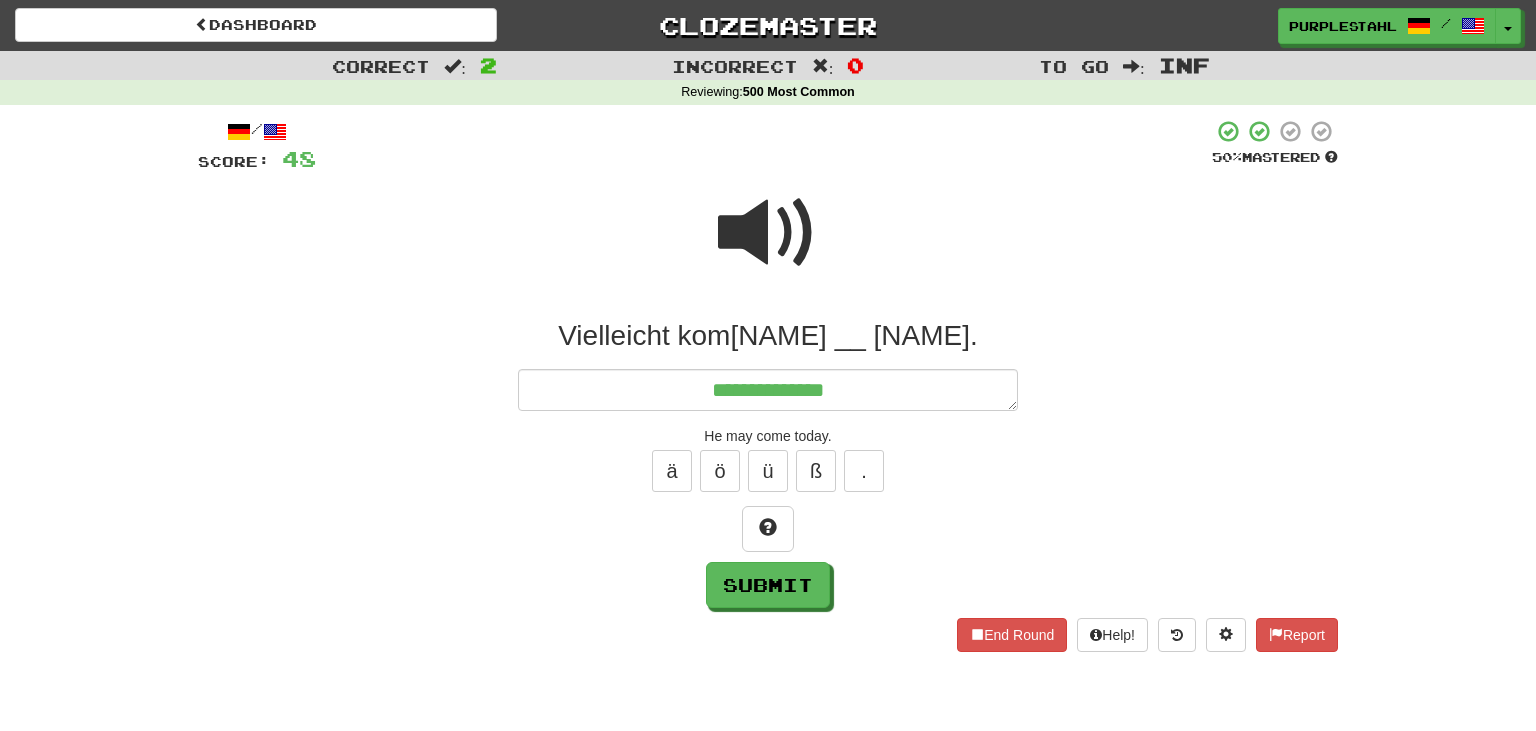 type on "*" 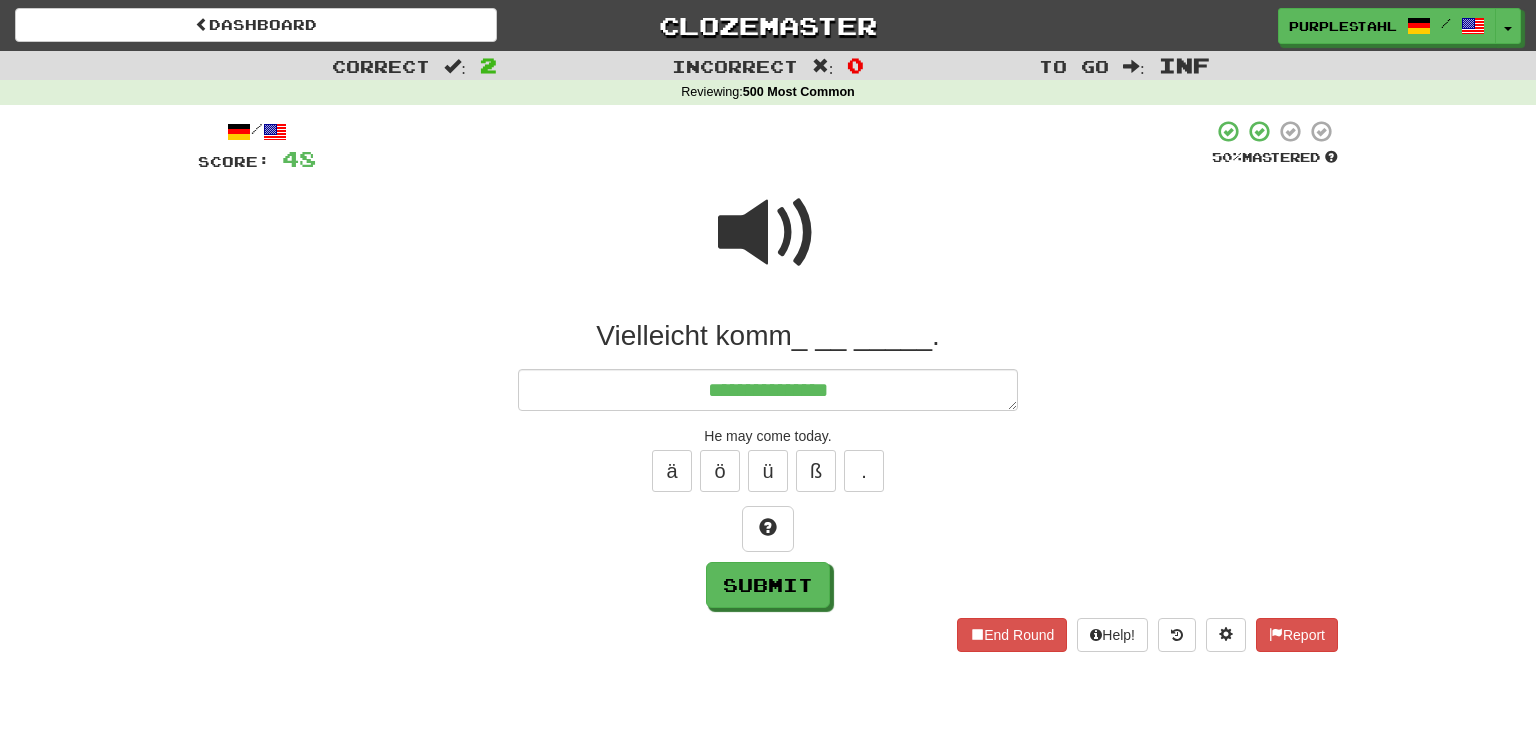 type on "*" 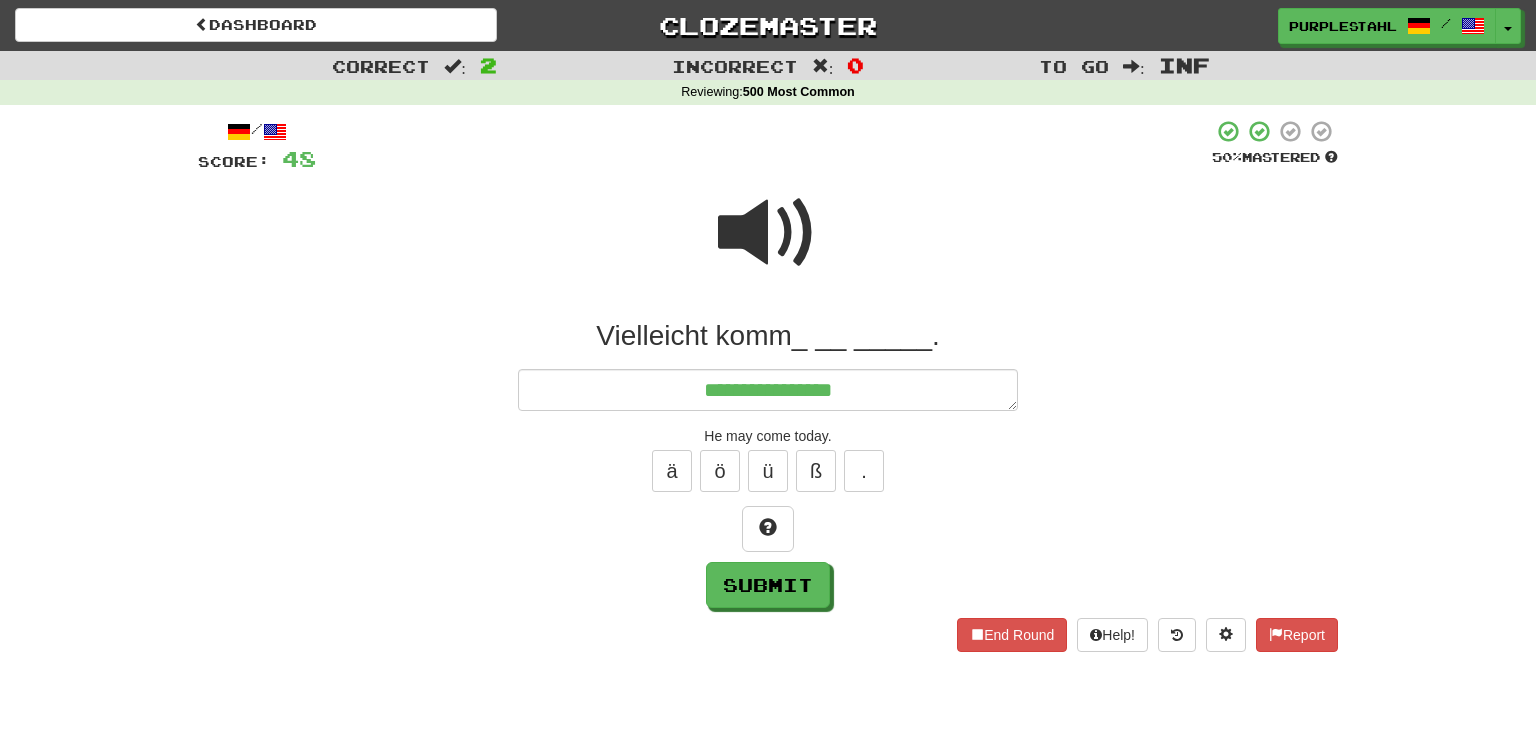 type on "*" 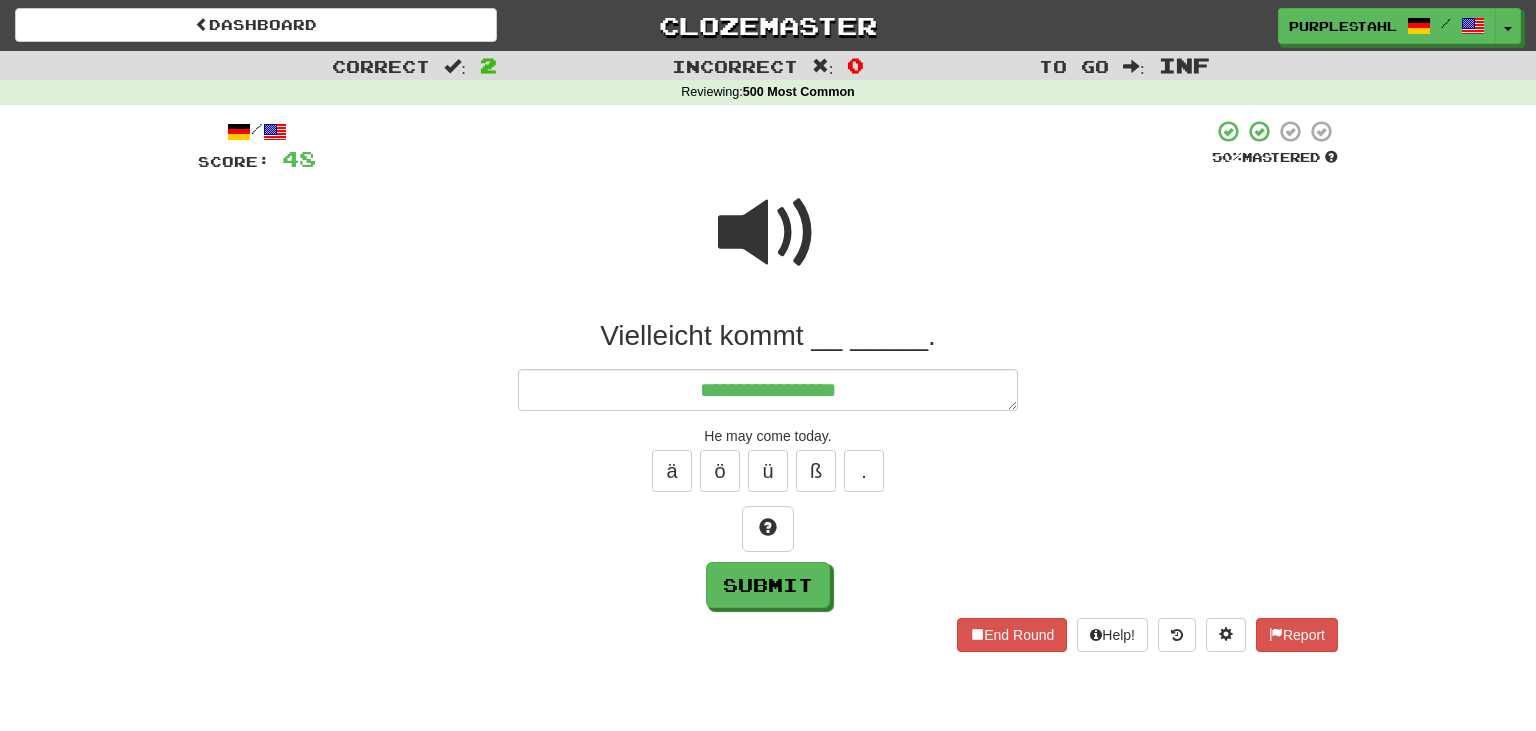 type on "*" 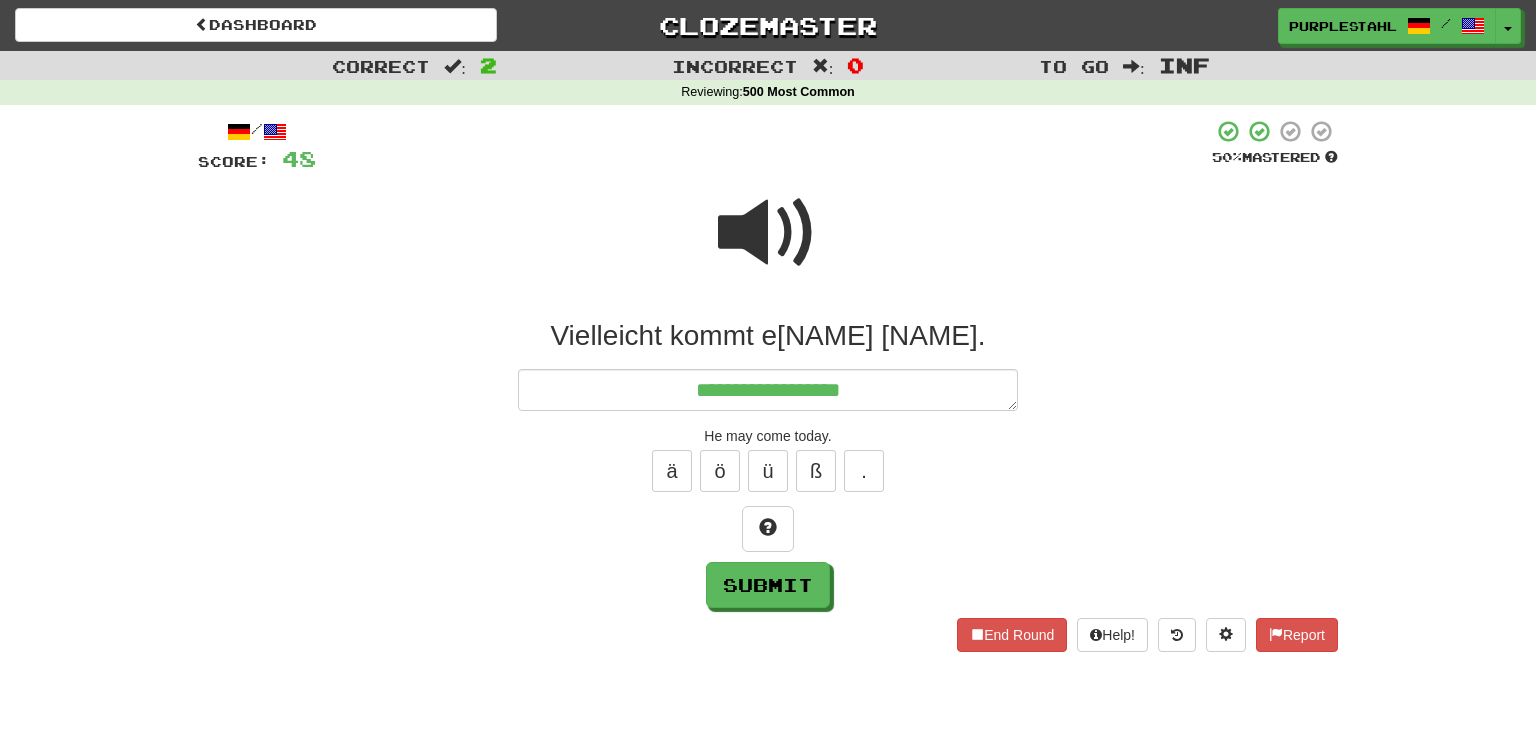 type on "*" 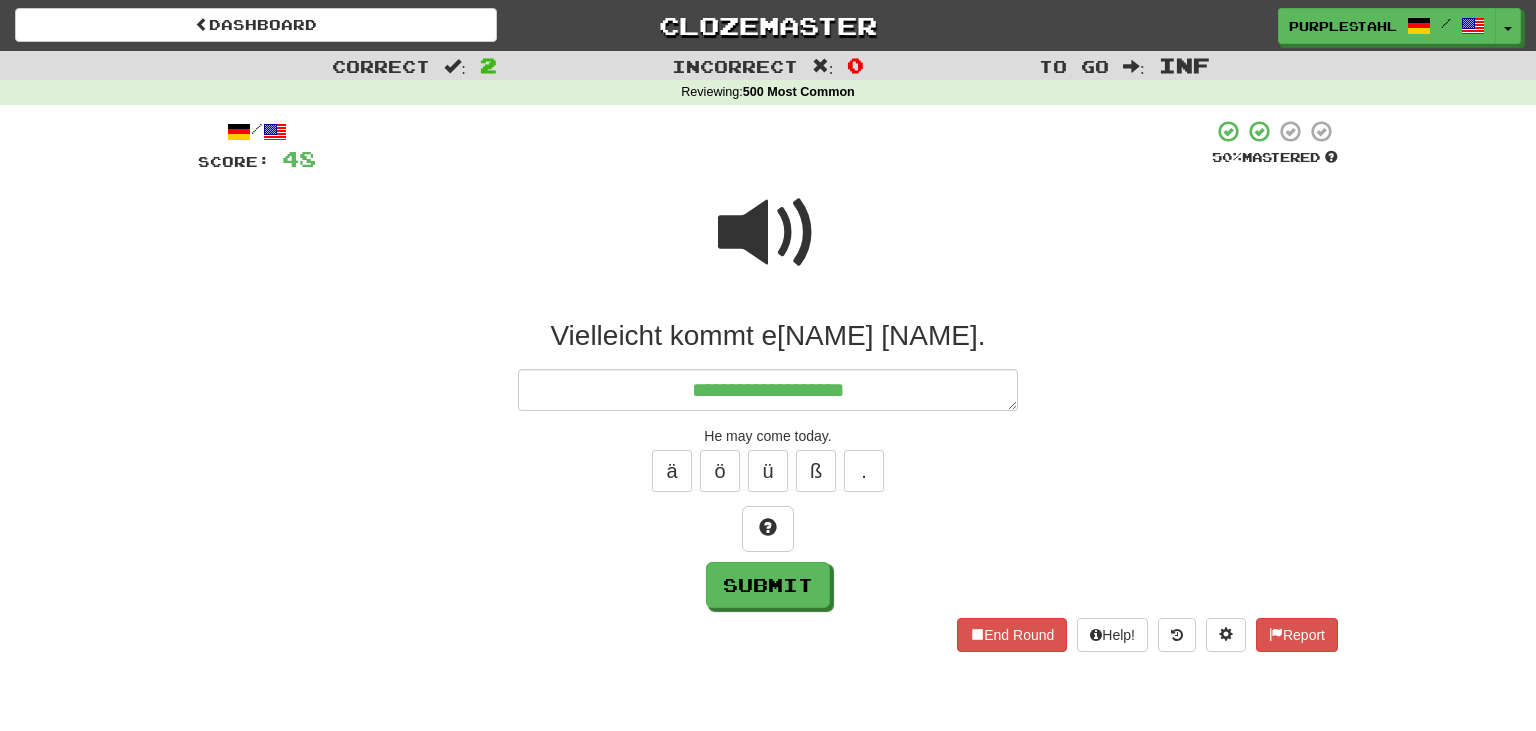 type on "*" 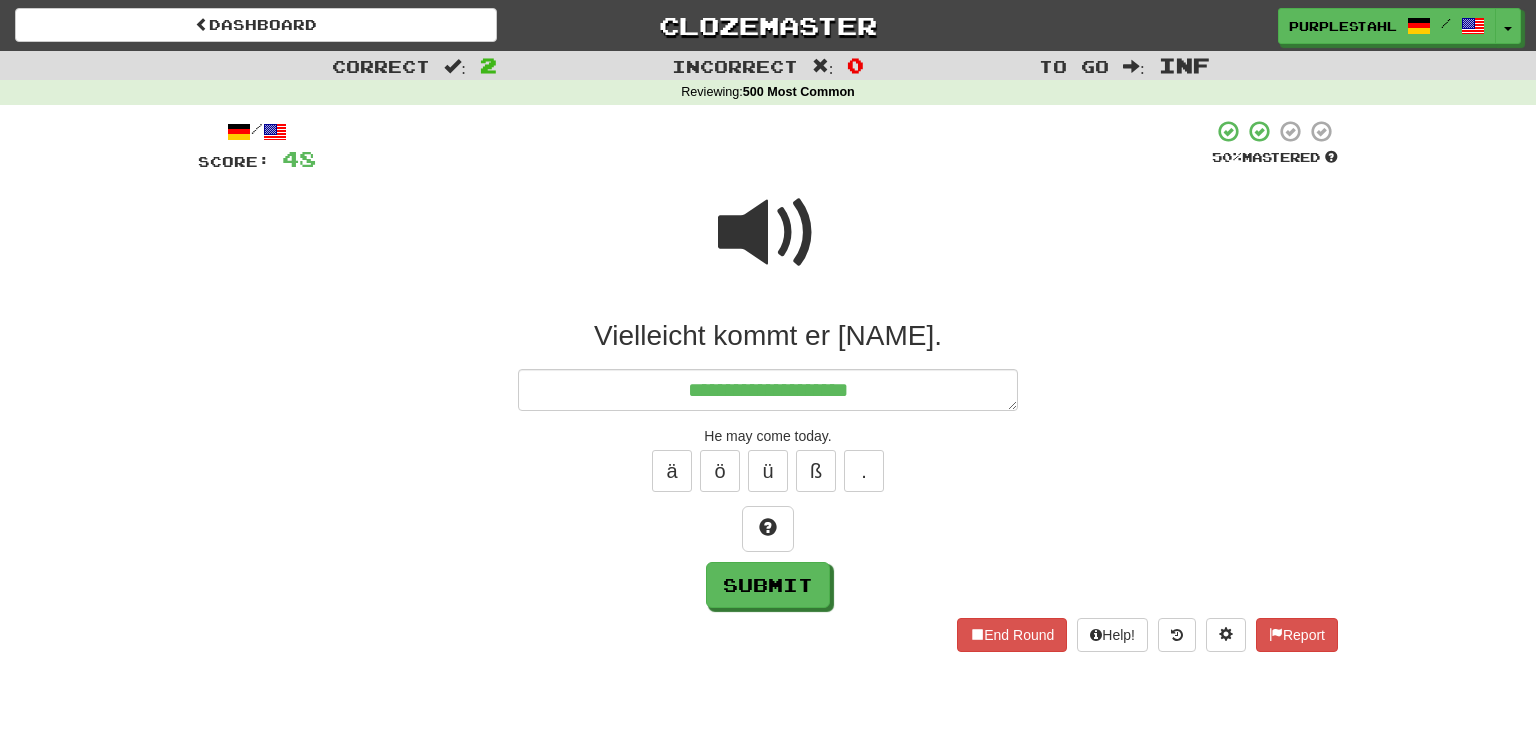 type on "*" 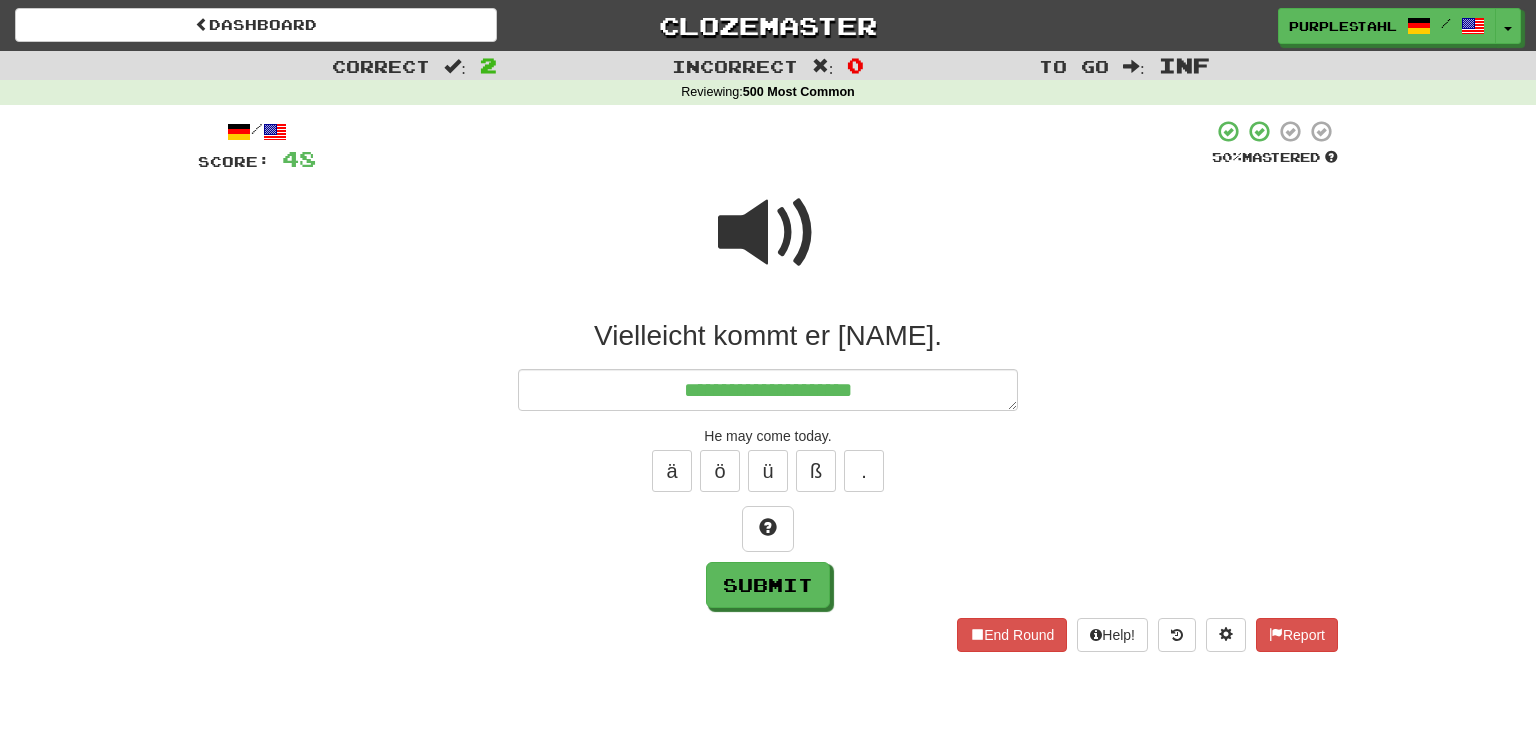 type on "*" 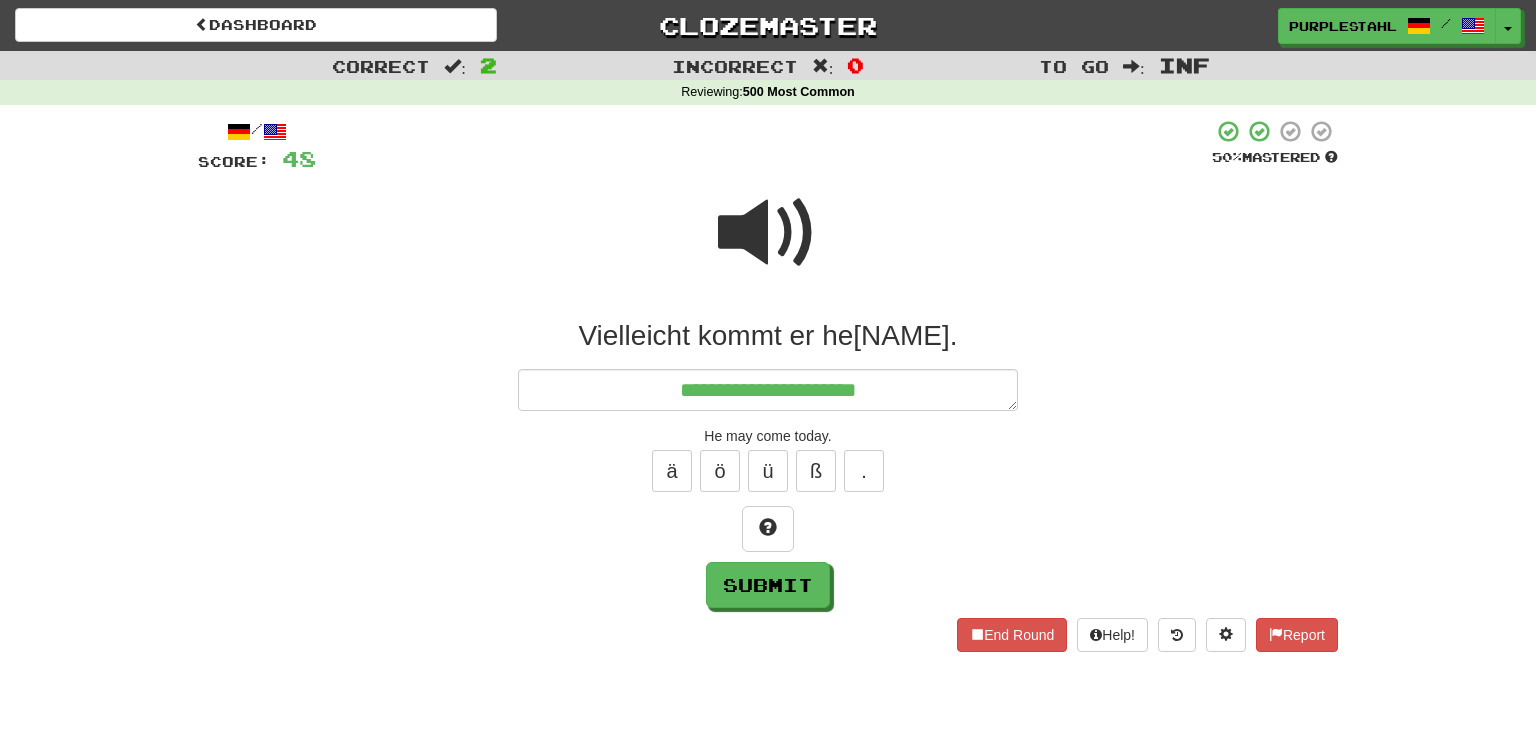 type on "**********" 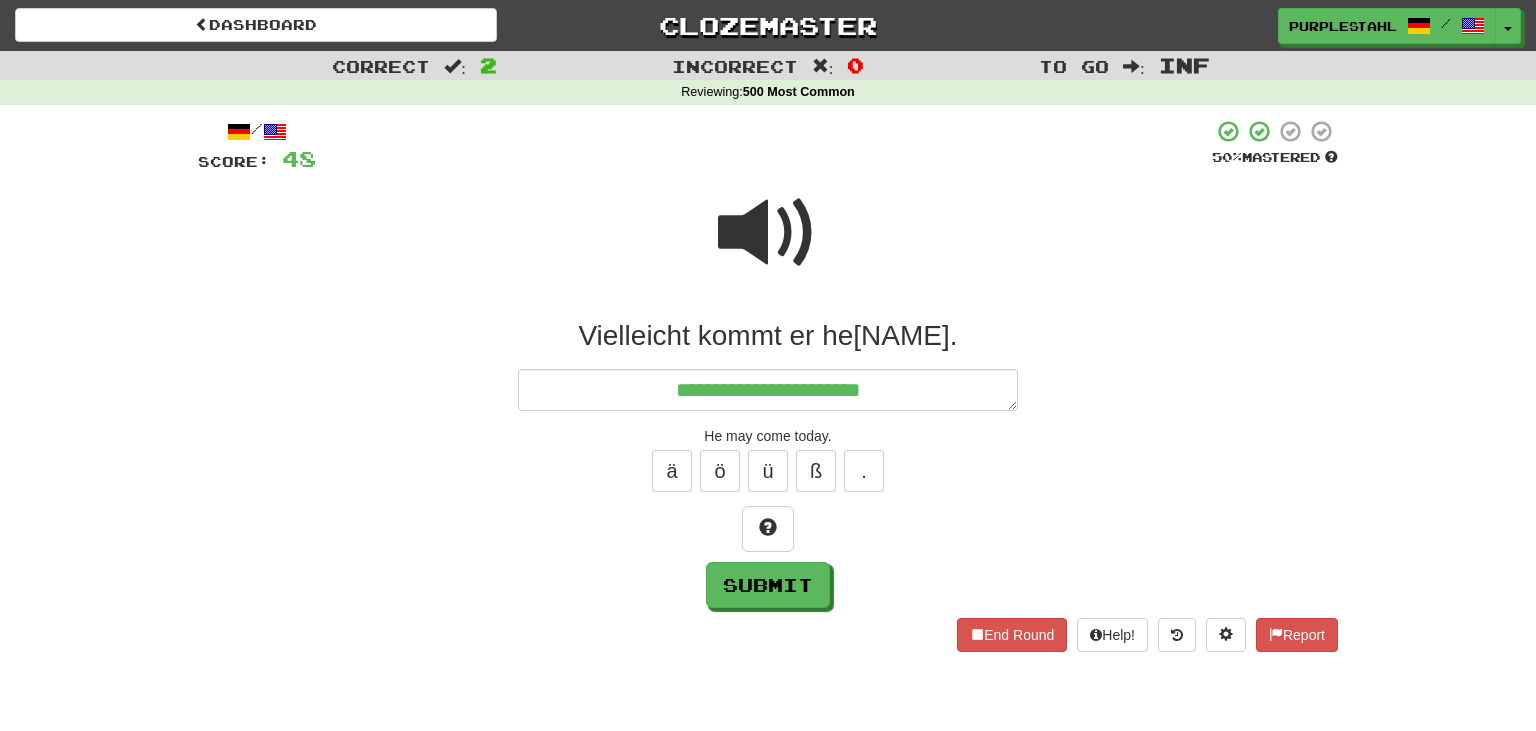 type on "*" 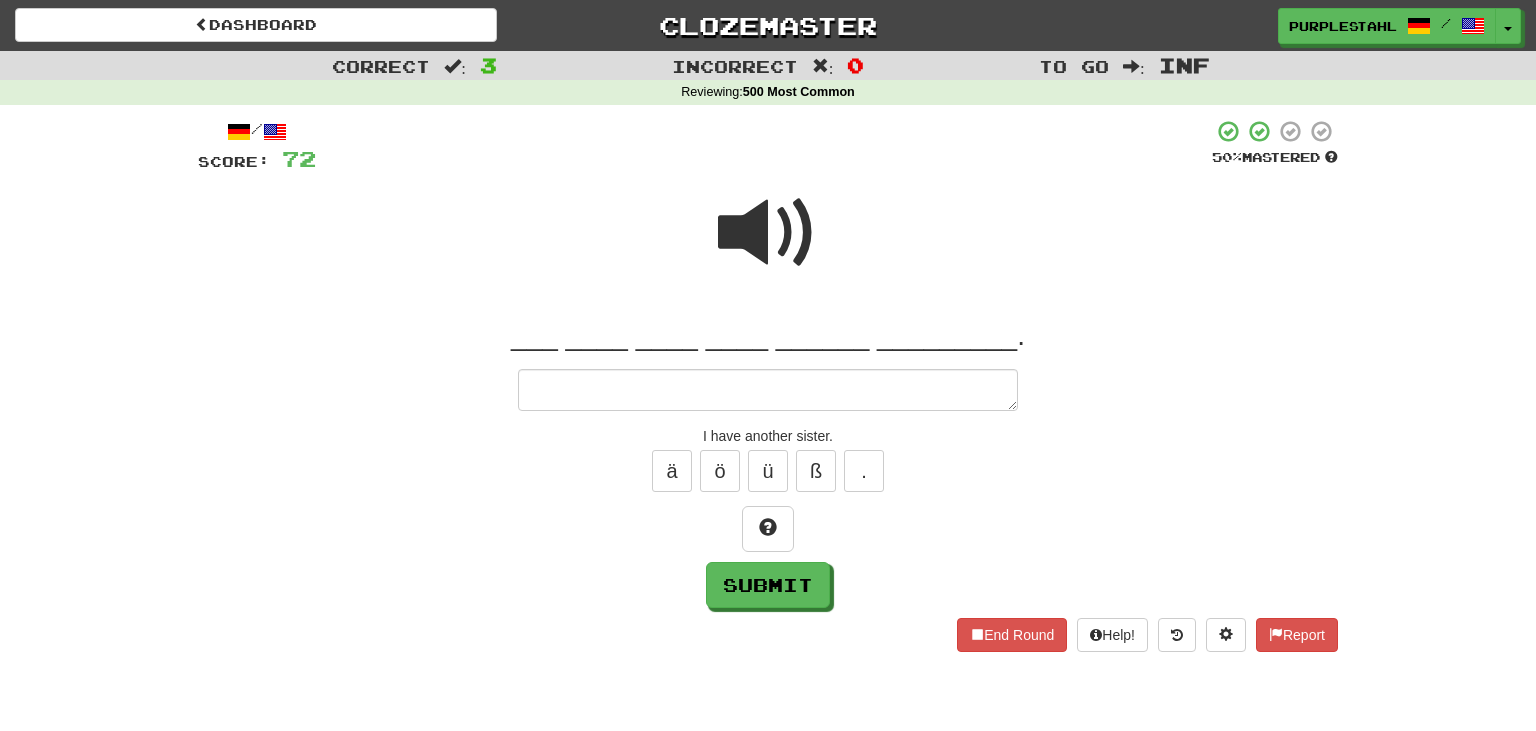 type on "*" 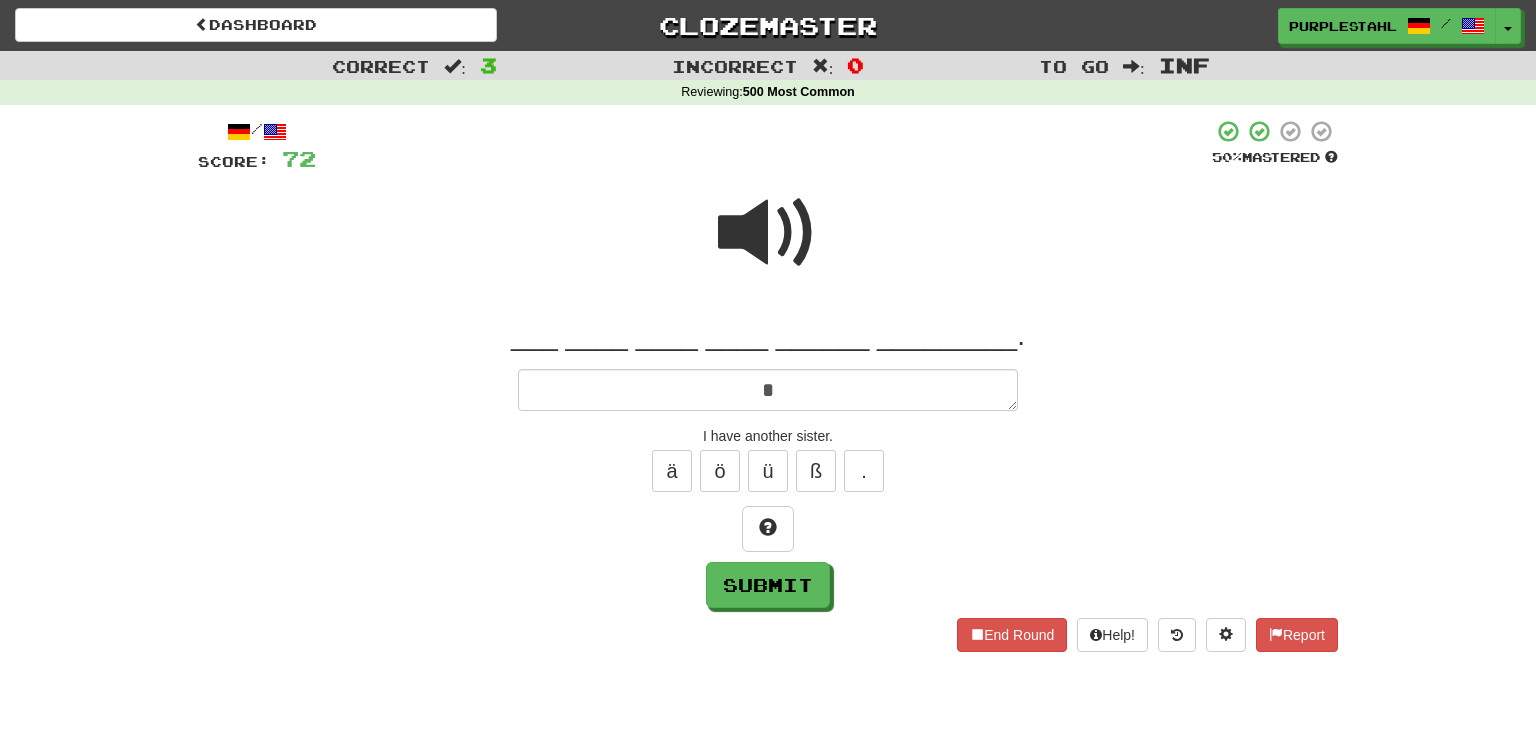 type on "*" 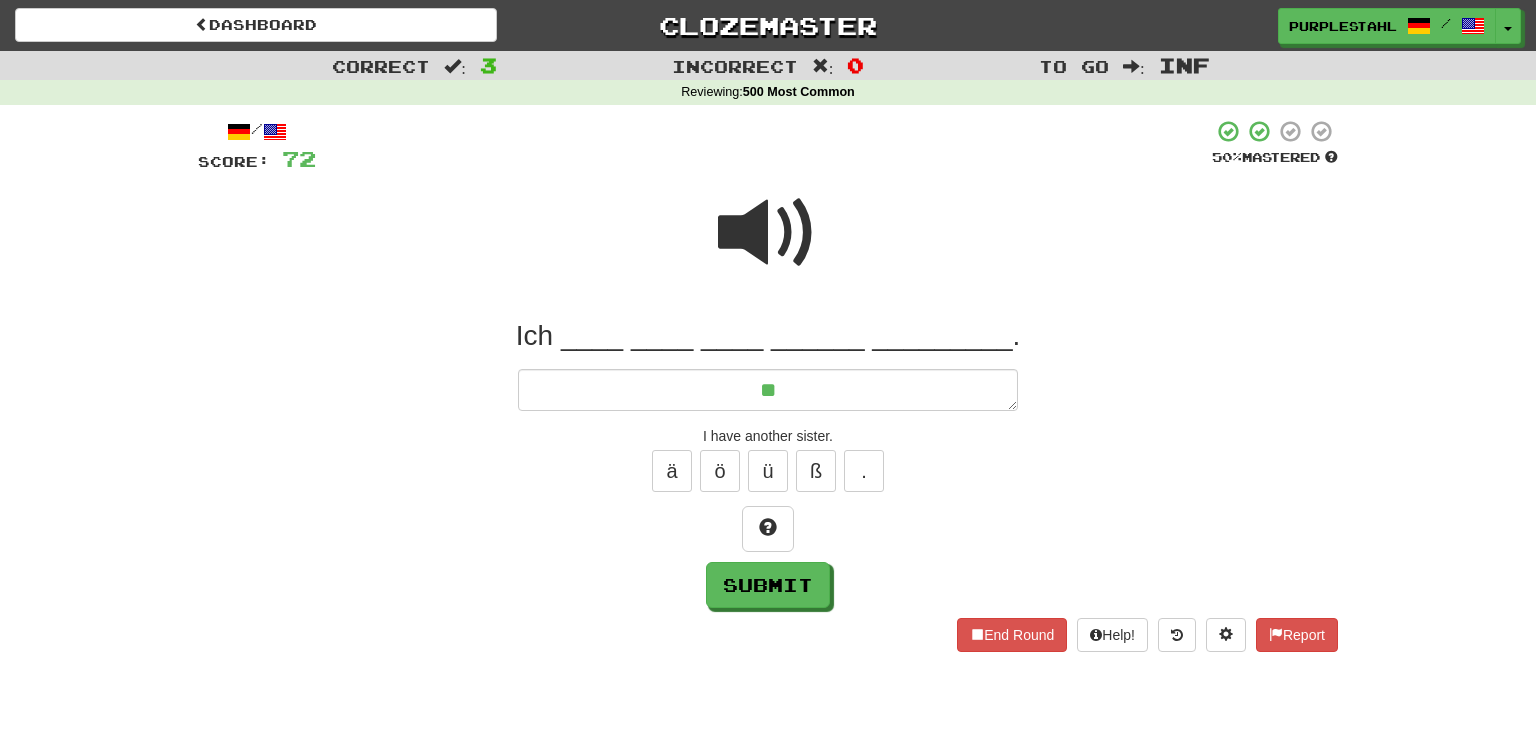 type on "*" 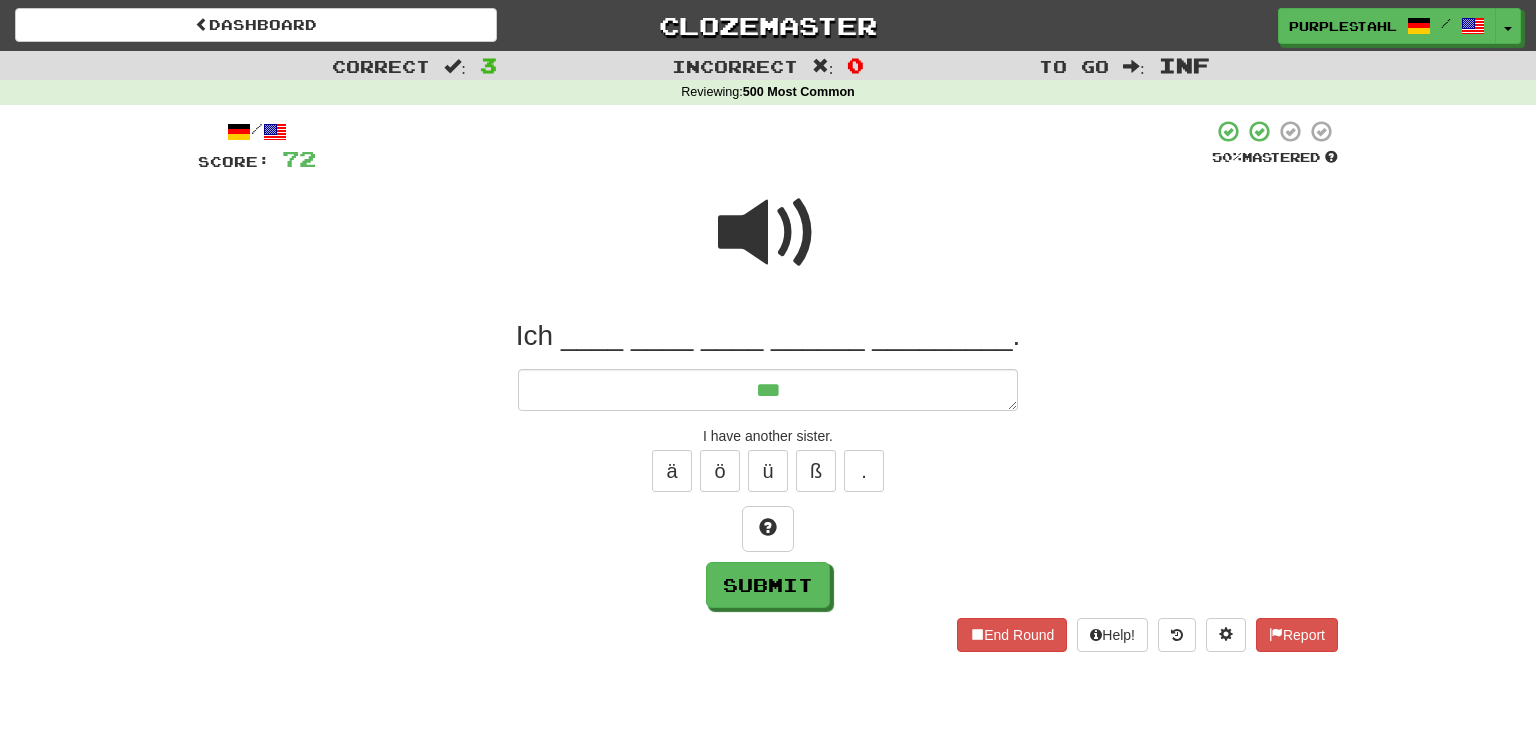 type on "*" 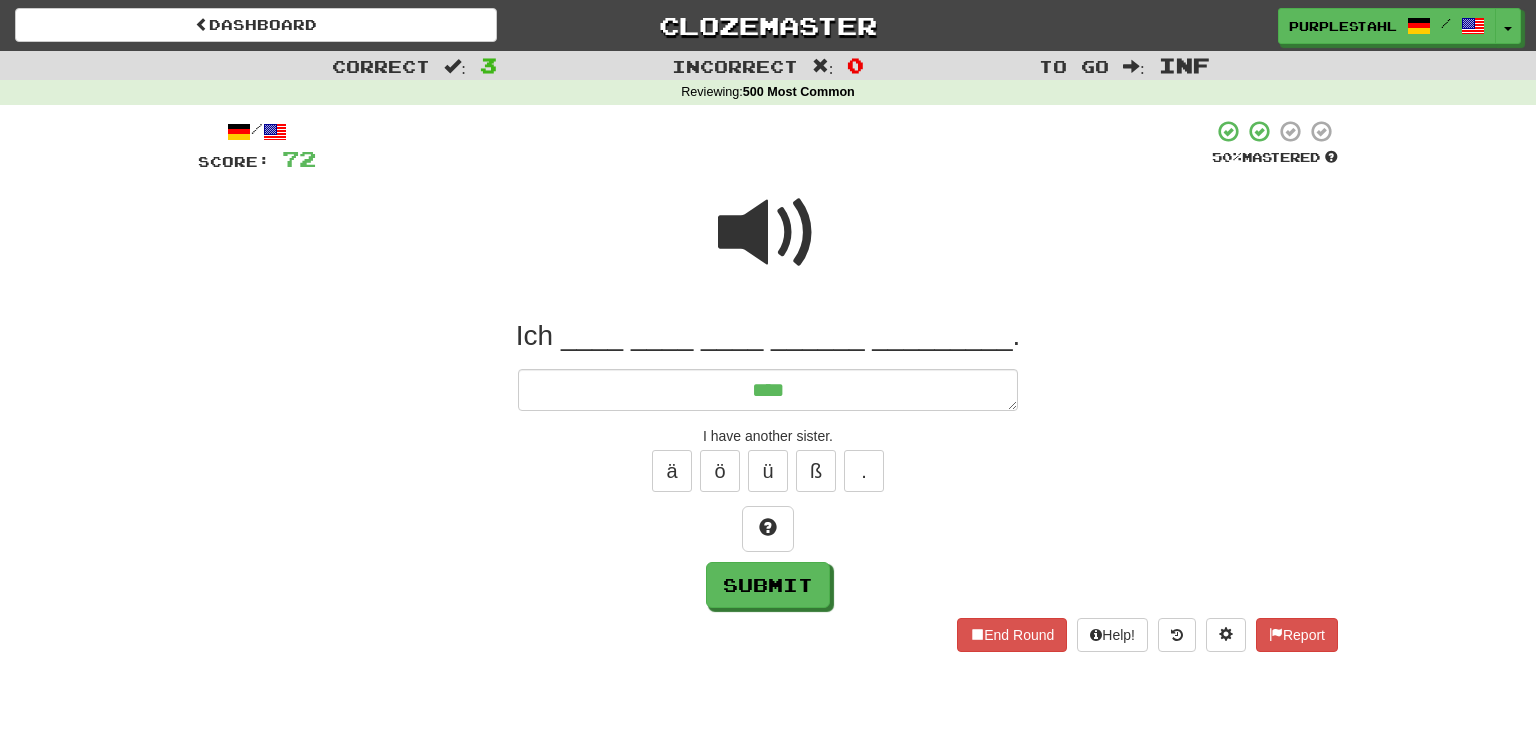 type on "*" 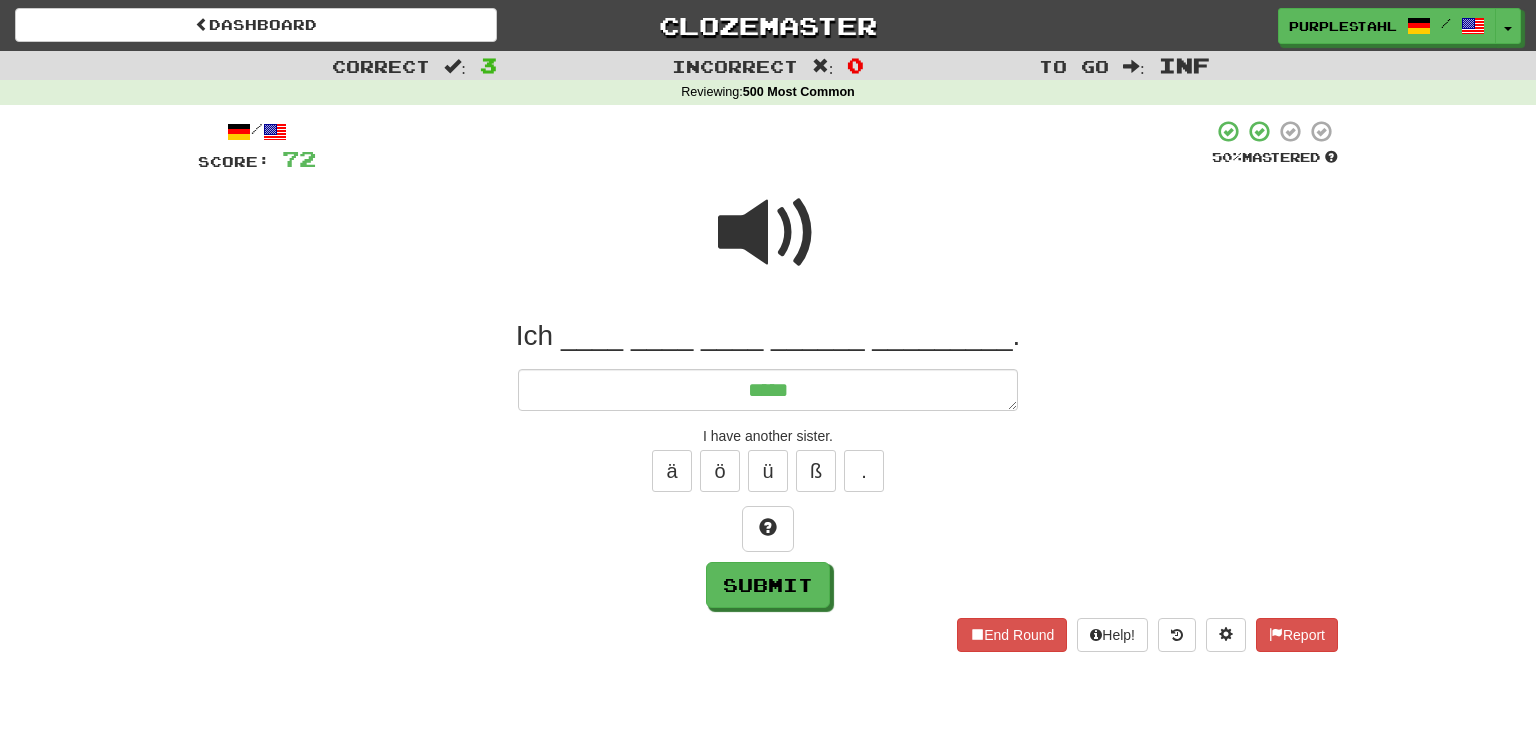 type on "*" 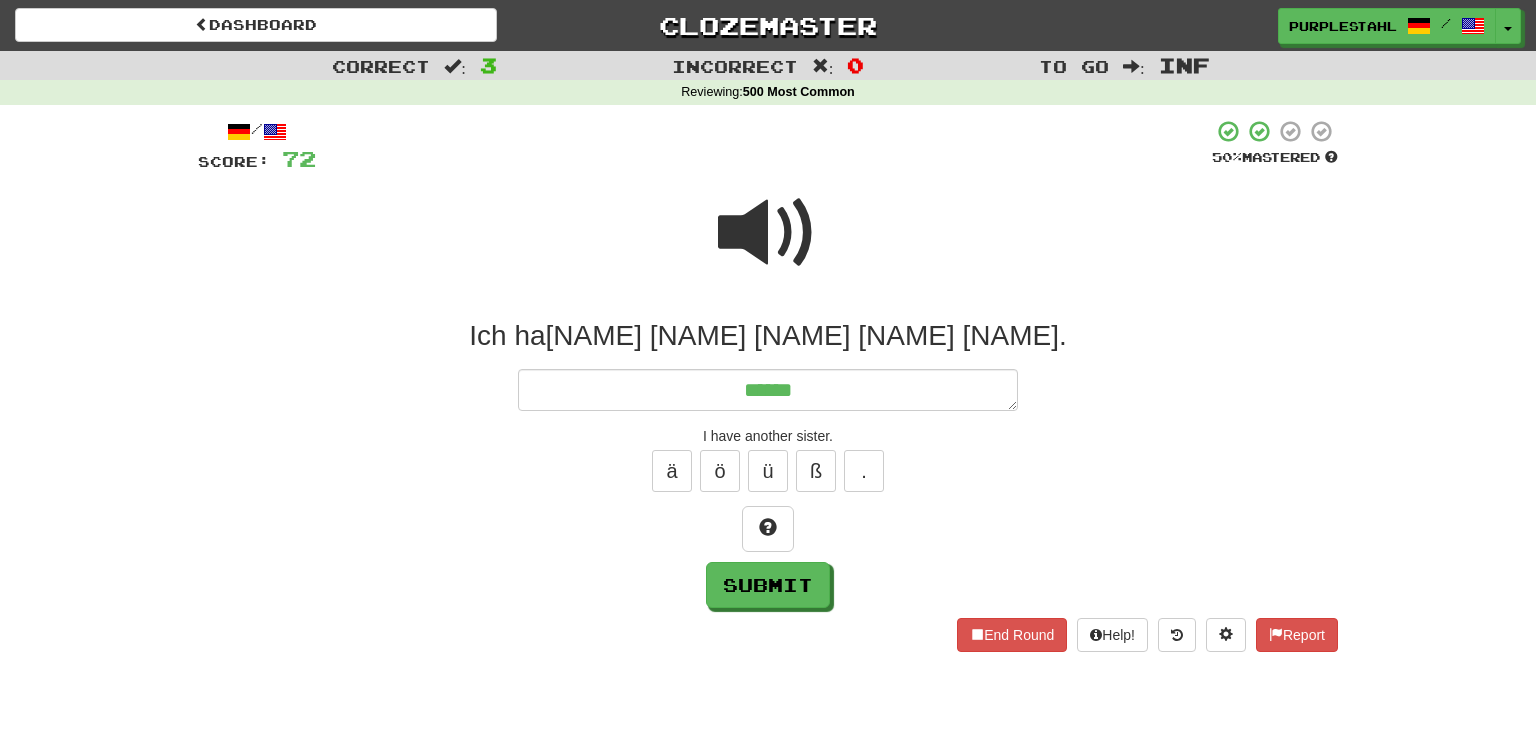 type on "*" 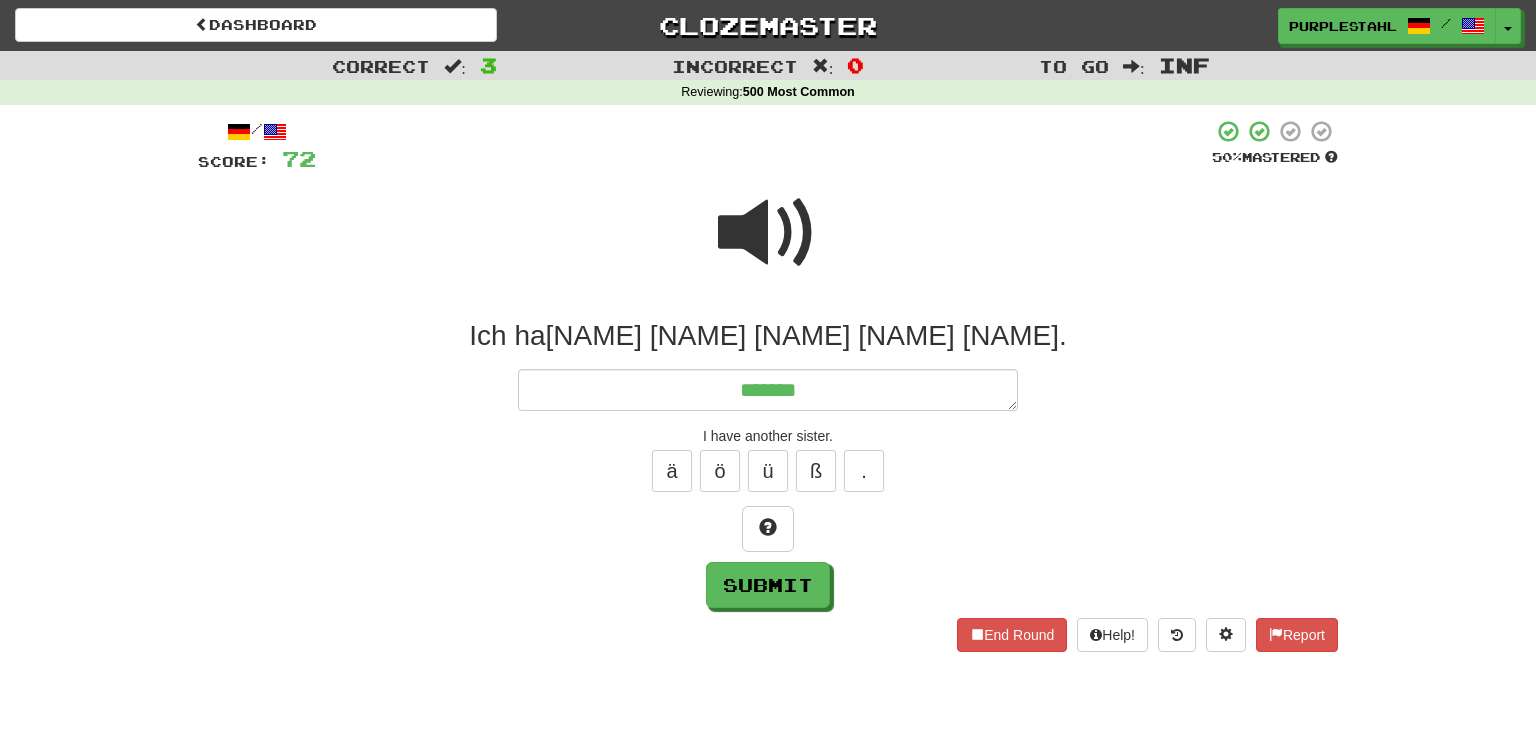 type on "*" 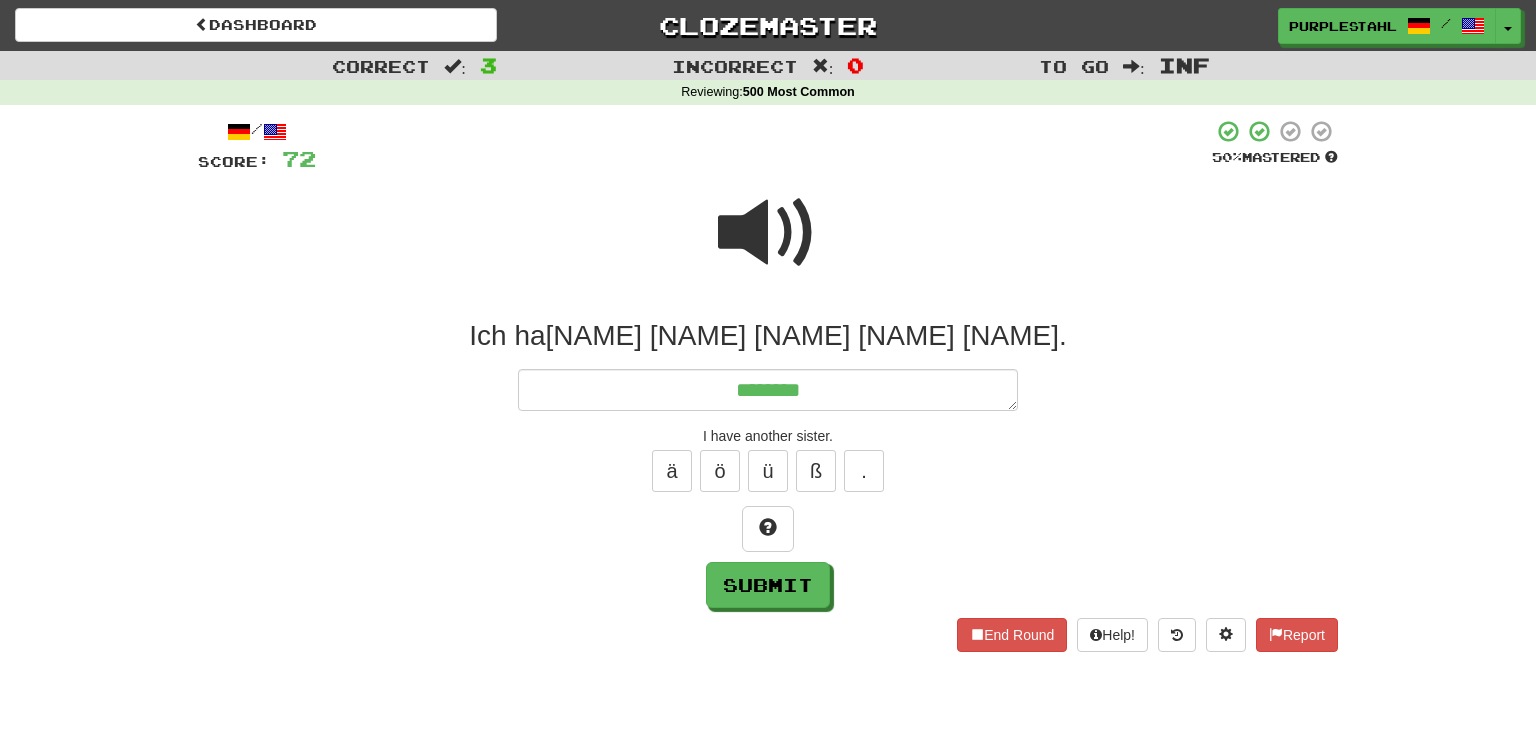 type on "*" 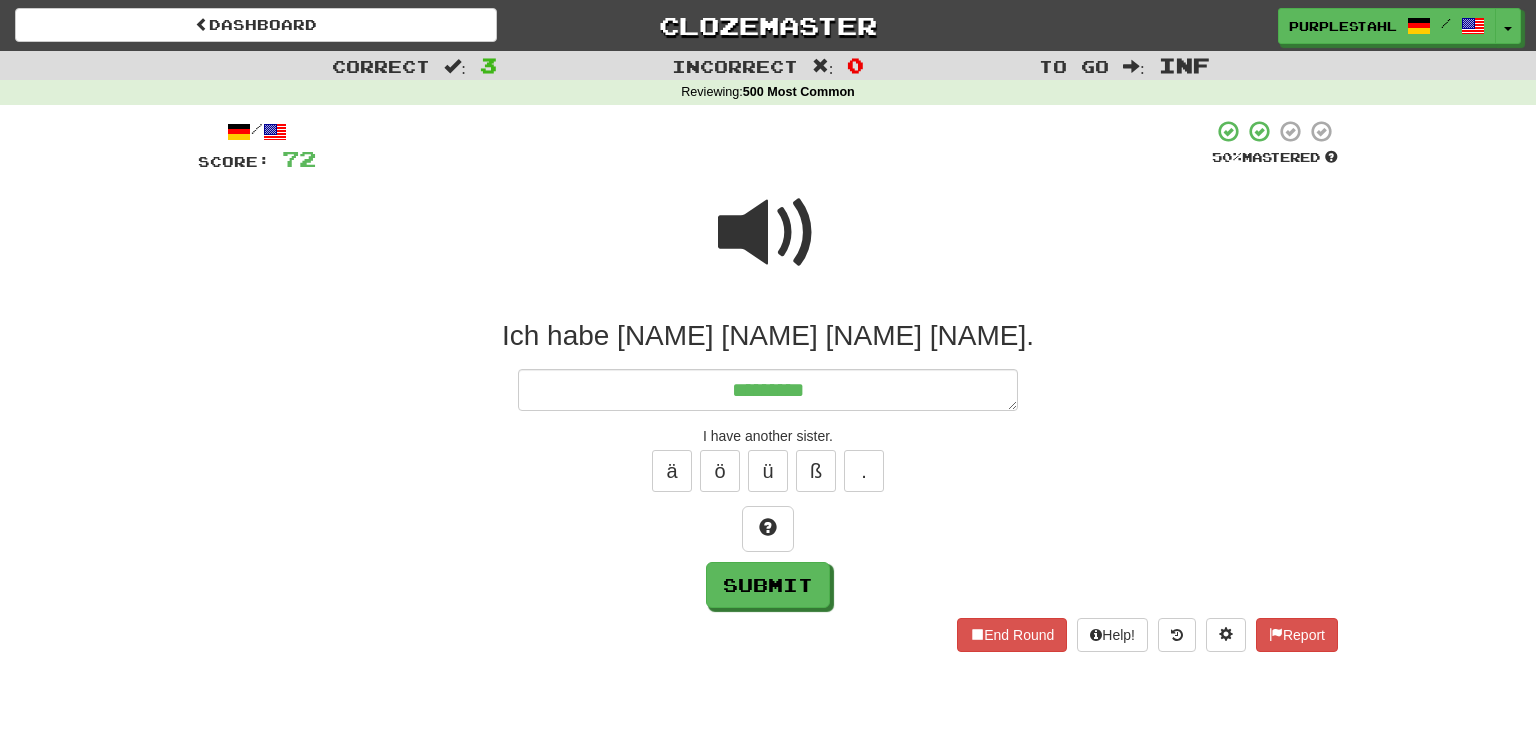 type on "**********" 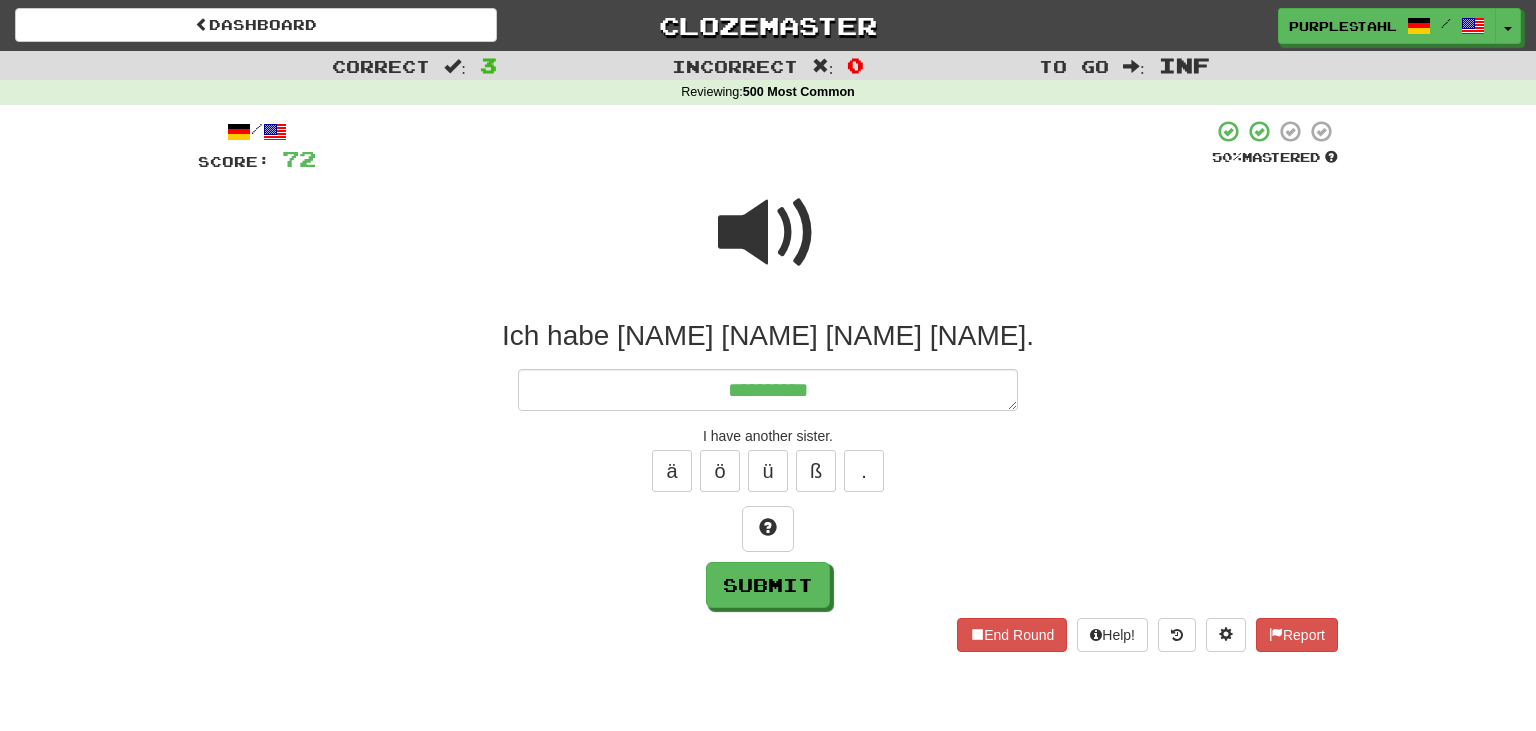 type on "*" 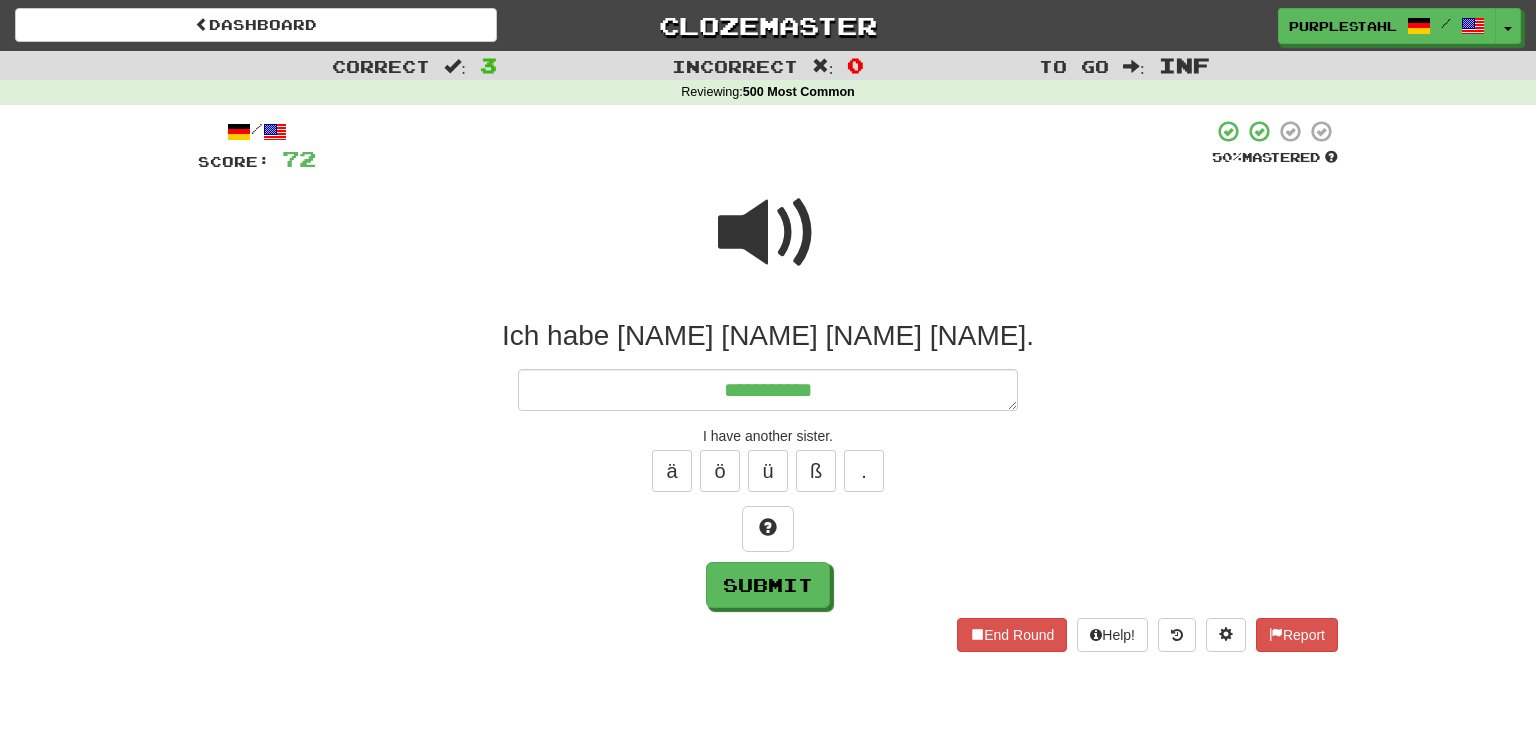 type on "**********" 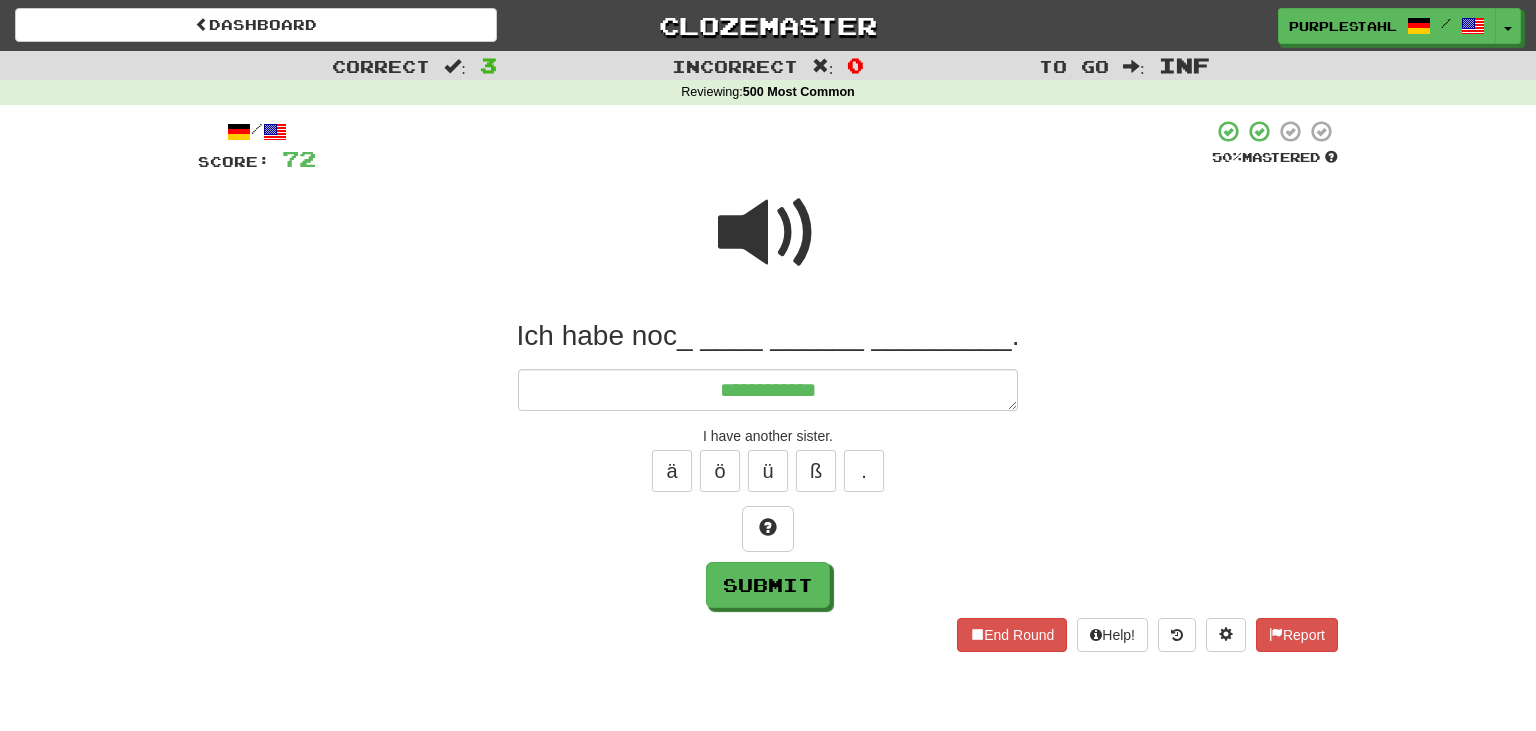 type on "*" 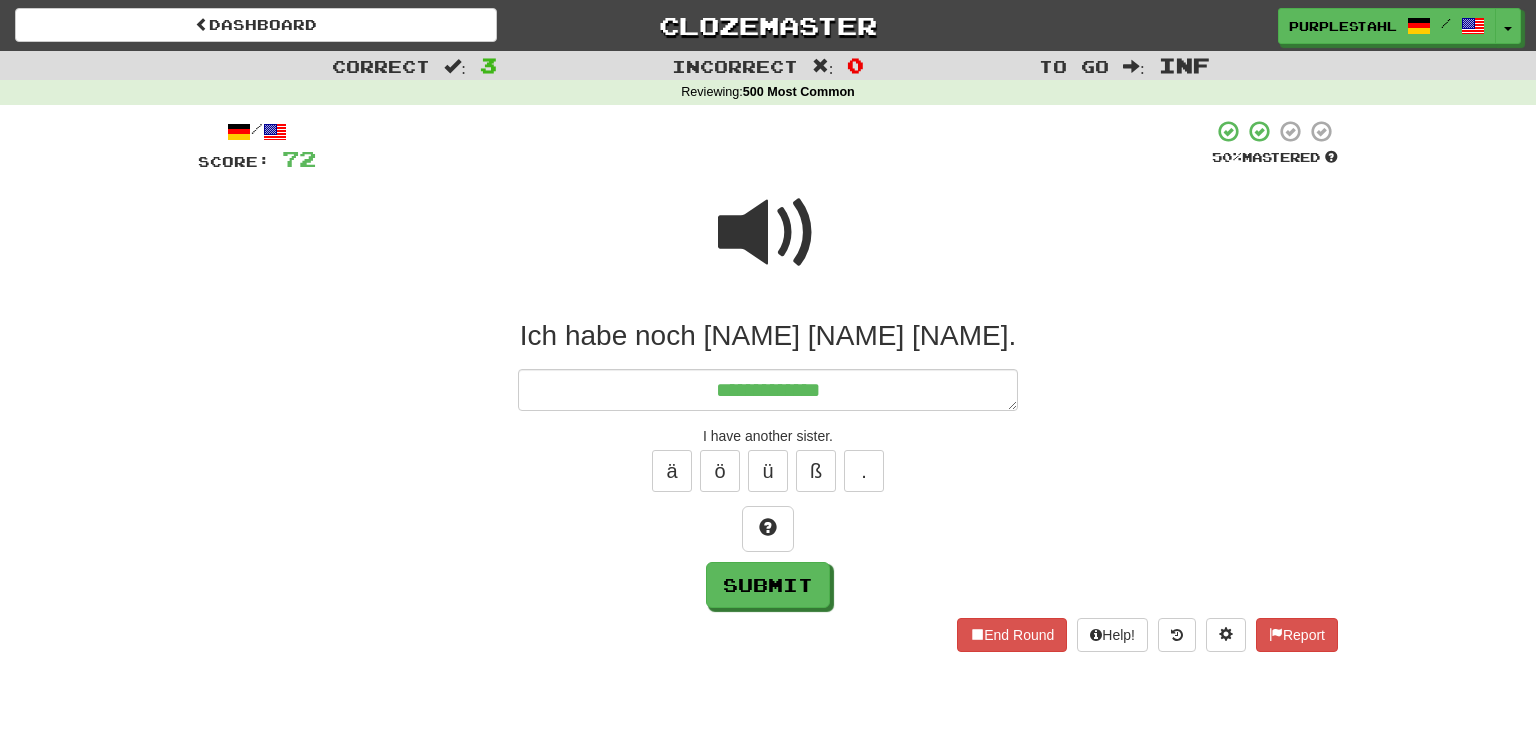 type on "*" 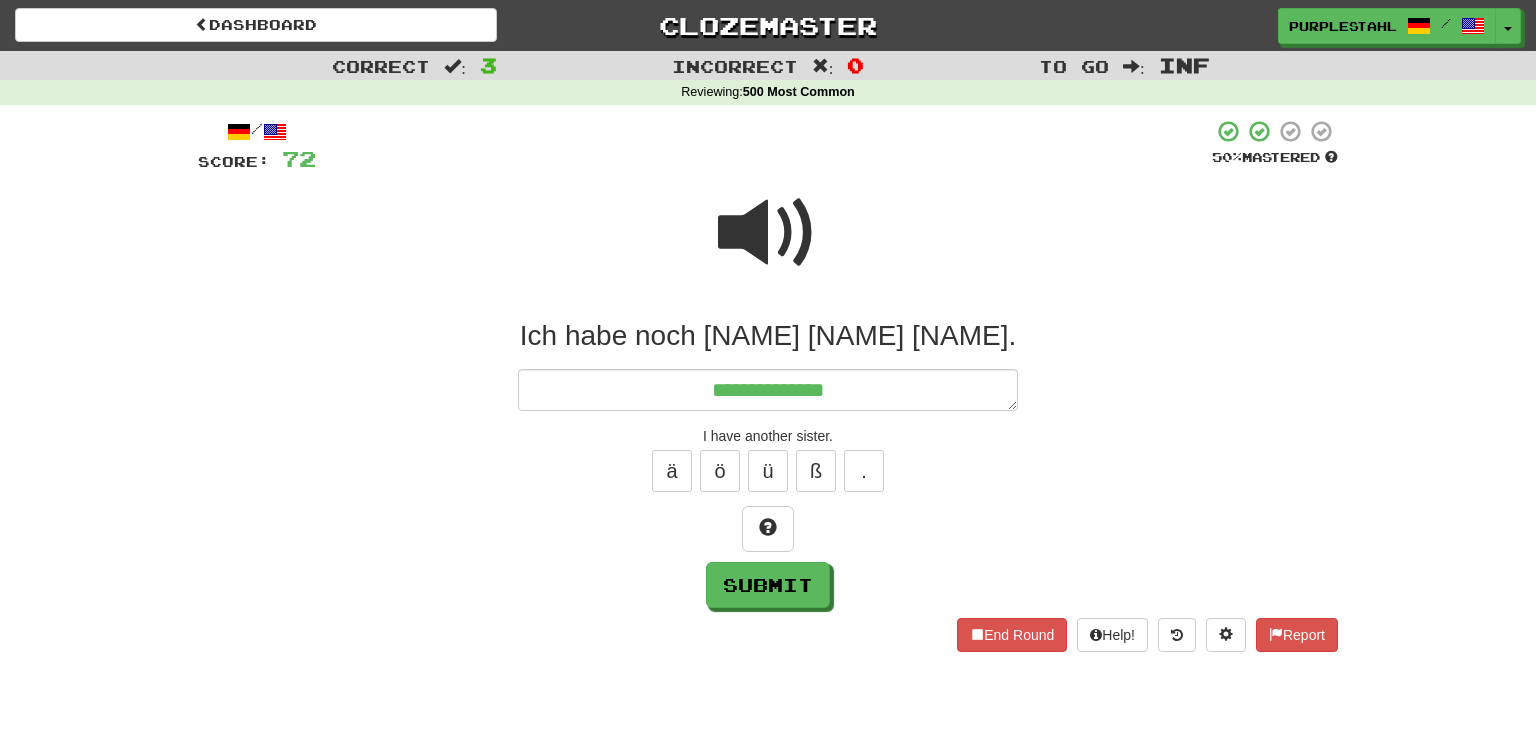type on "*" 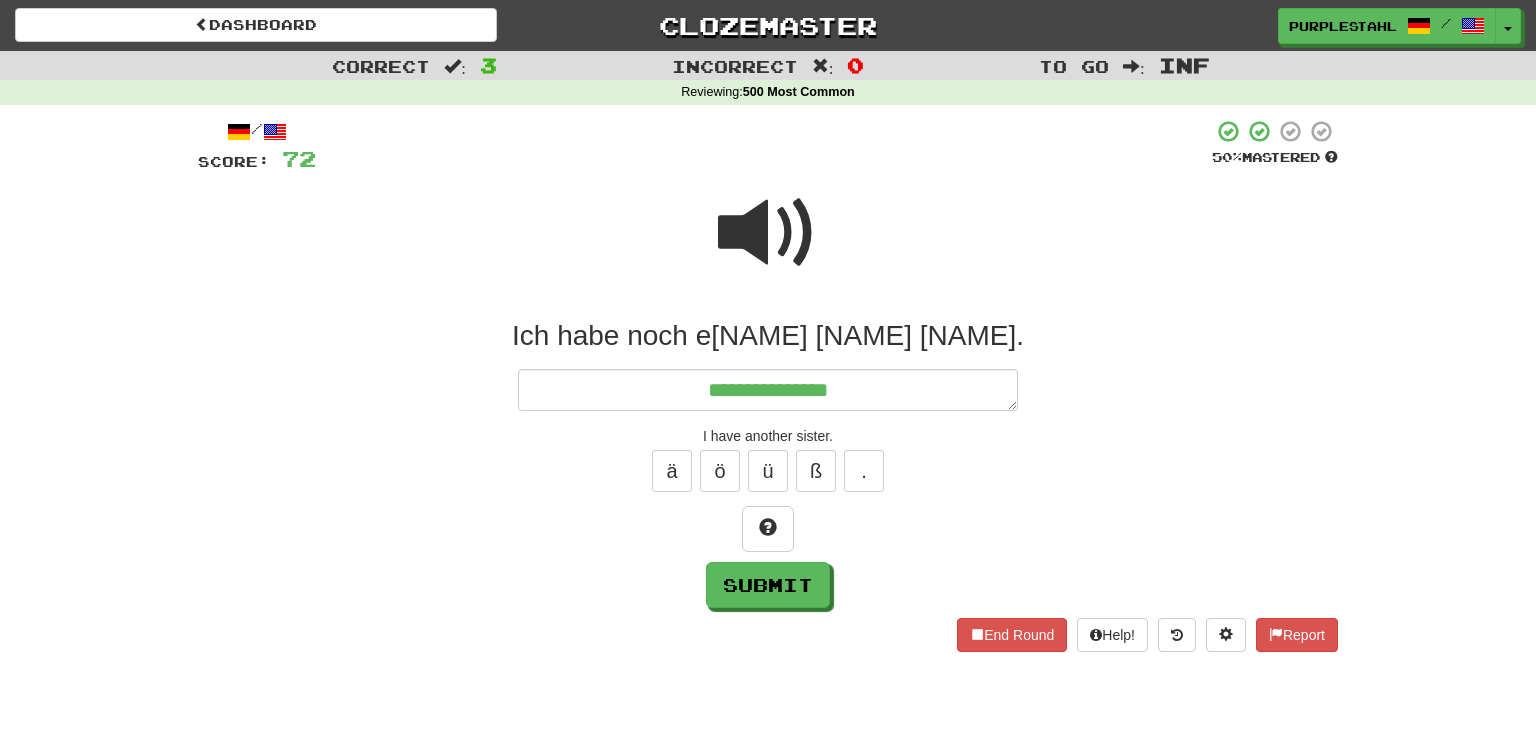 type on "*" 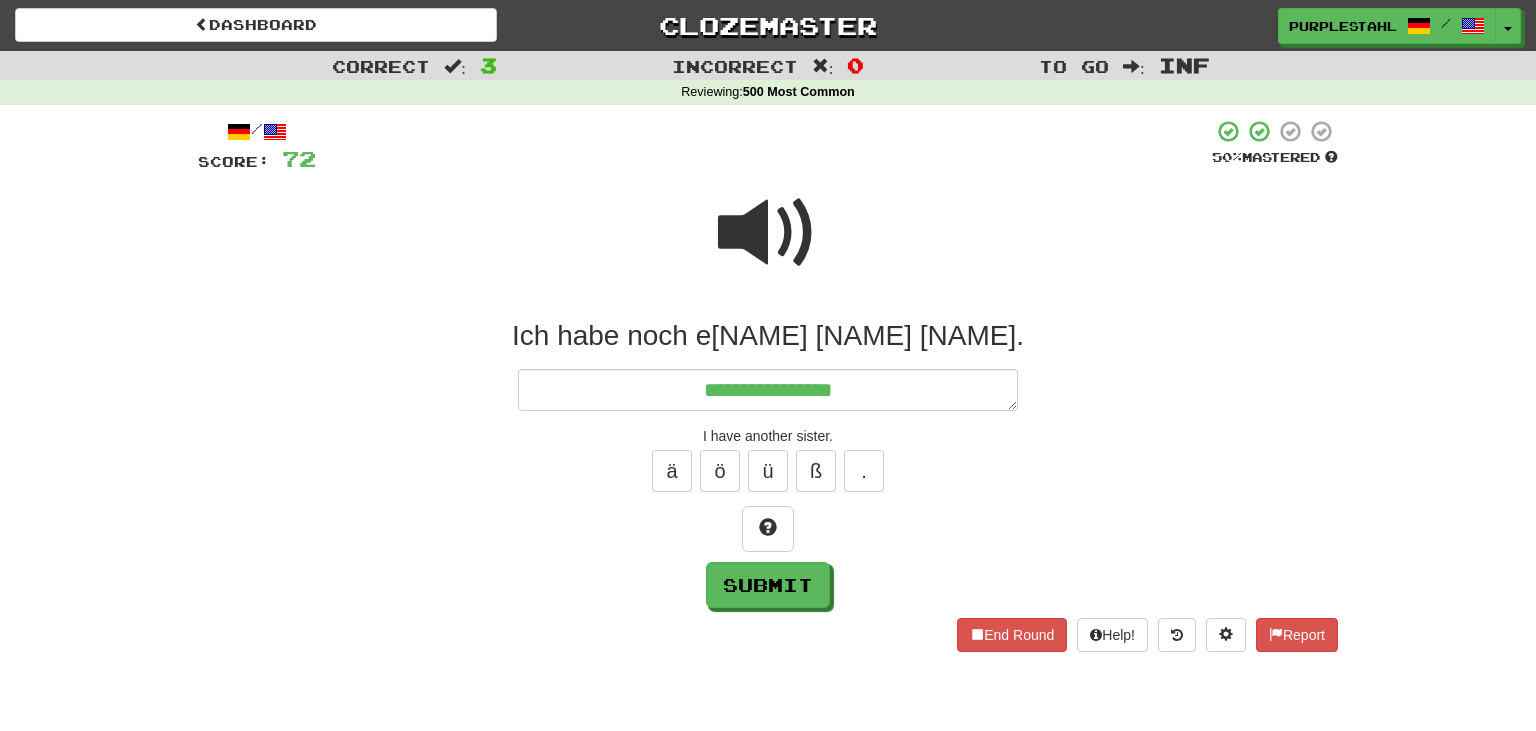 type on "*" 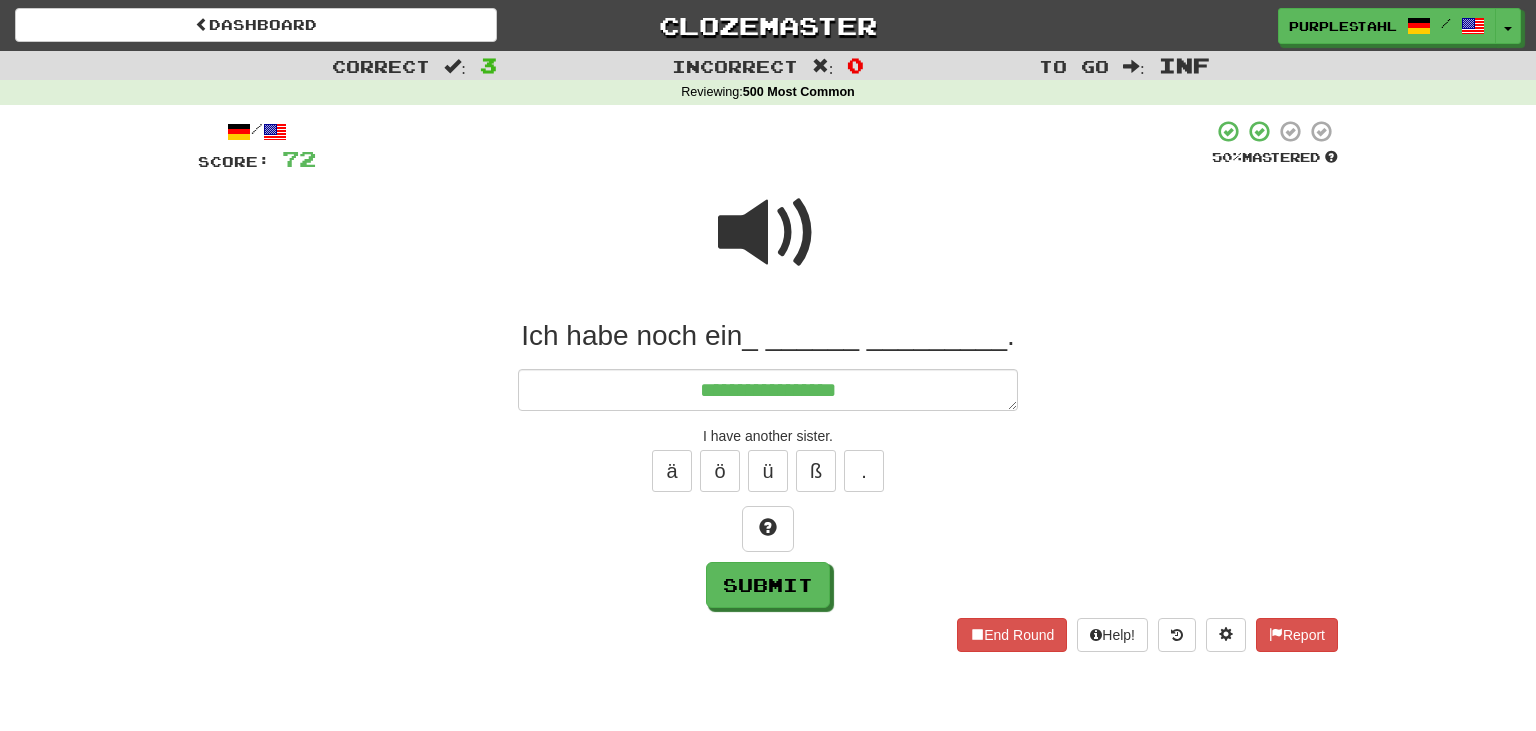 type on "*" 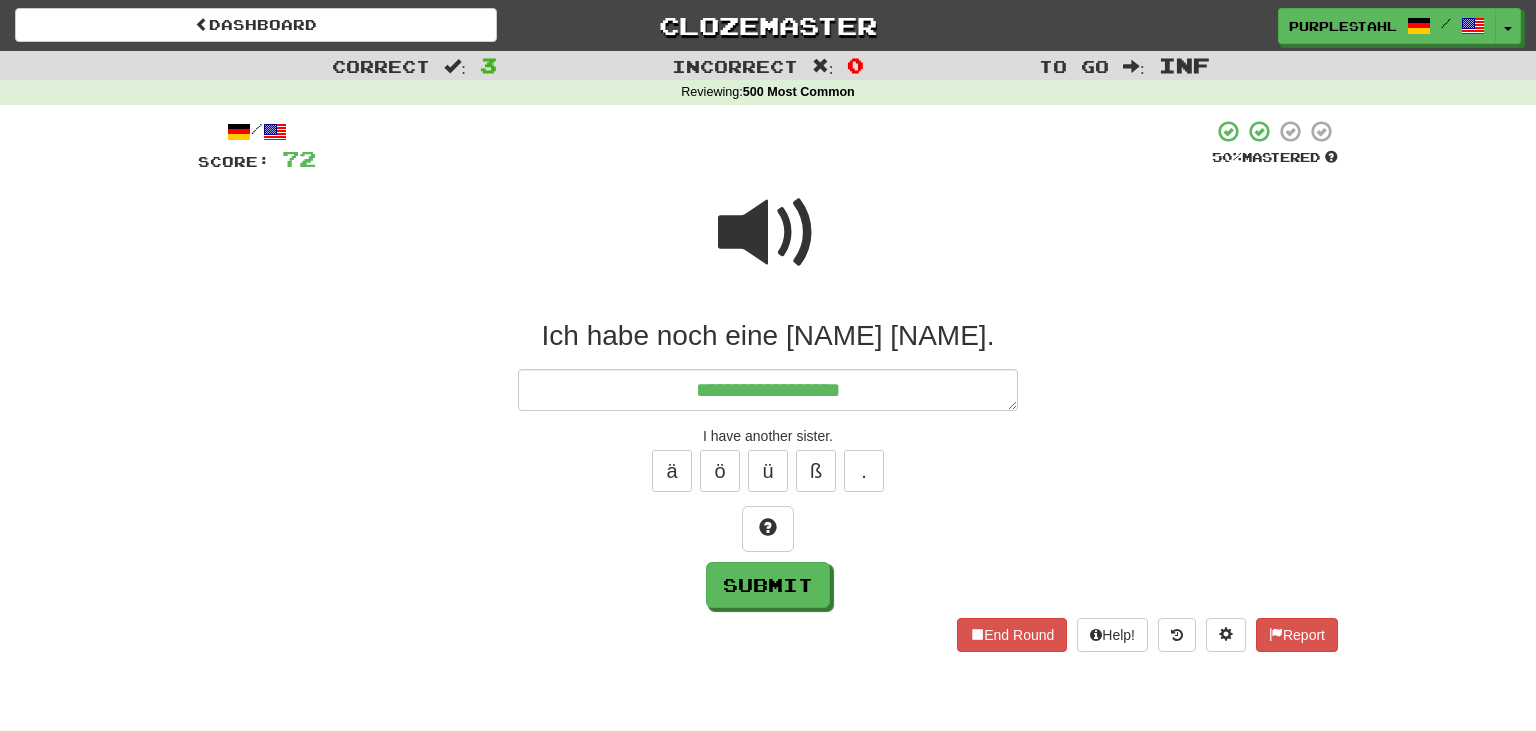 type on "*" 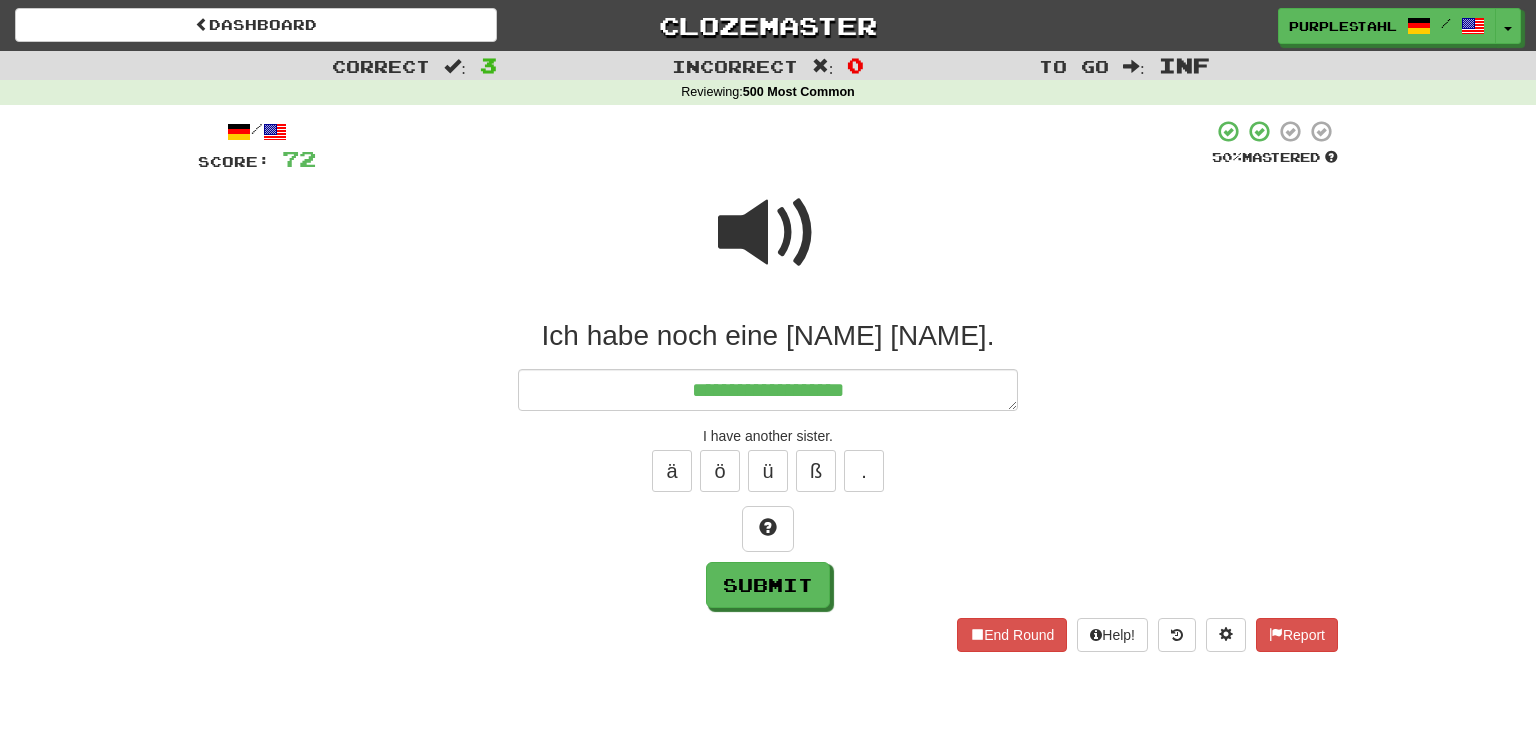 type on "*" 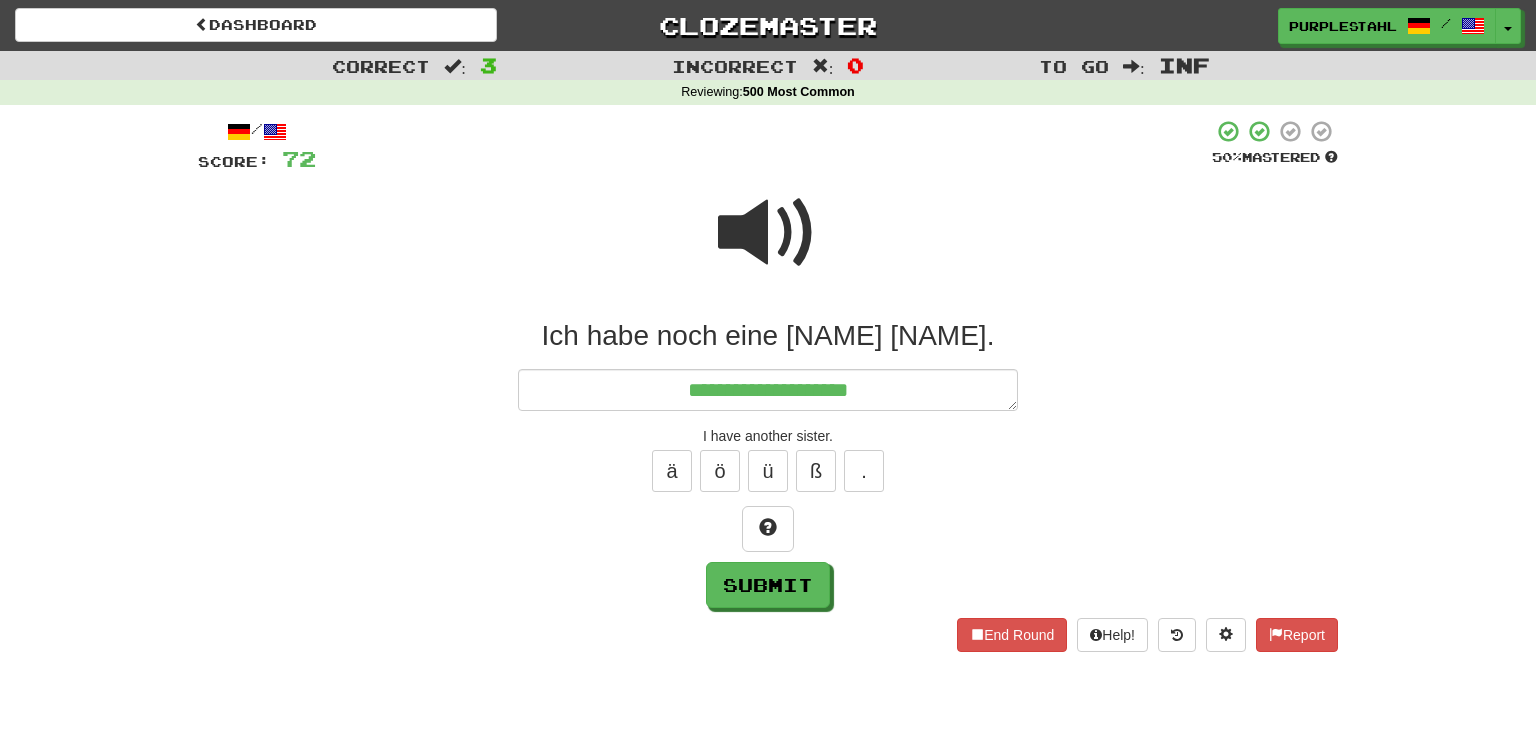 type on "*" 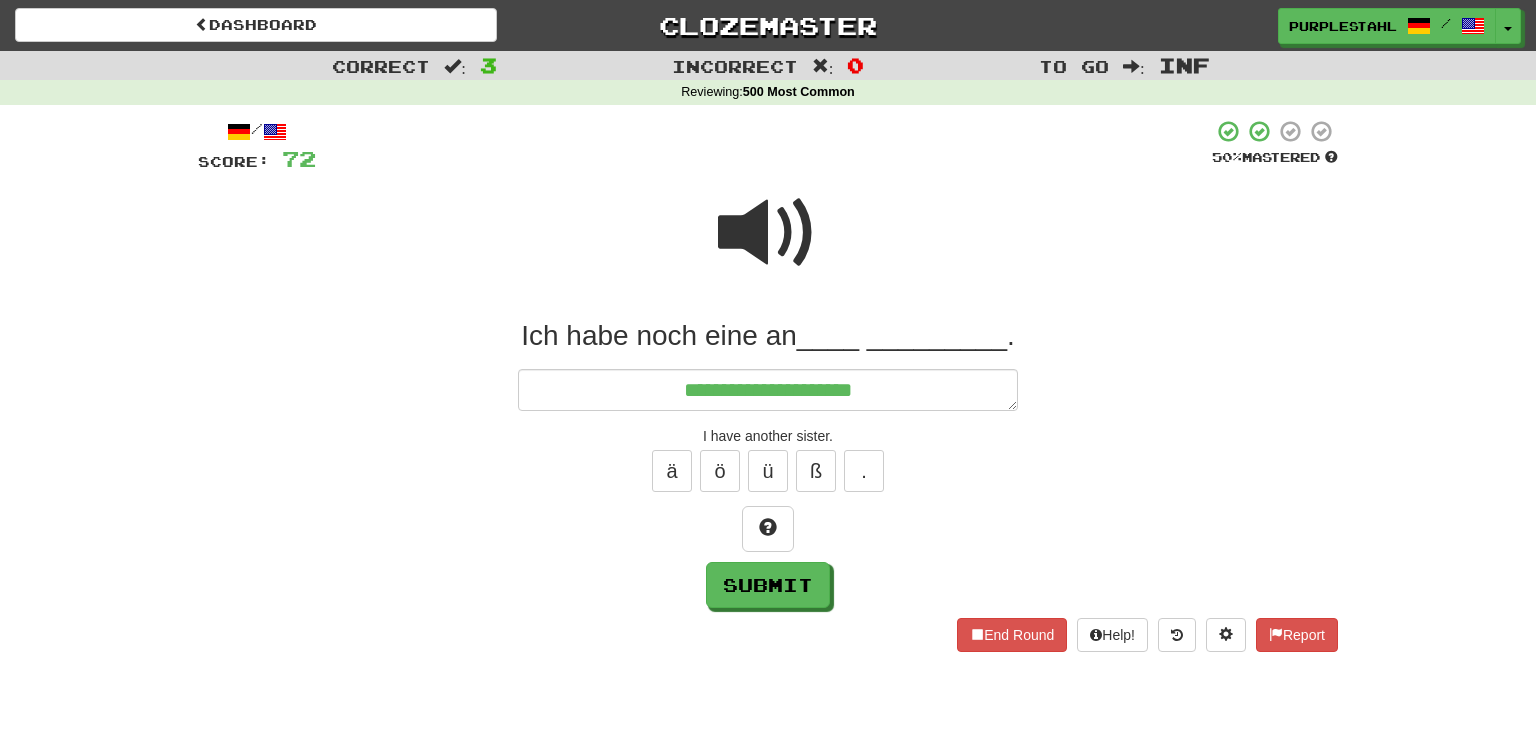 type on "*" 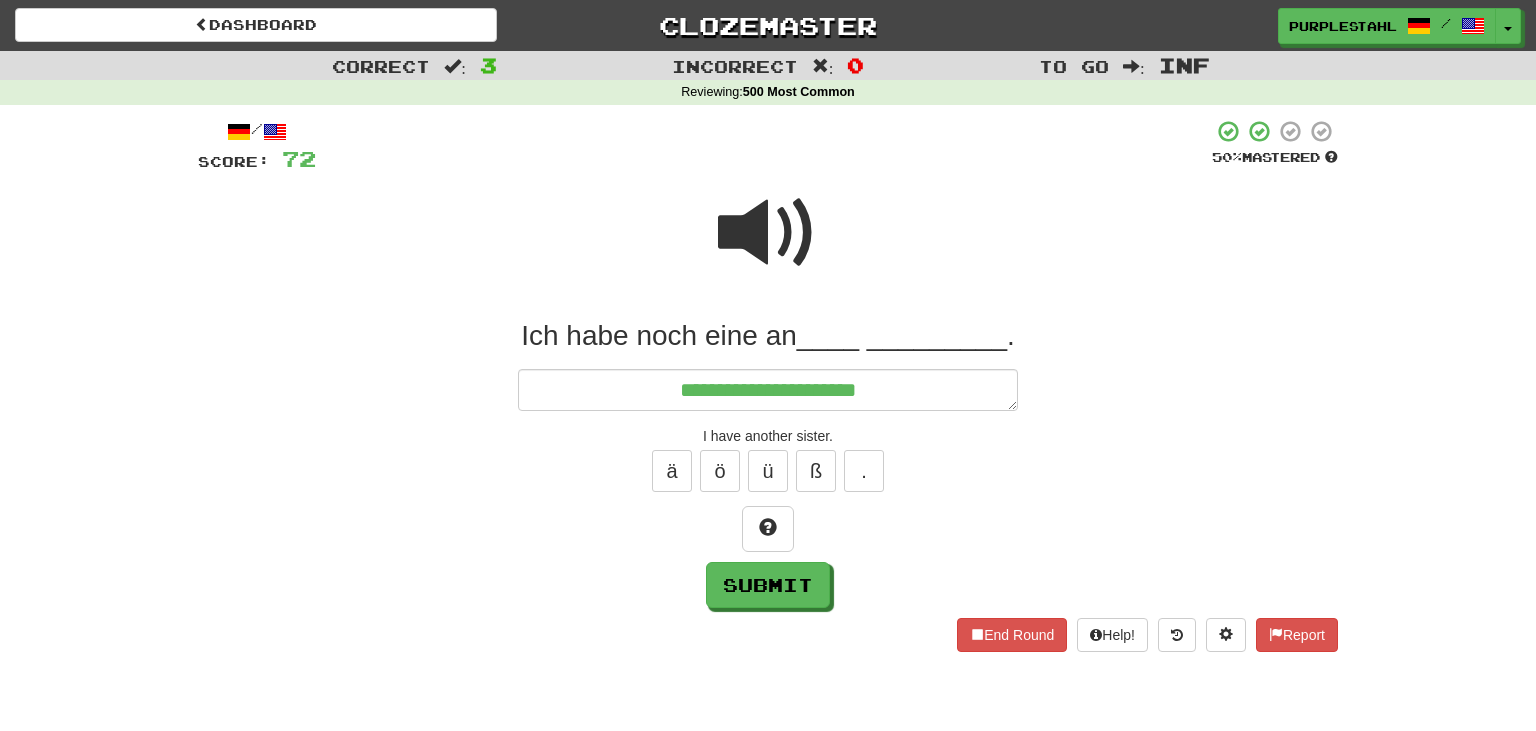 type on "*" 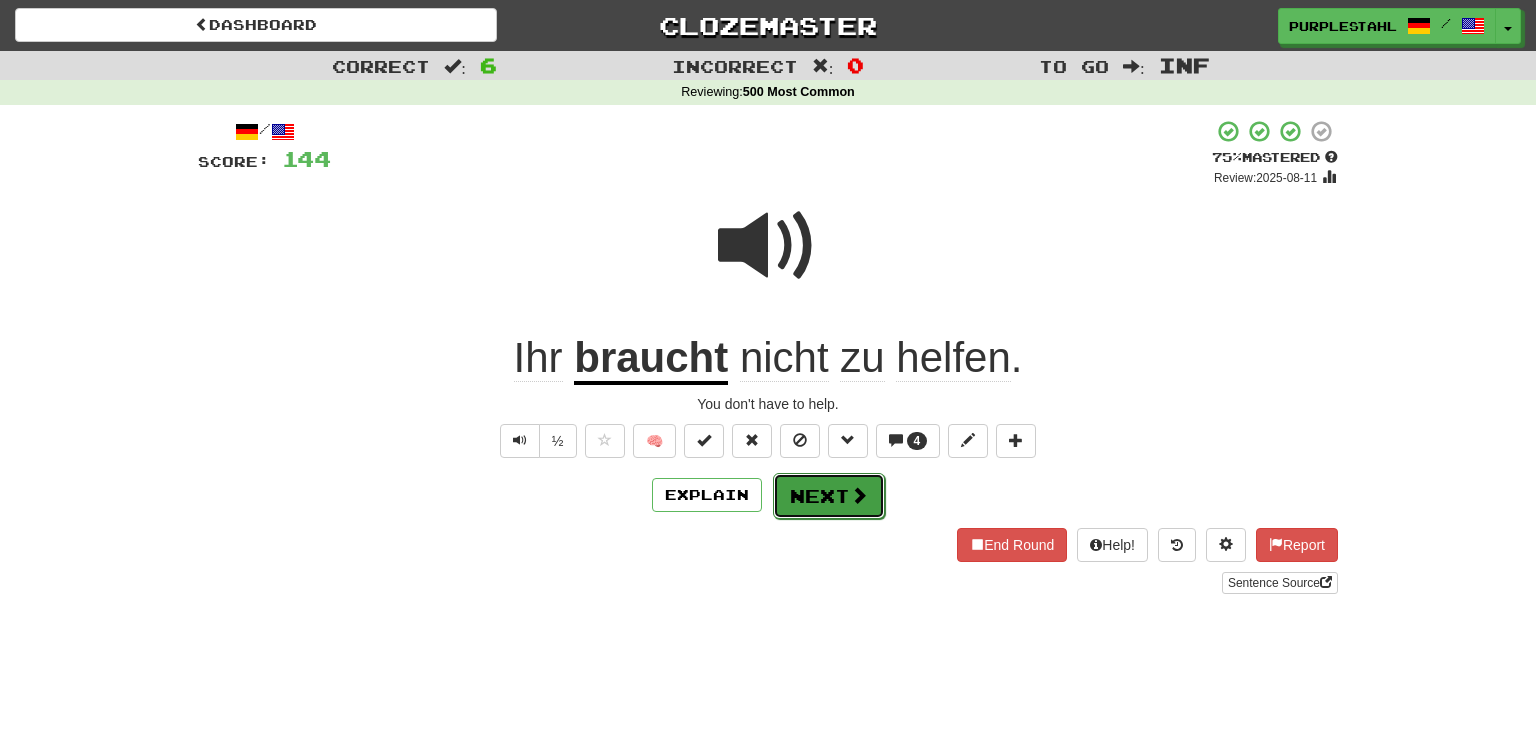 click on "Next" at bounding box center (829, 496) 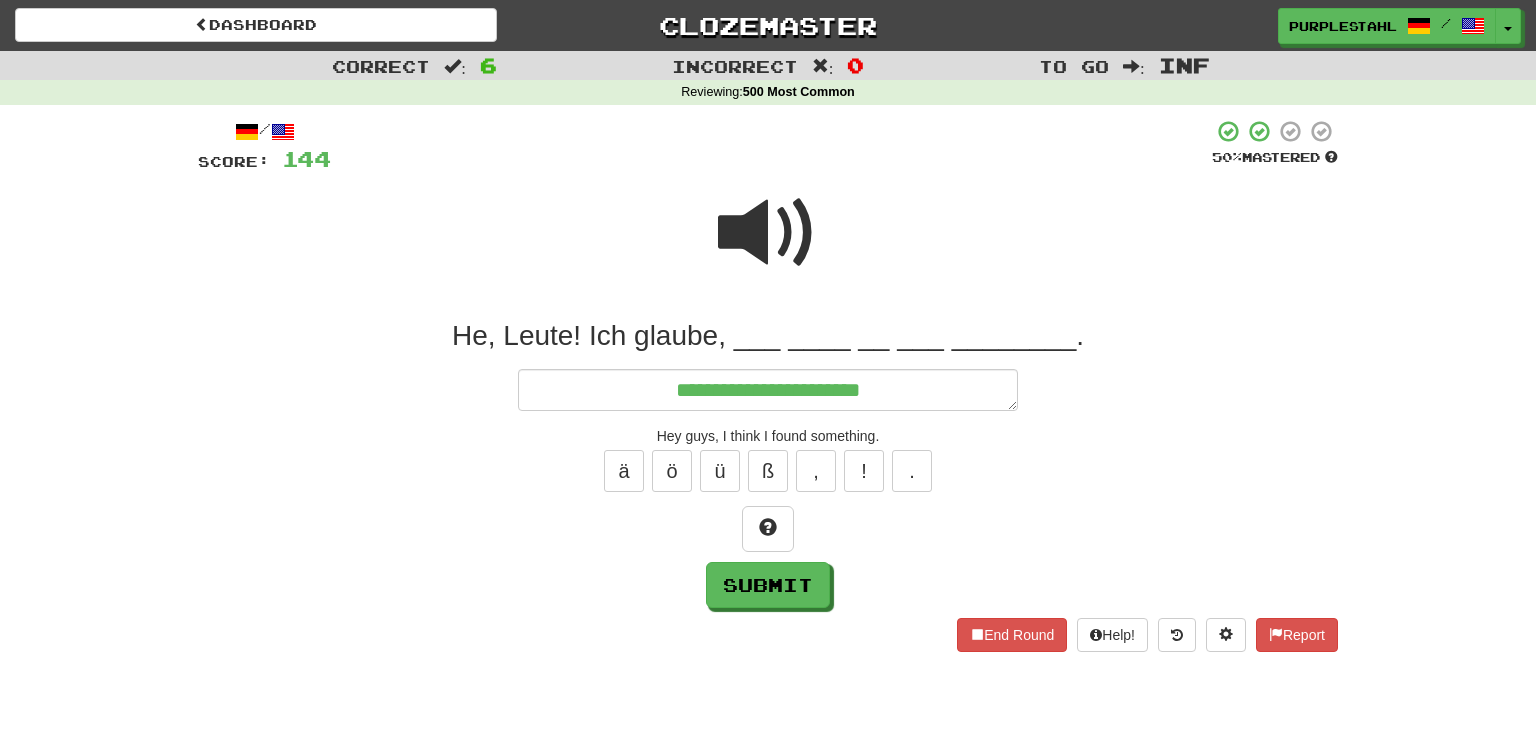 click at bounding box center [768, 233] 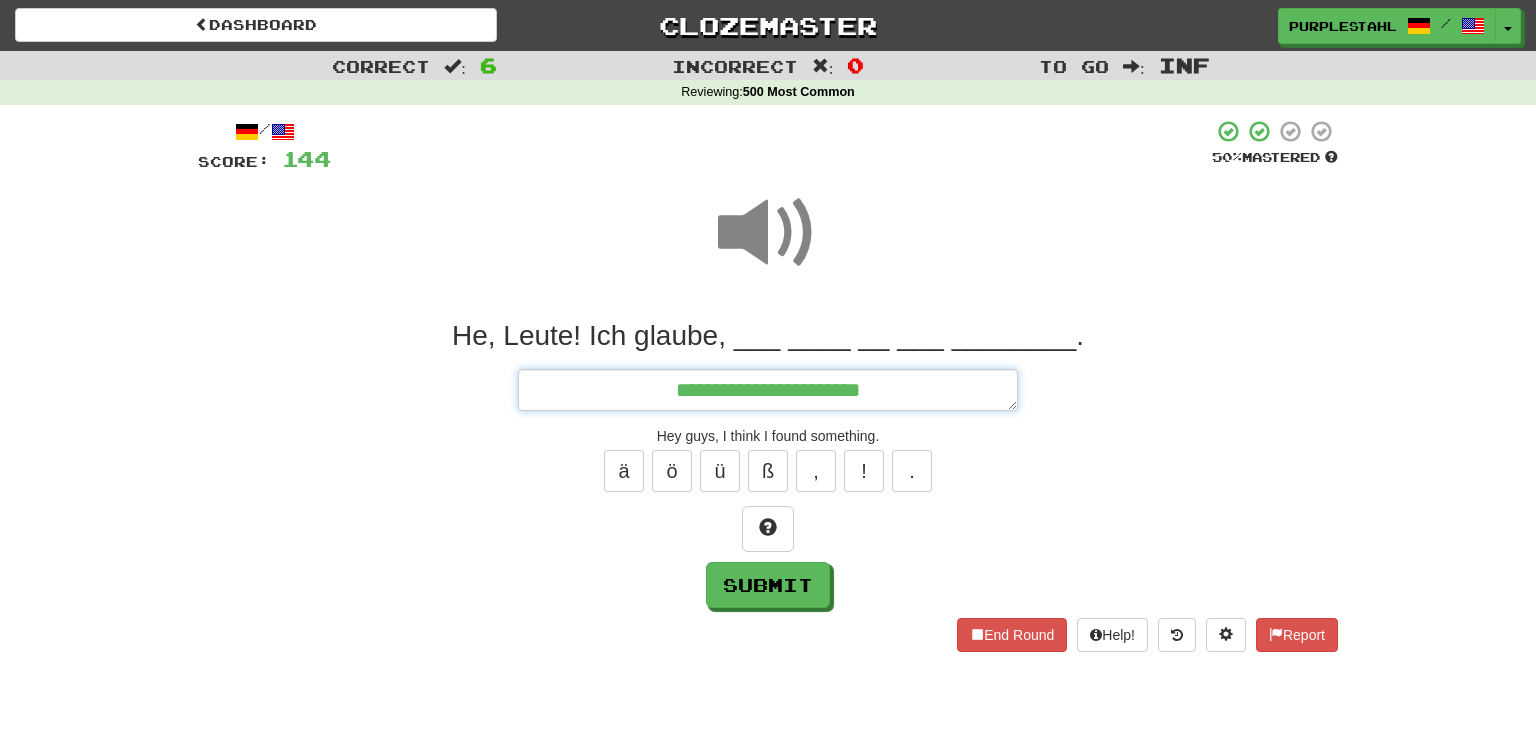 click on "**********" at bounding box center (768, 390) 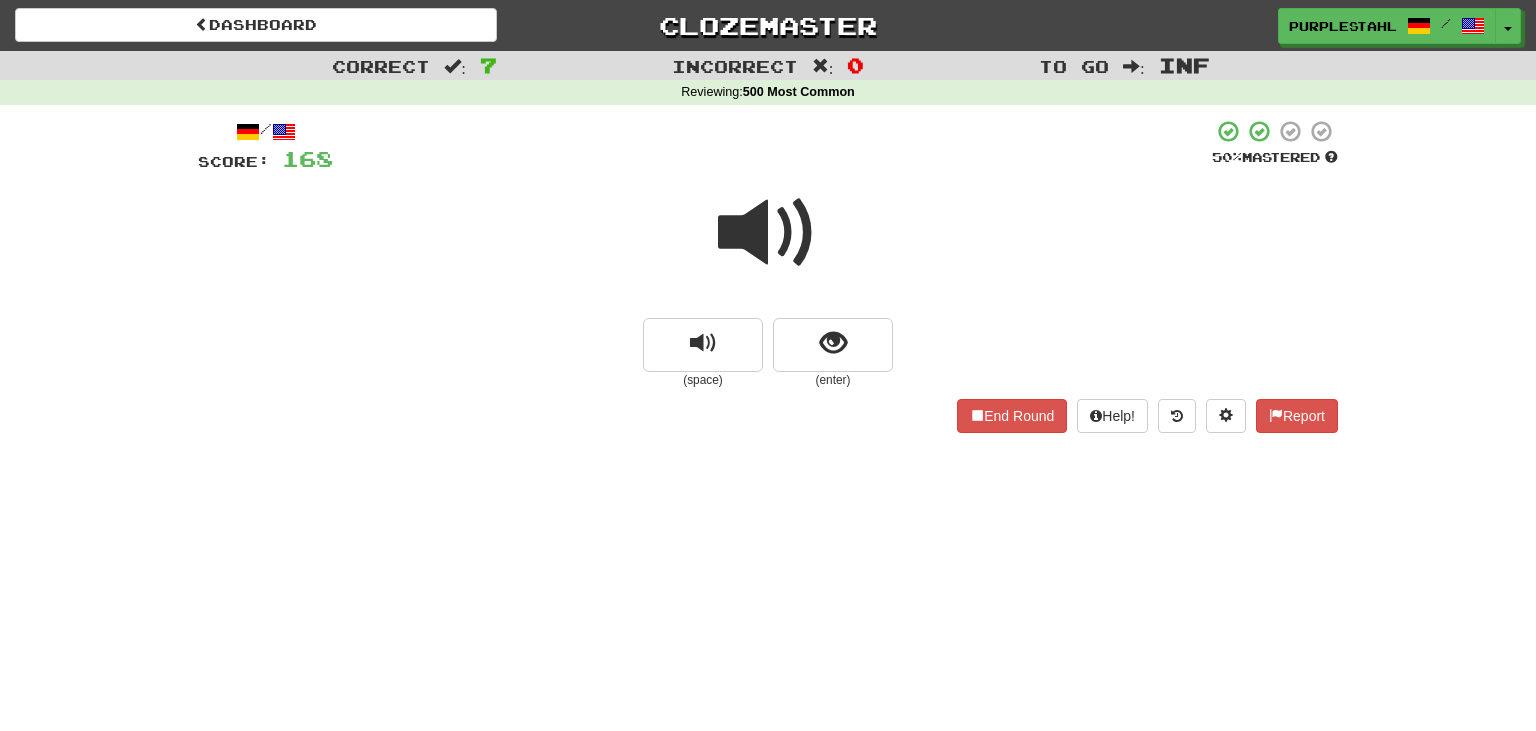 click at bounding box center (768, 233) 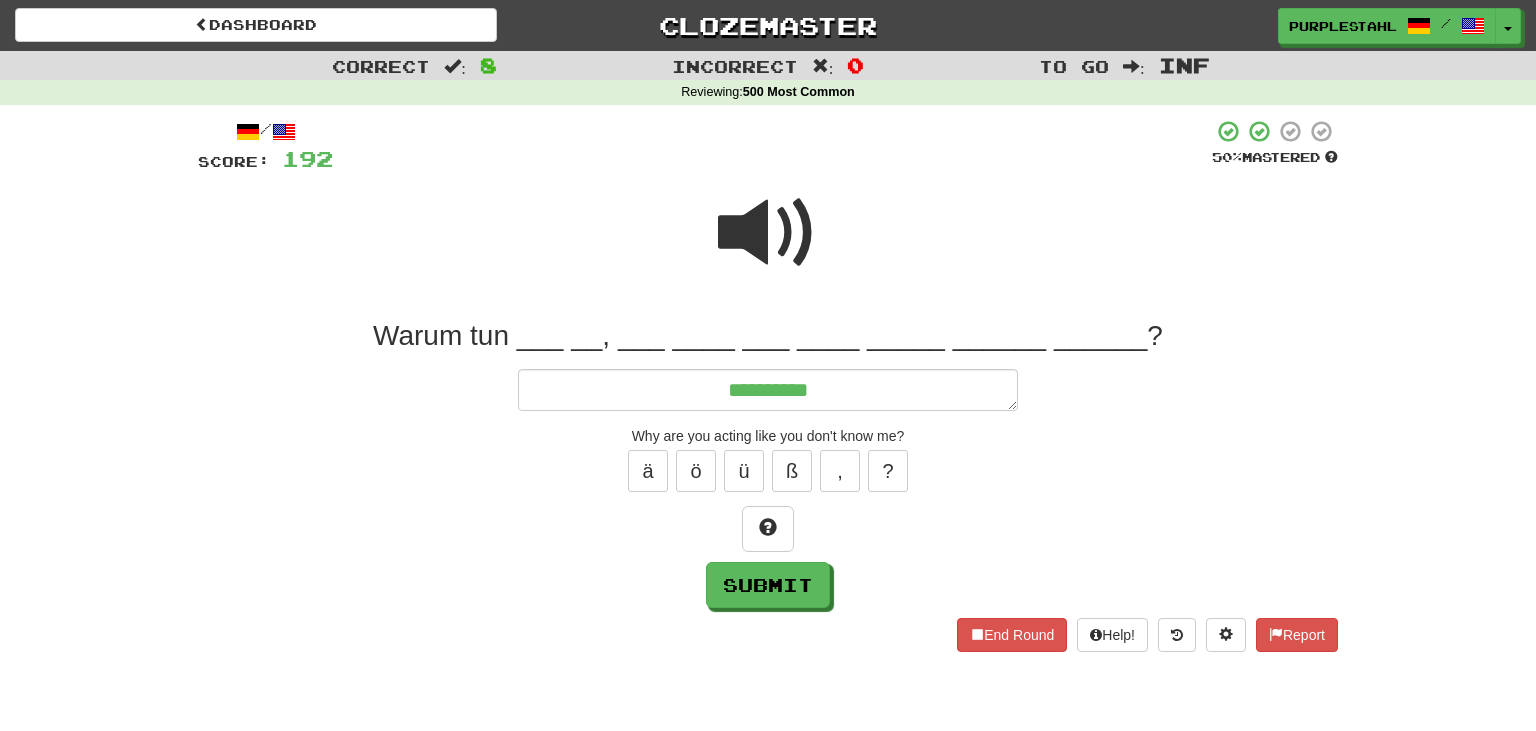 click at bounding box center [768, 233] 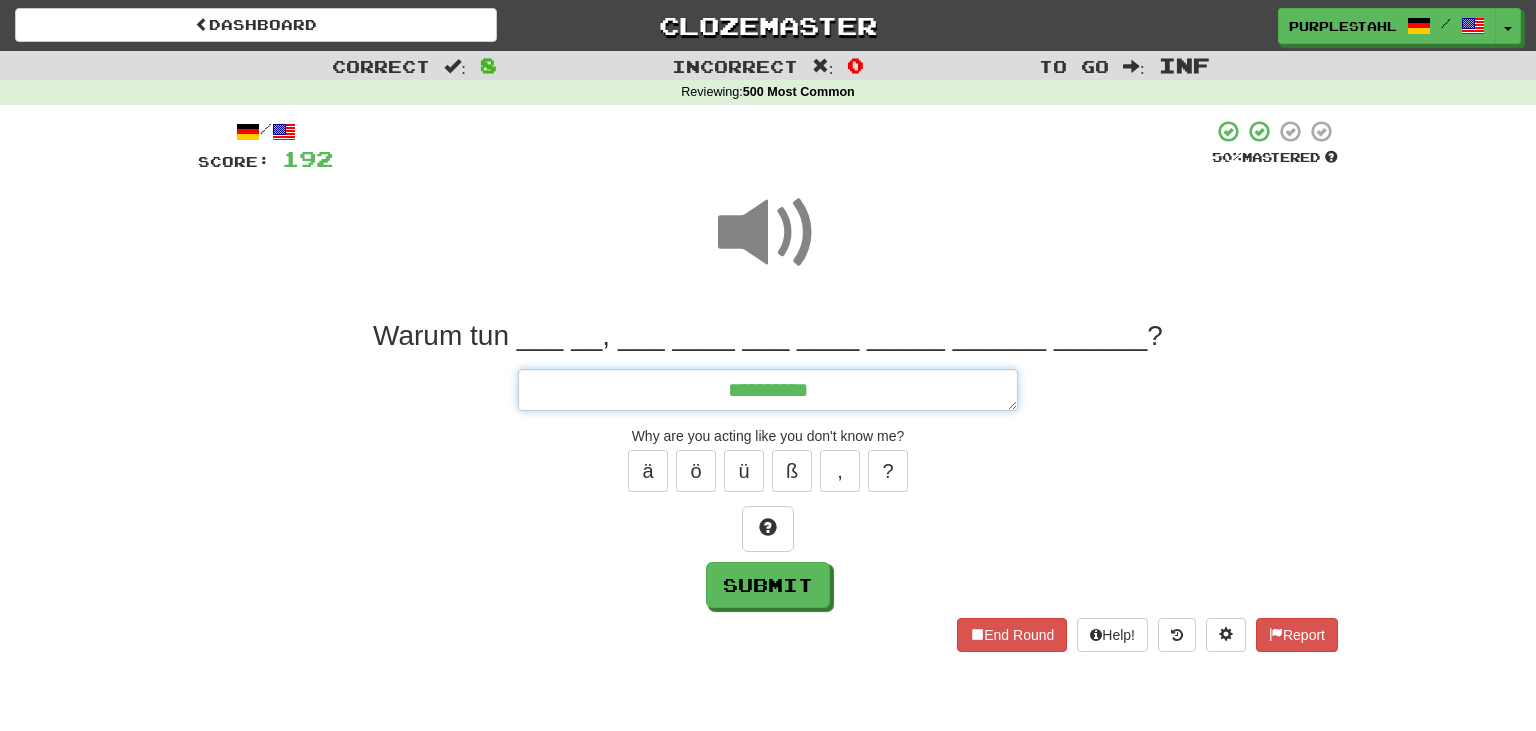 click on "*********" at bounding box center (768, 390) 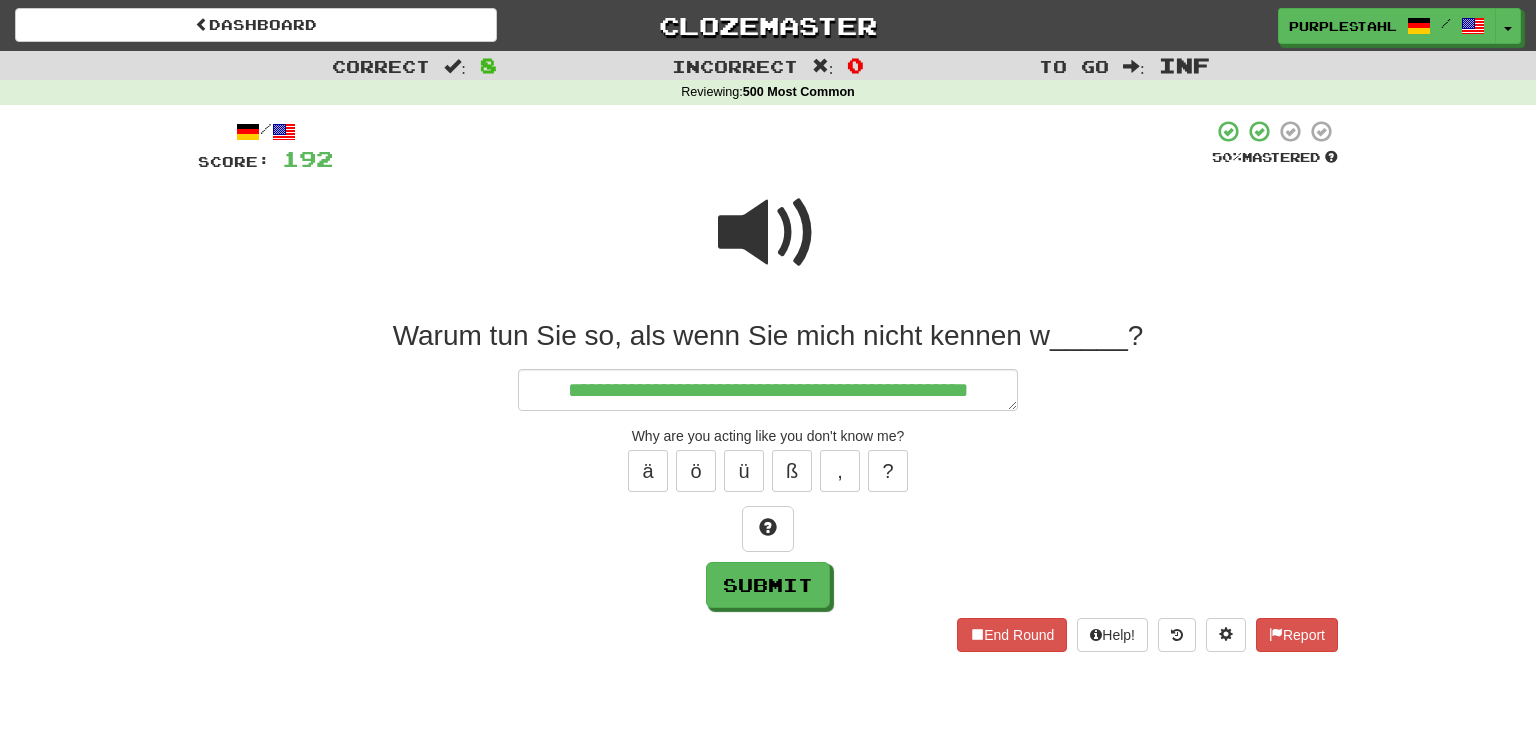 click at bounding box center [768, 233] 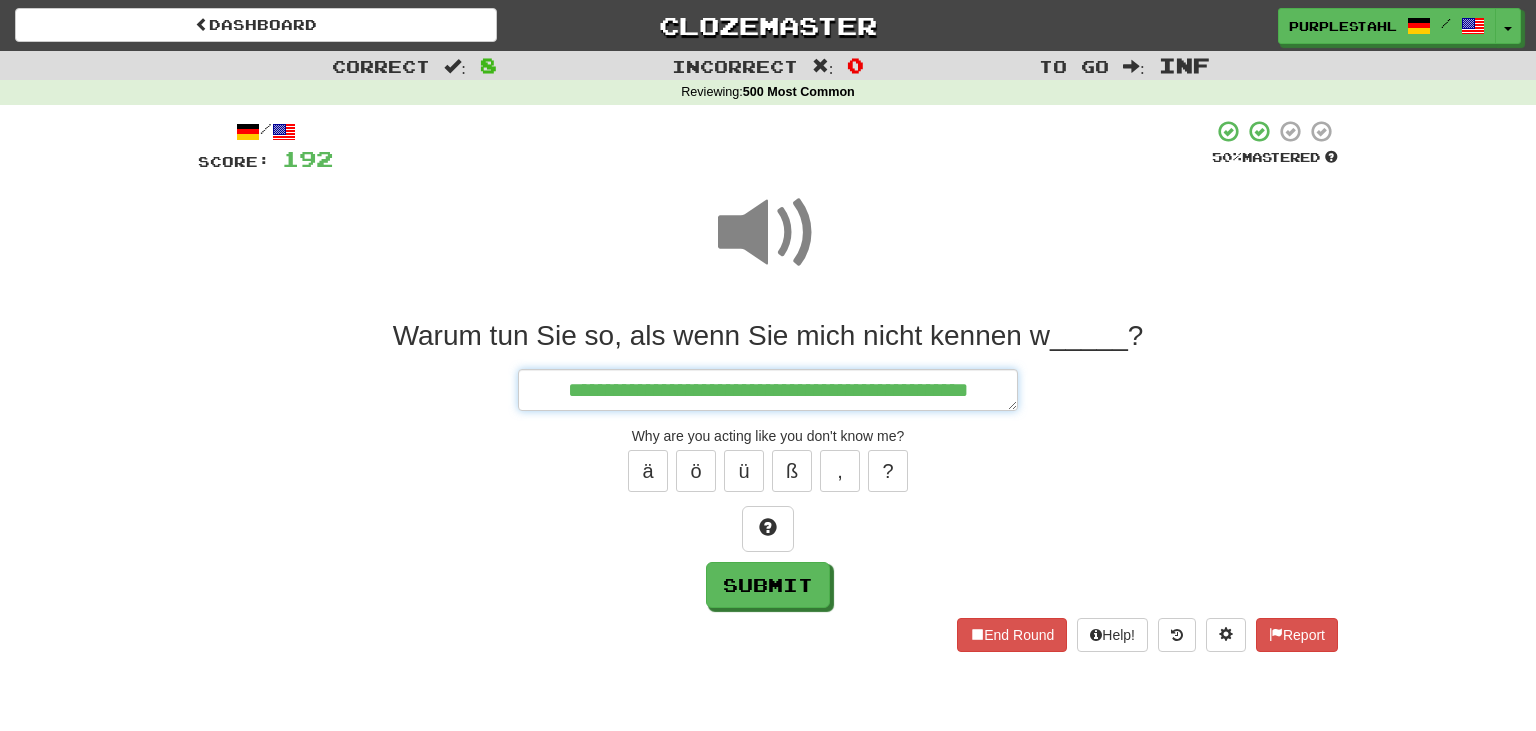 click on "**********" at bounding box center (768, 390) 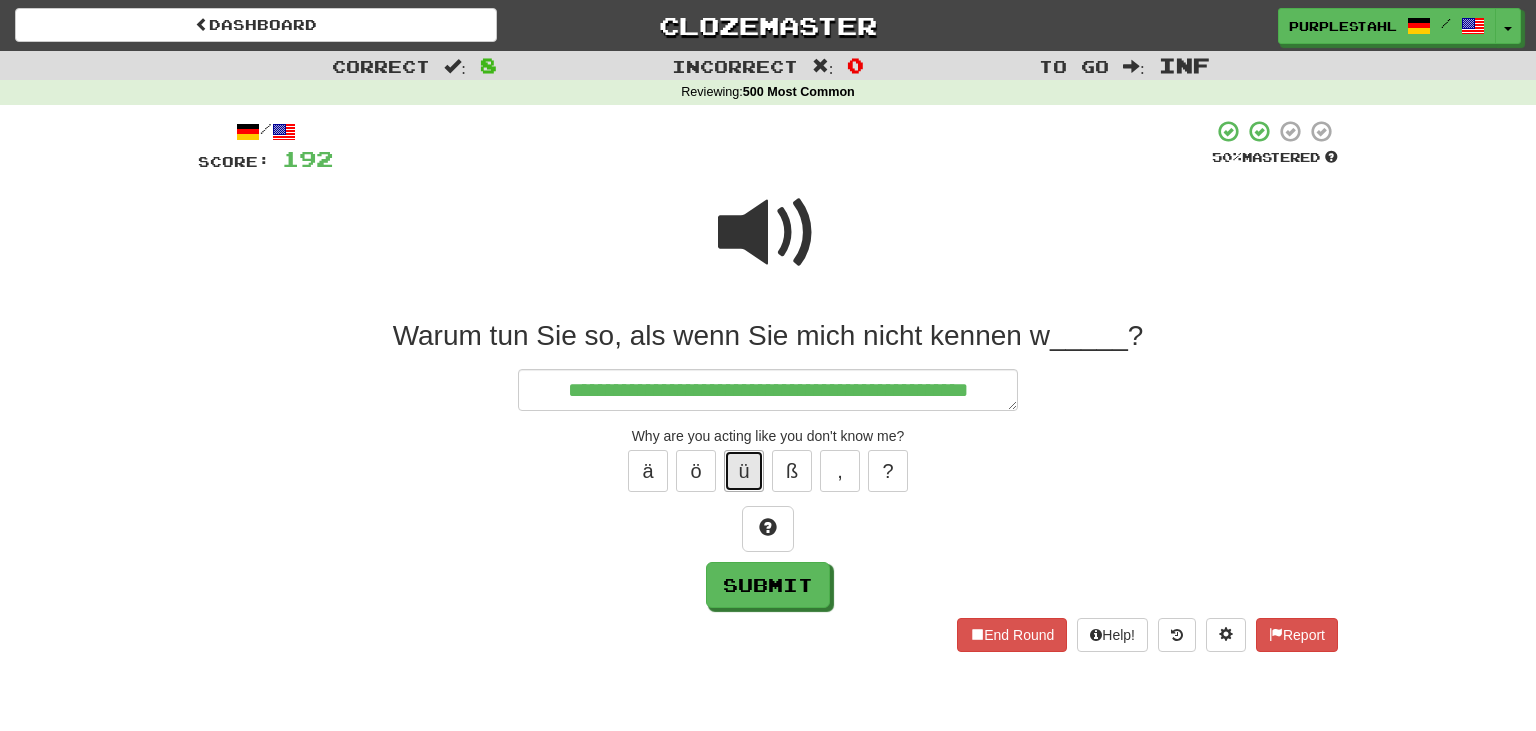 click on "ü" at bounding box center [744, 471] 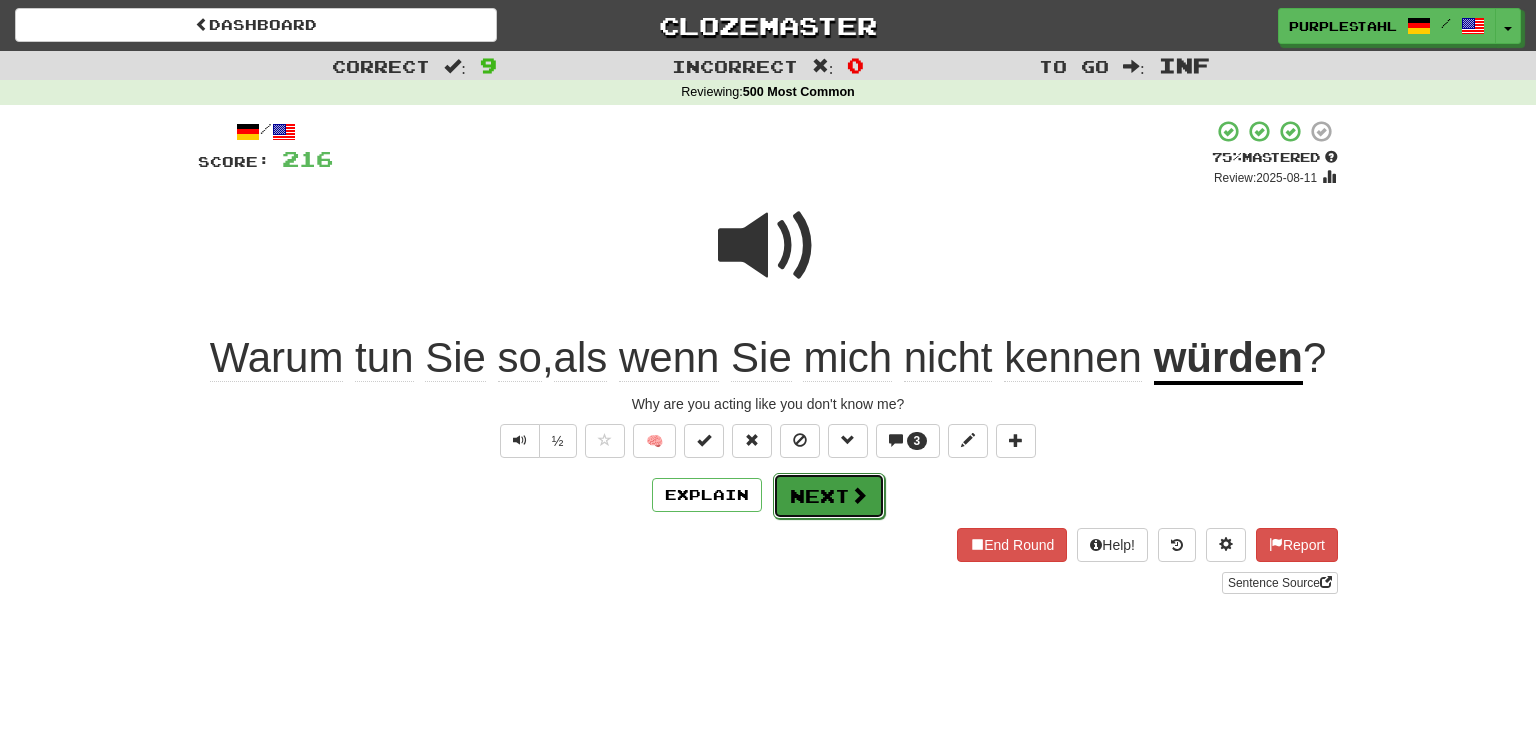 click on "Next" at bounding box center [829, 496] 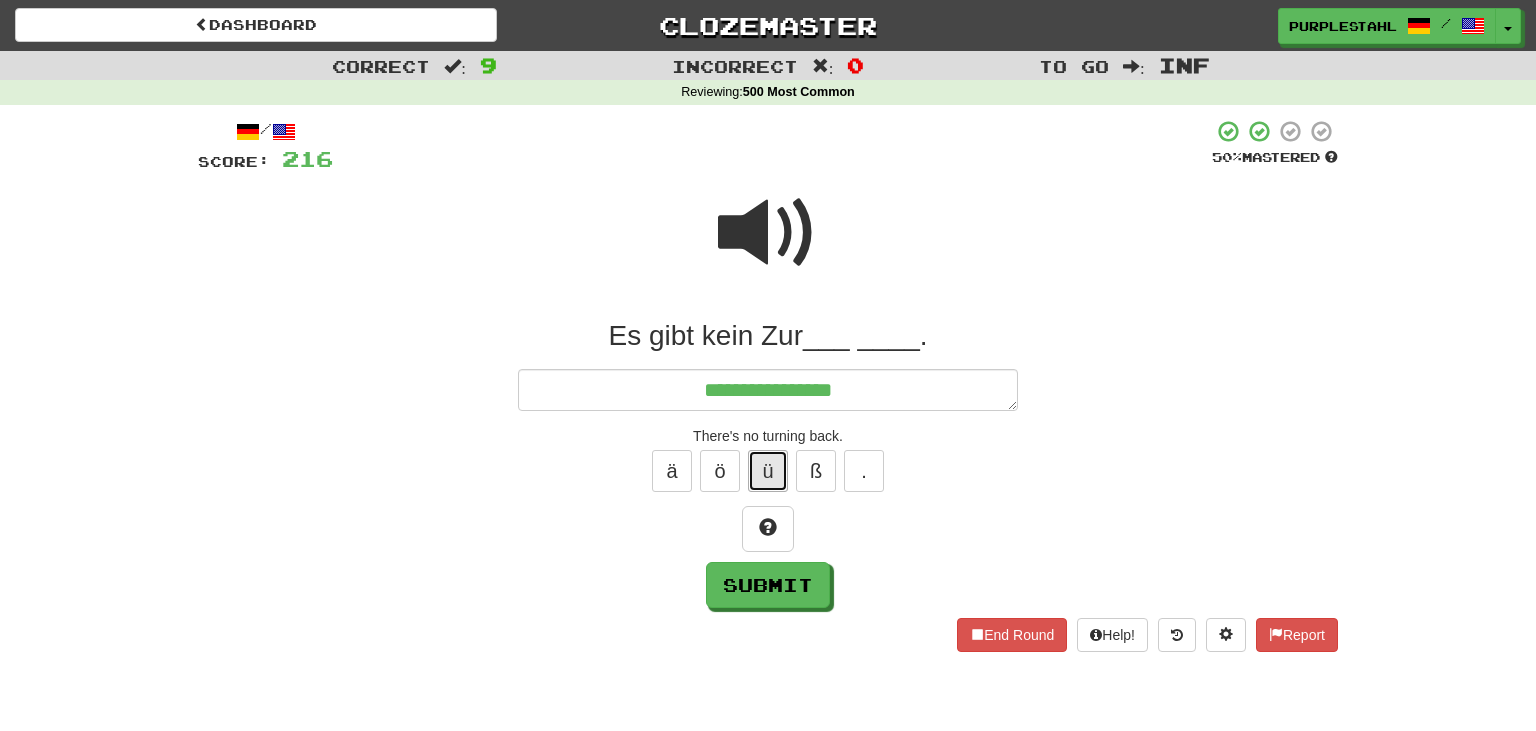 click on "ü" at bounding box center (768, 471) 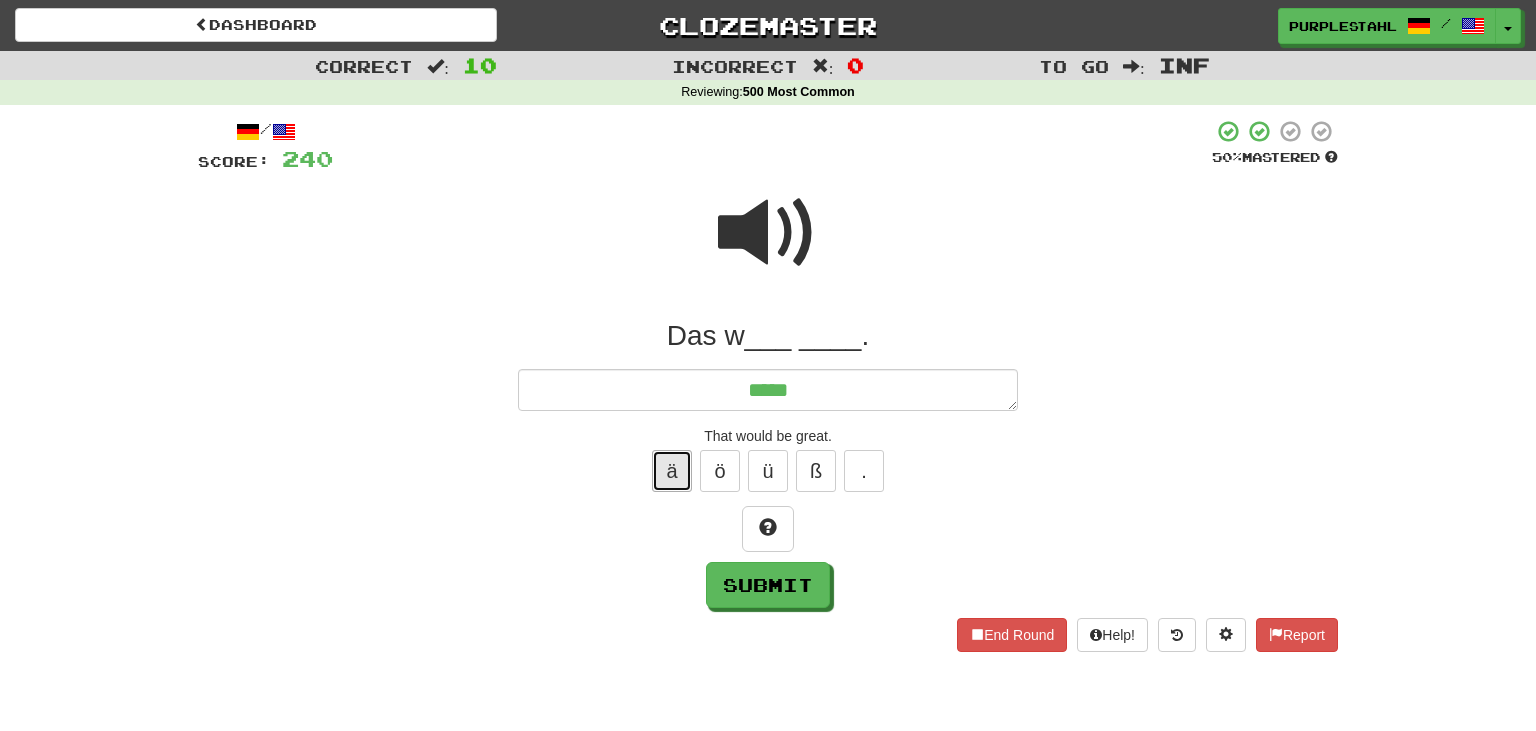 click on "ä" at bounding box center [672, 471] 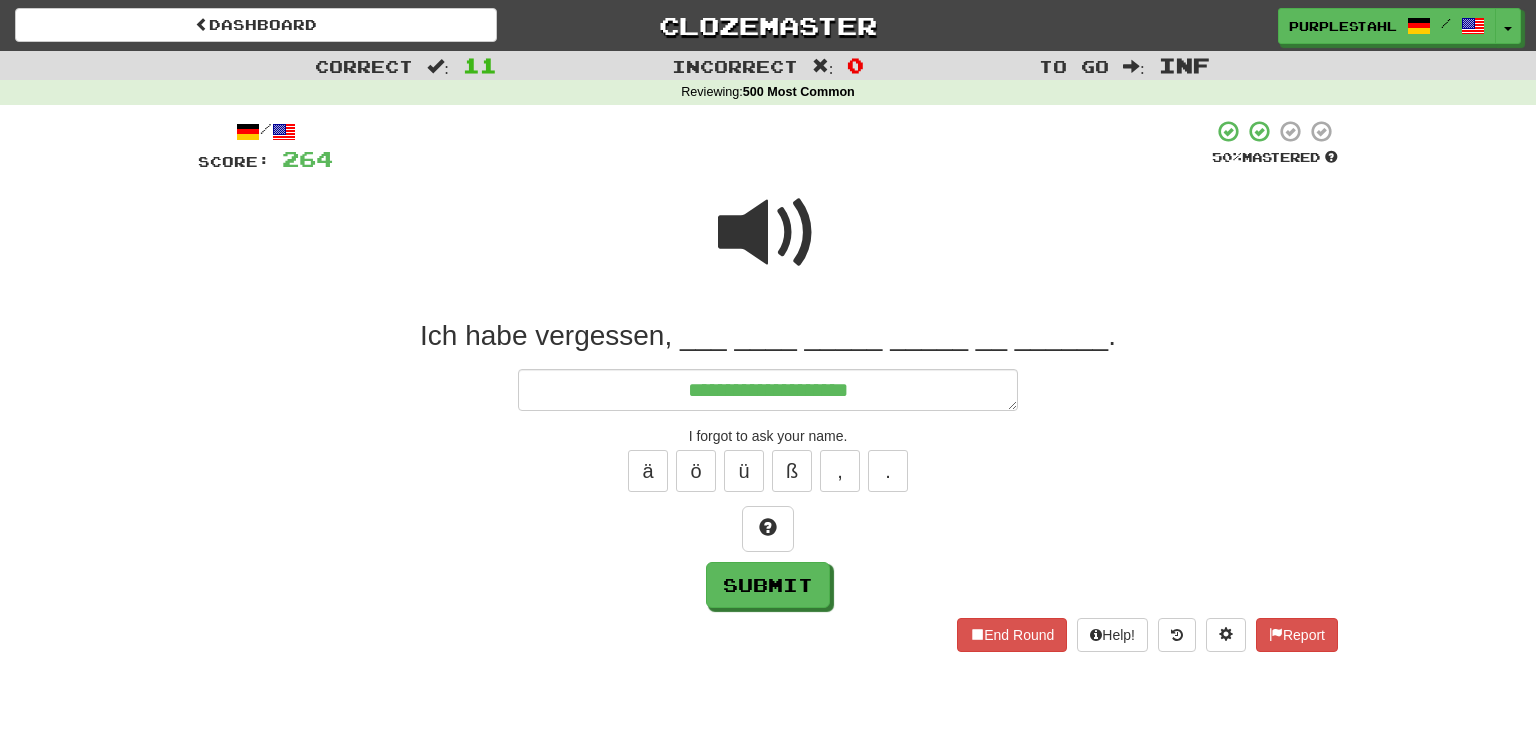 click at bounding box center [768, 233] 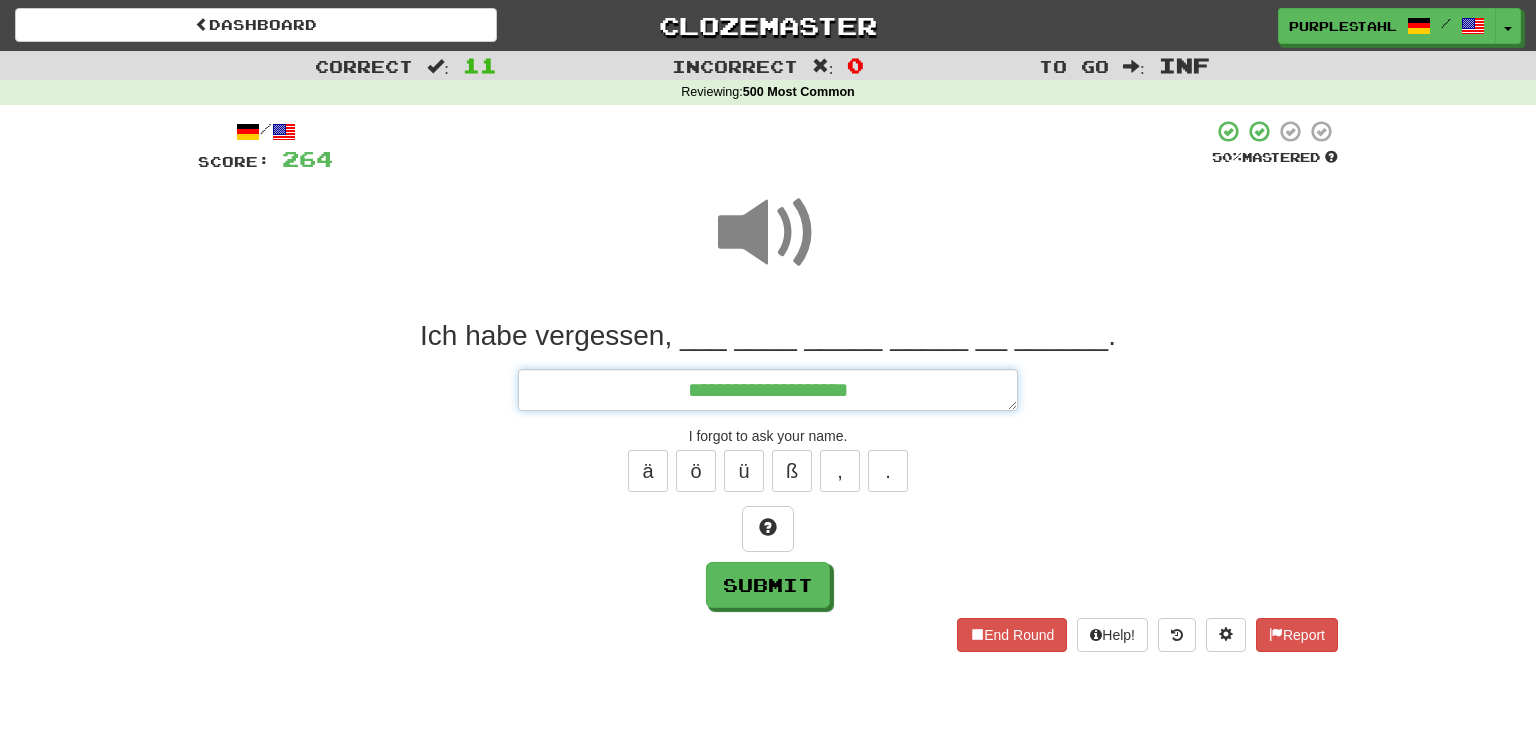 click on "**********" at bounding box center [768, 390] 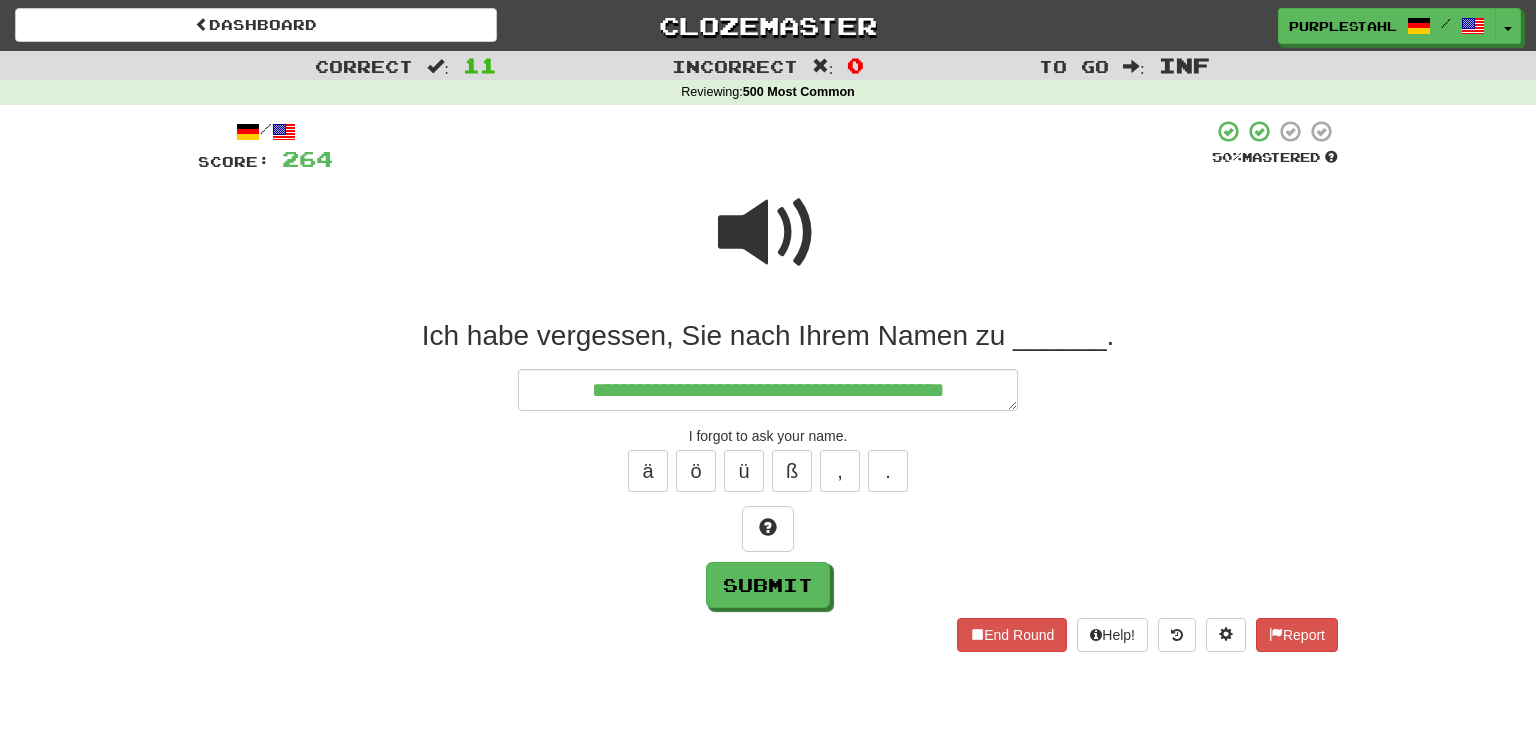 click at bounding box center (768, 233) 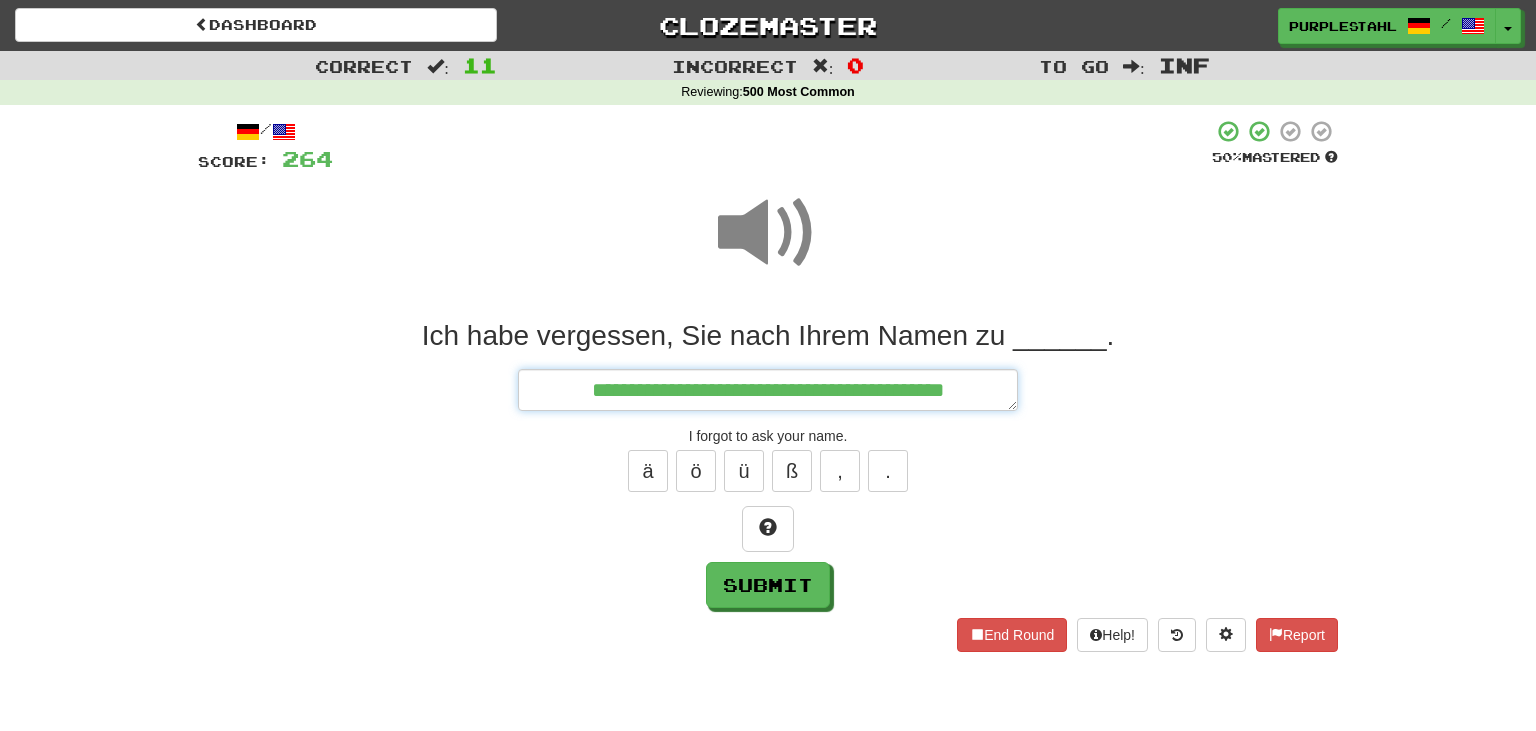 click on "**********" at bounding box center (768, 390) 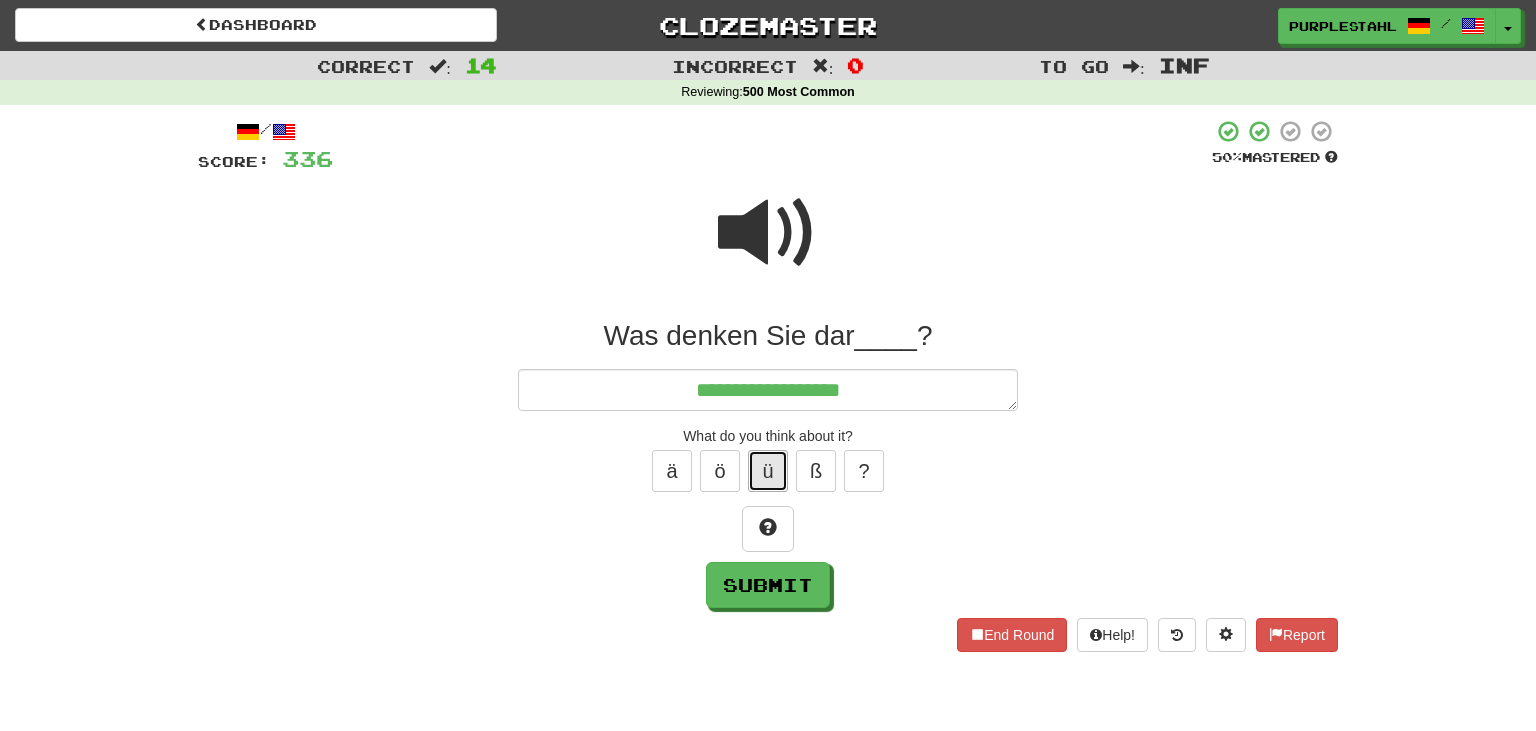 click on "ü" at bounding box center (768, 471) 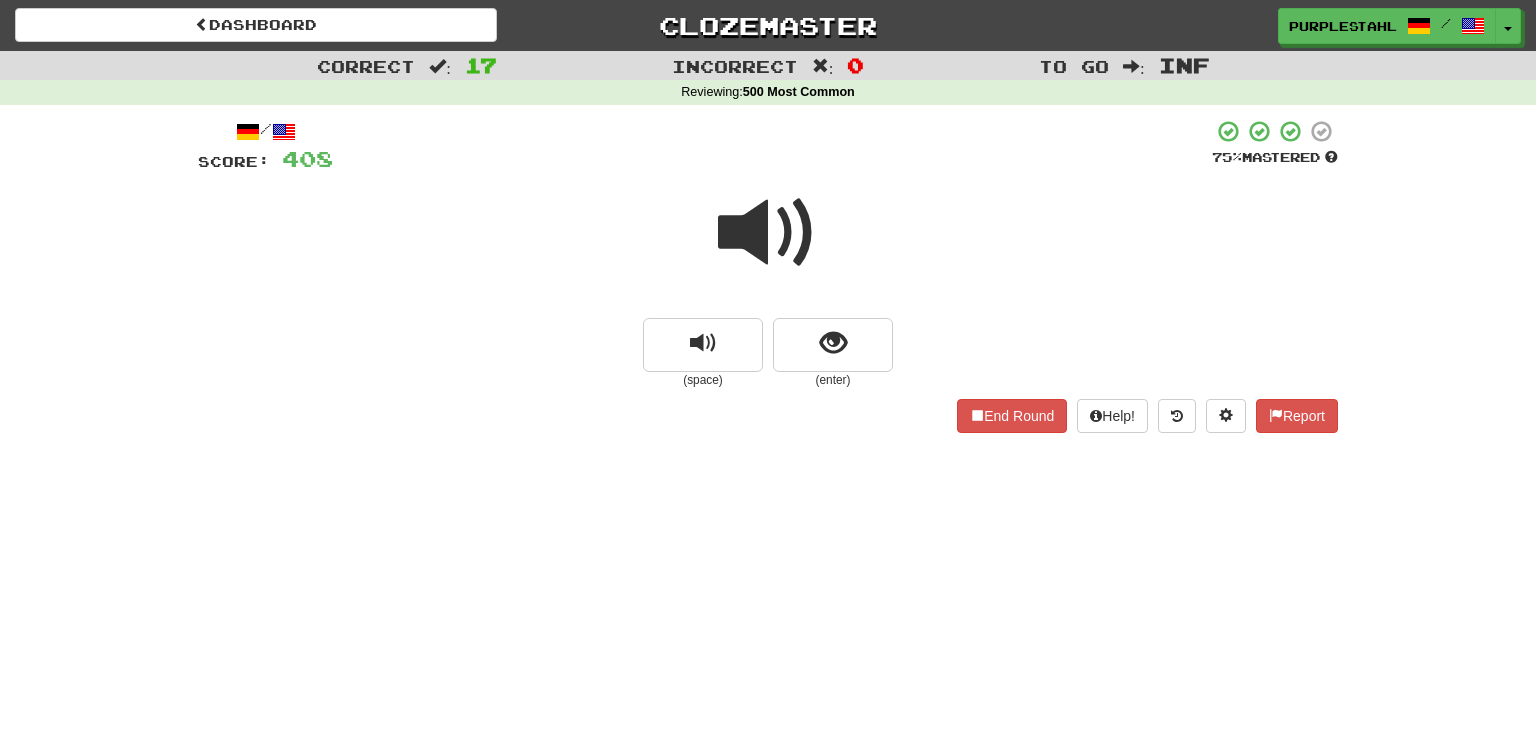 click at bounding box center (768, 233) 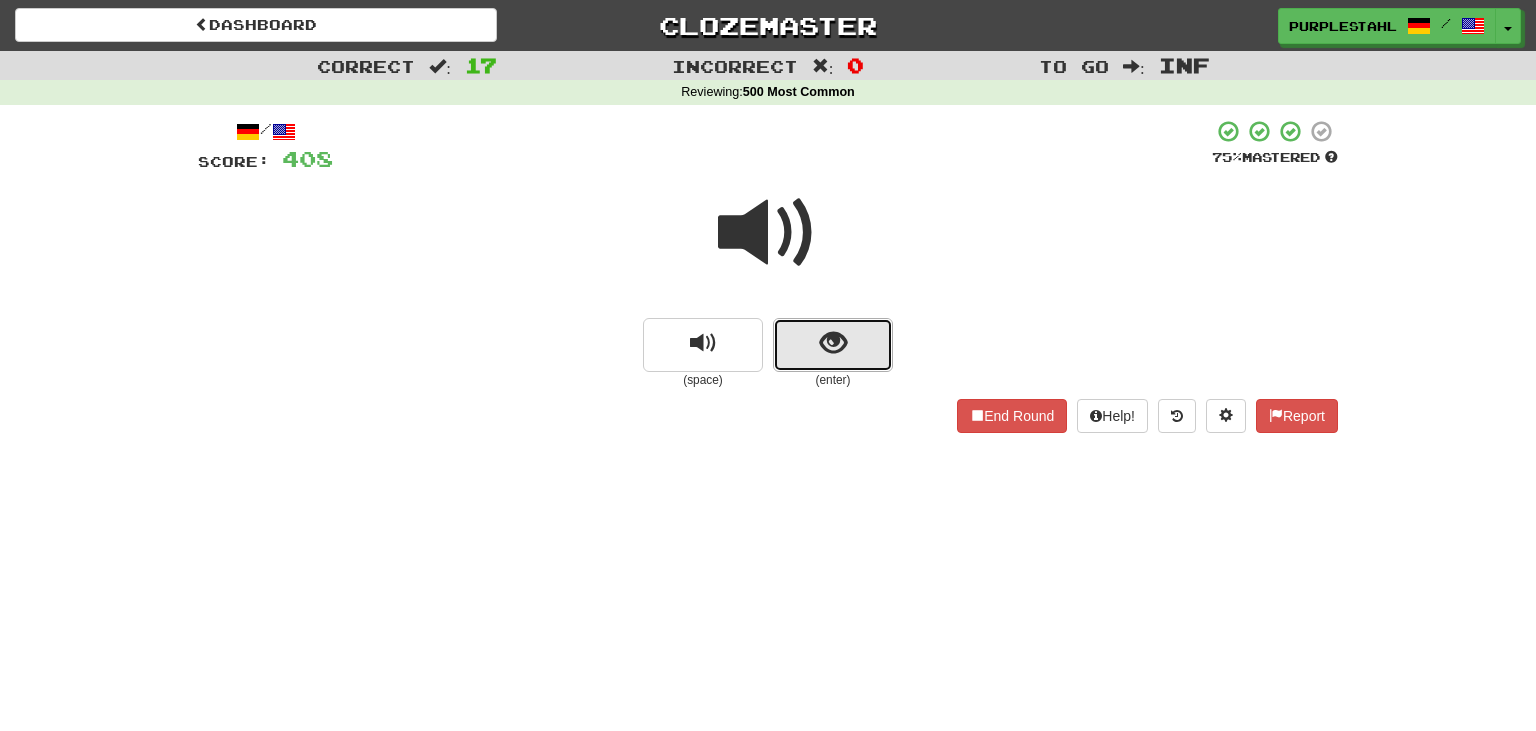 click at bounding box center [833, 345] 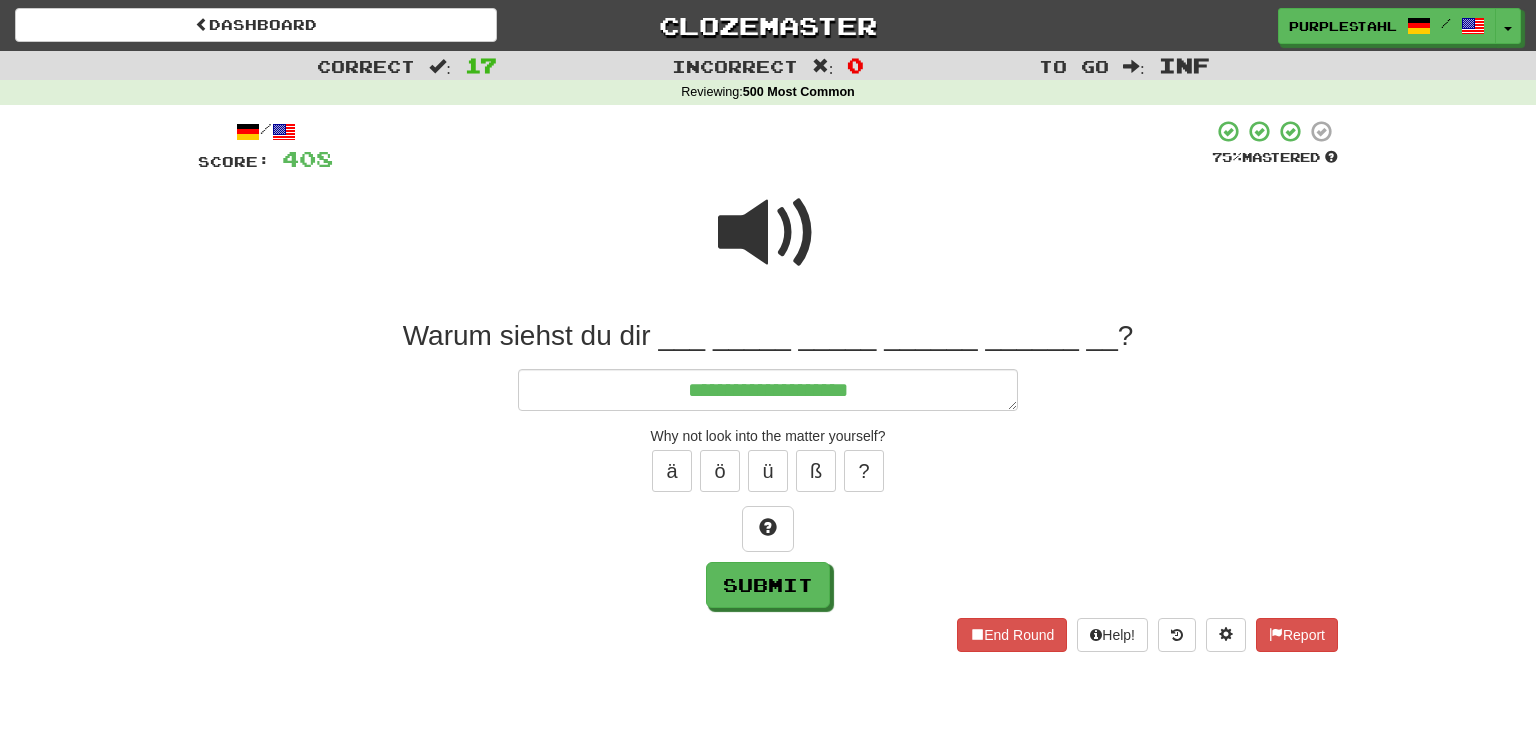 click at bounding box center (768, 233) 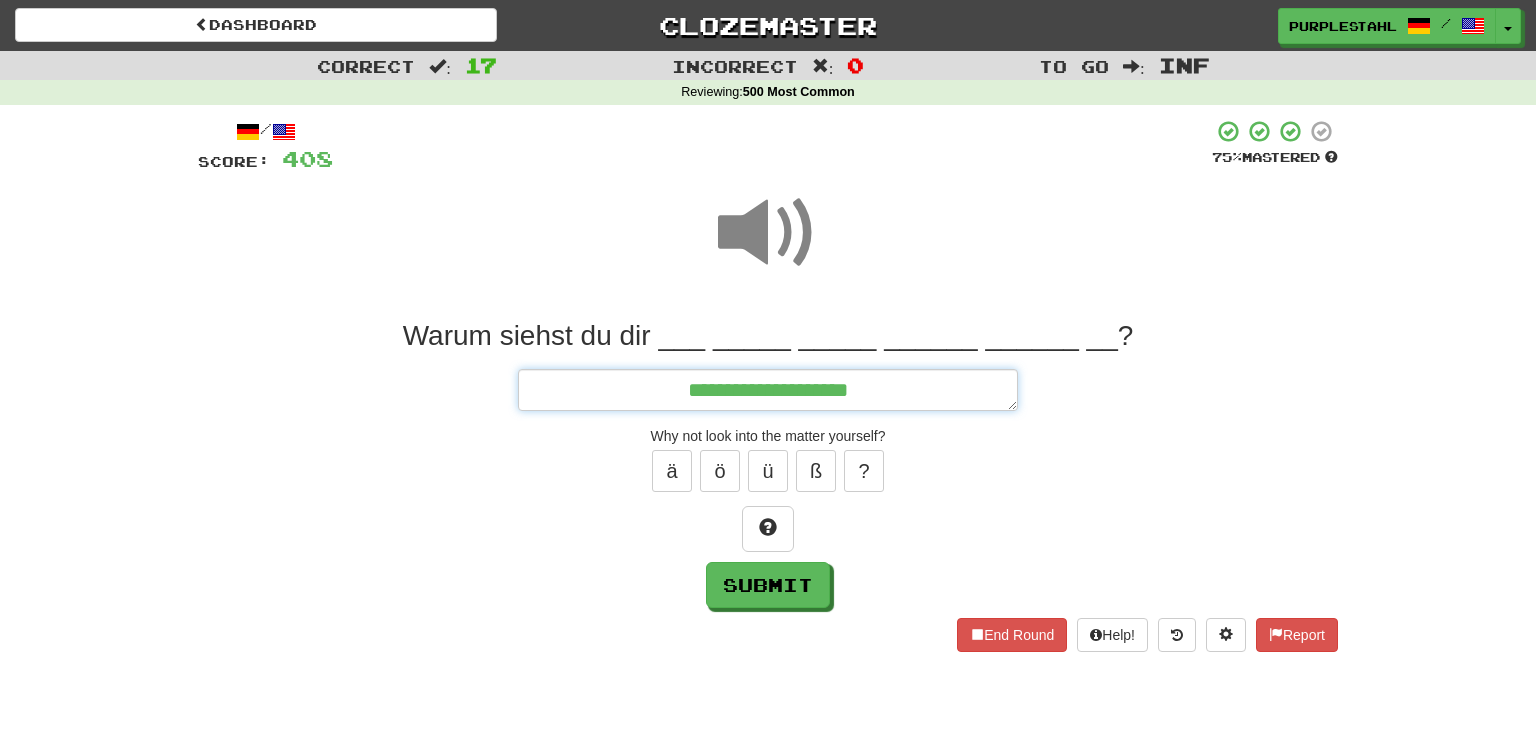click on "**********" at bounding box center [768, 390] 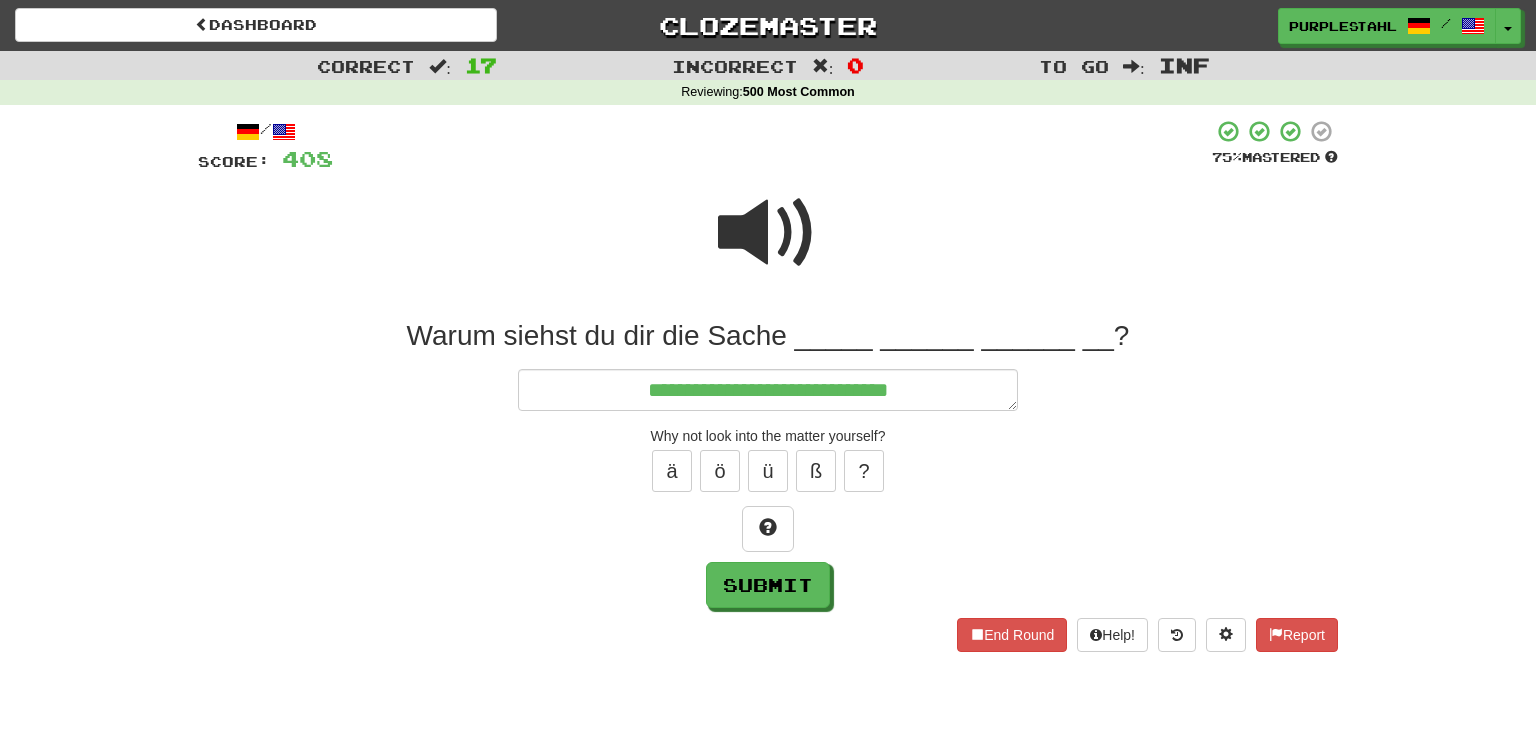 click at bounding box center [768, 233] 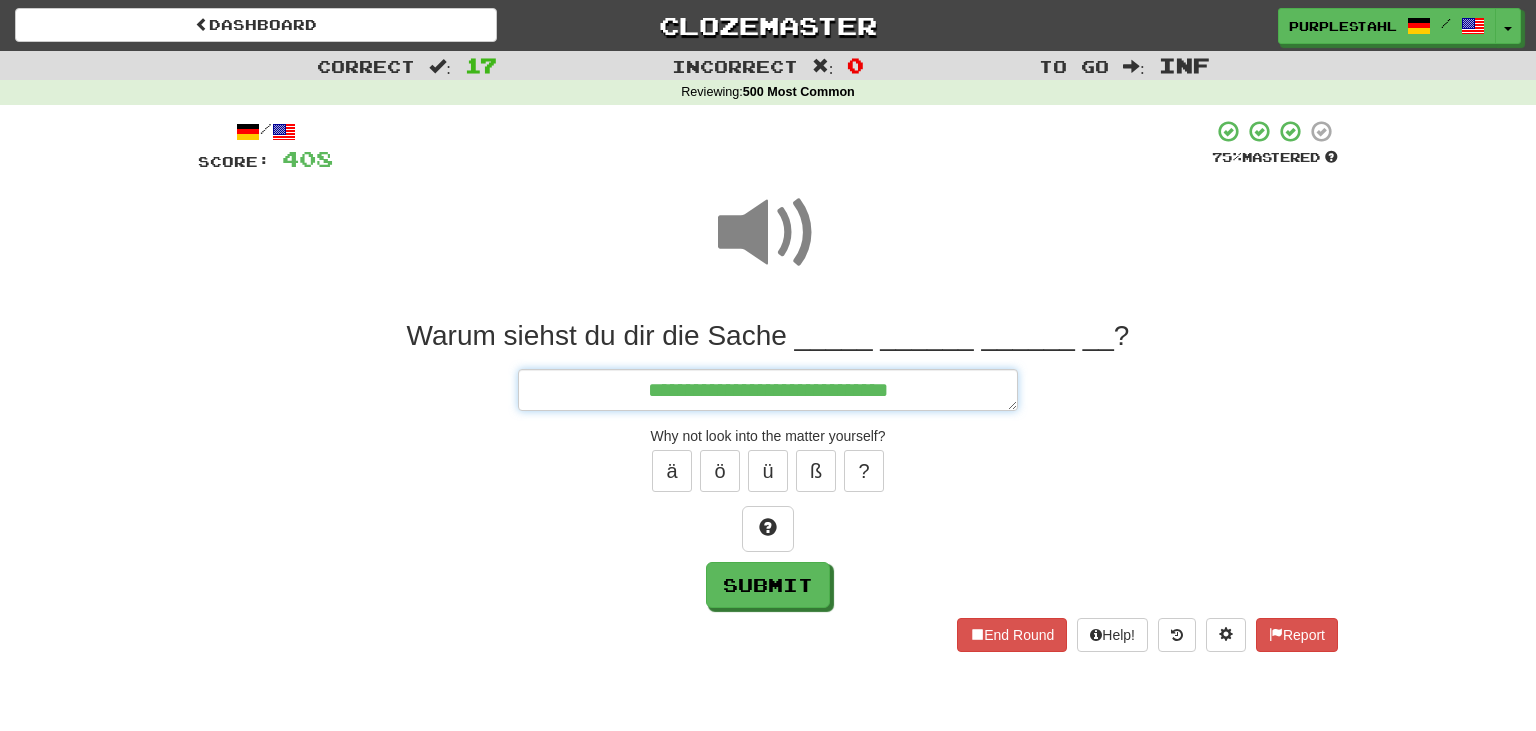 click on "**********" at bounding box center (768, 390) 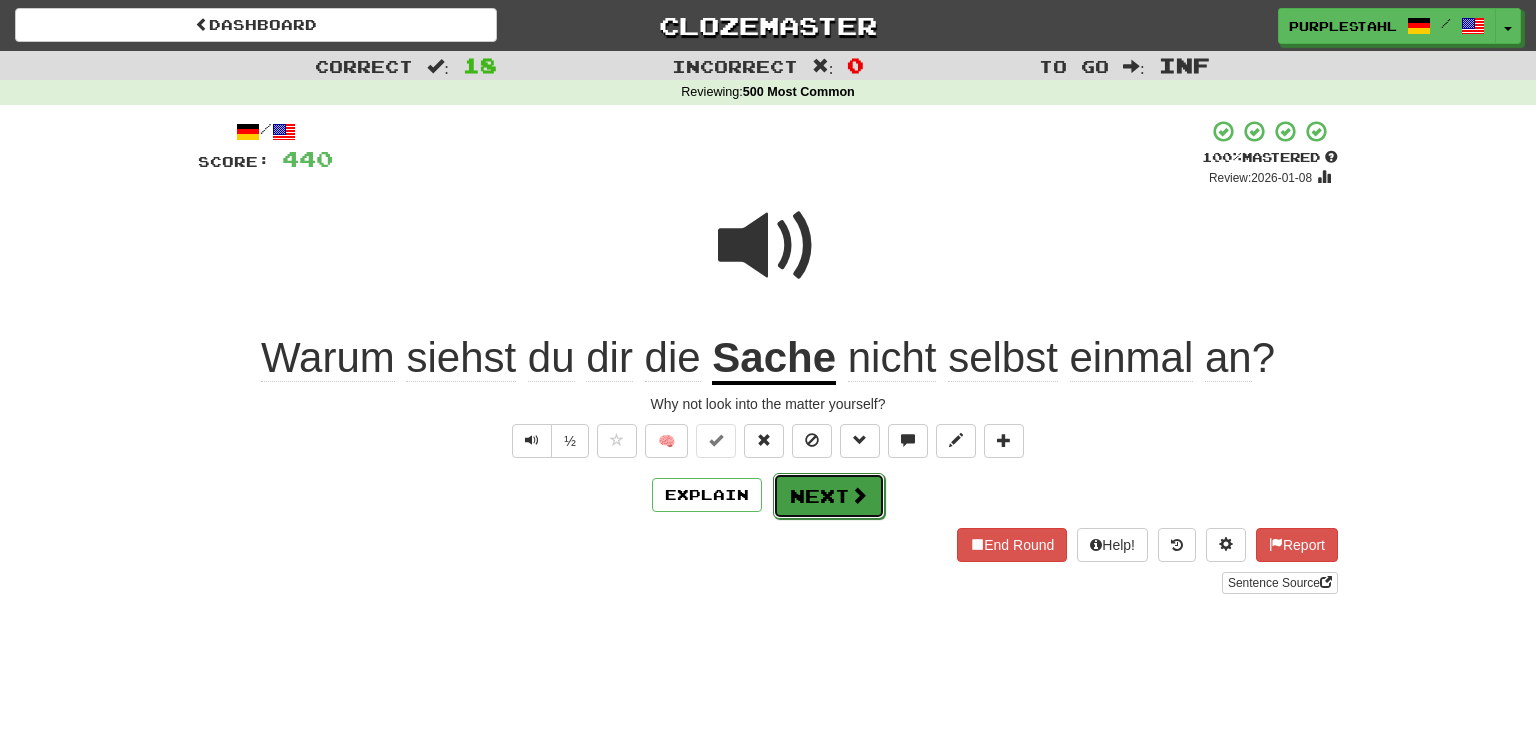 click at bounding box center [859, 495] 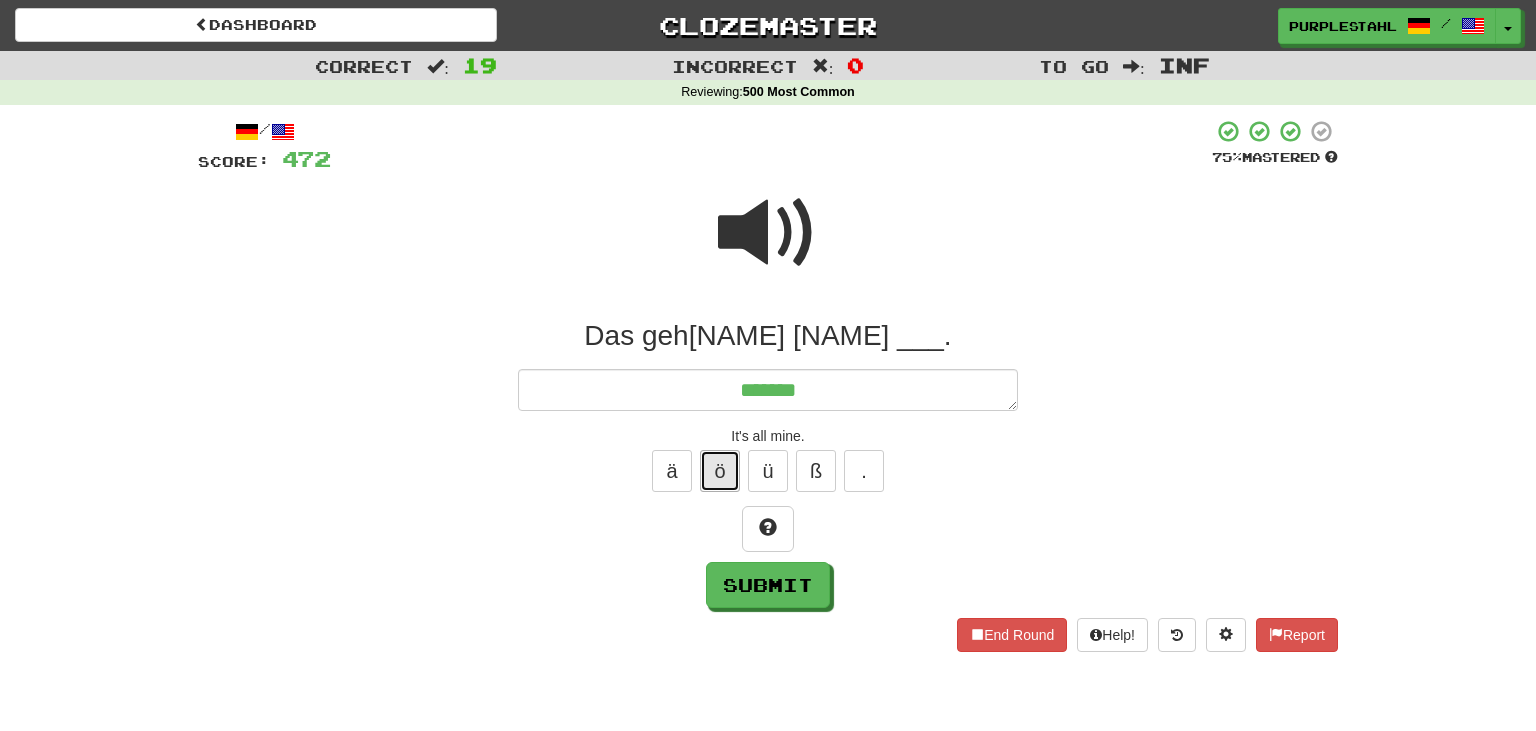 click on "ö" at bounding box center [720, 471] 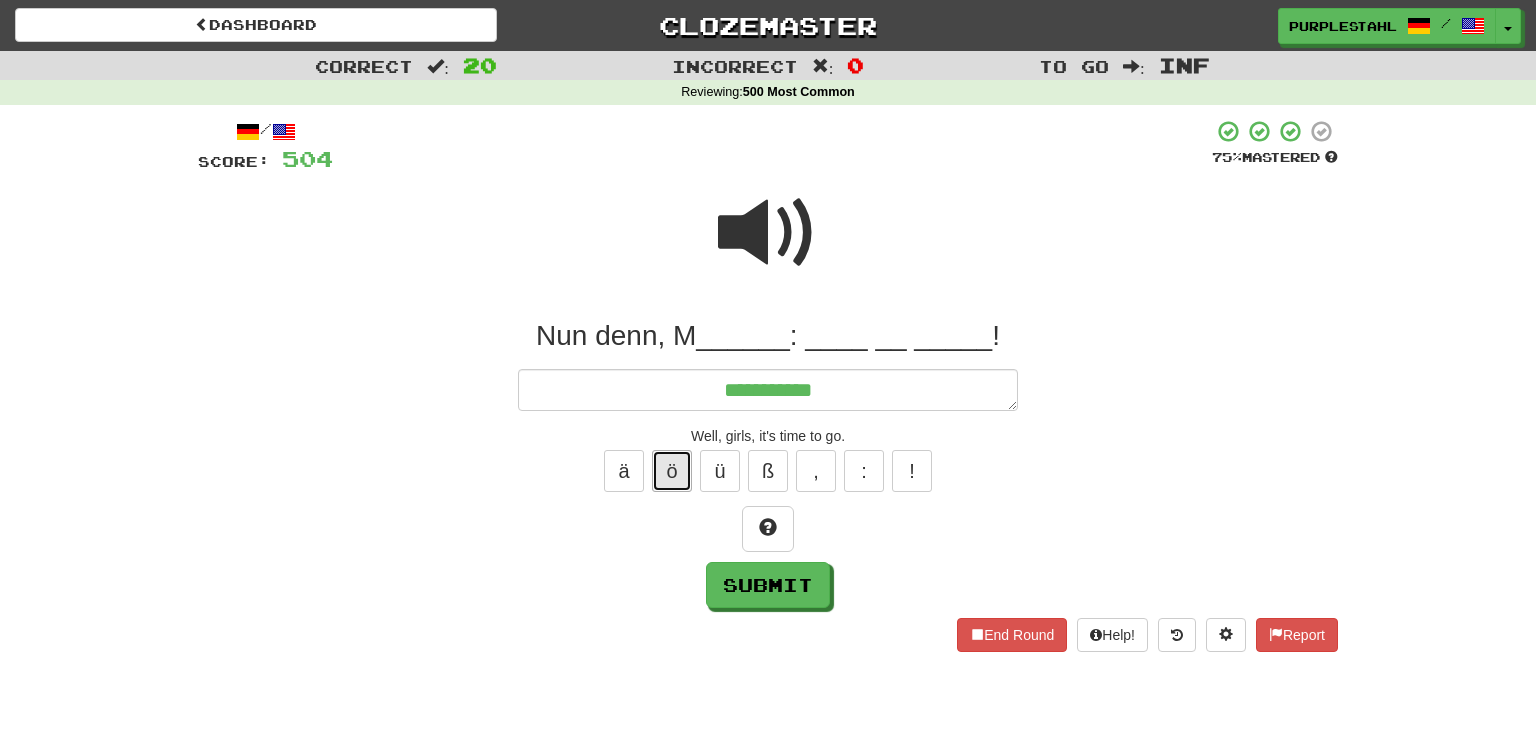 click on "ö" at bounding box center [672, 471] 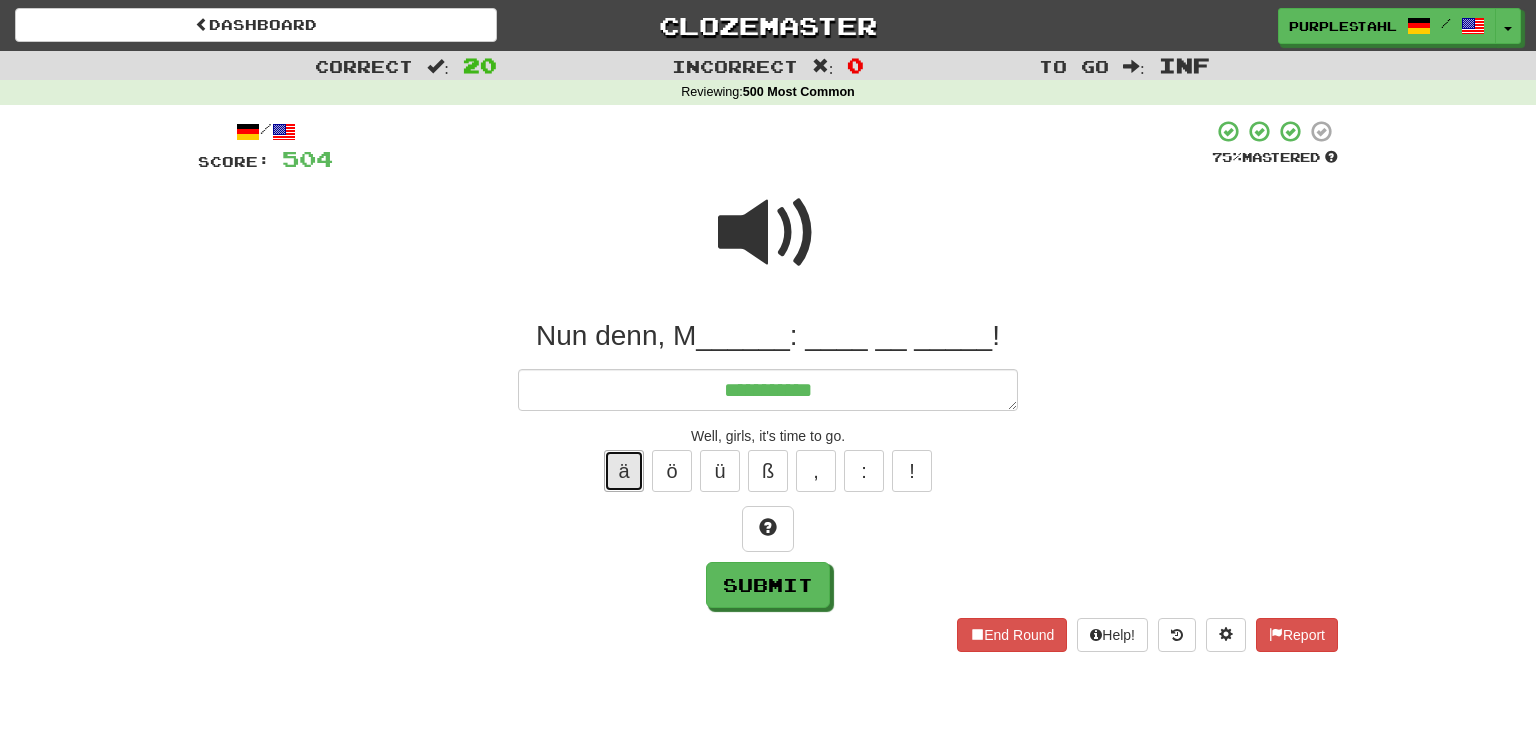 click on "ä" at bounding box center (624, 471) 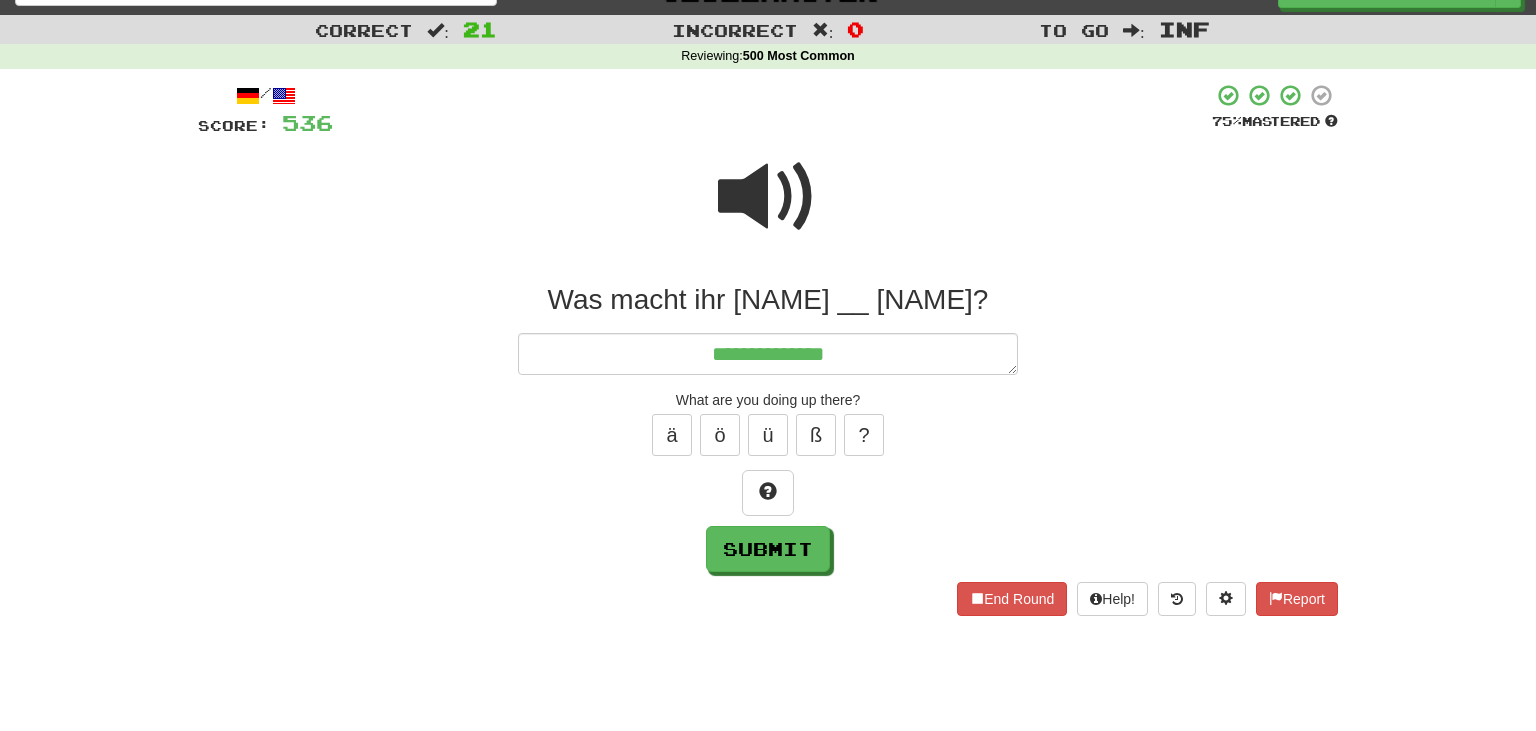 scroll, scrollTop: 105, scrollLeft: 0, axis: vertical 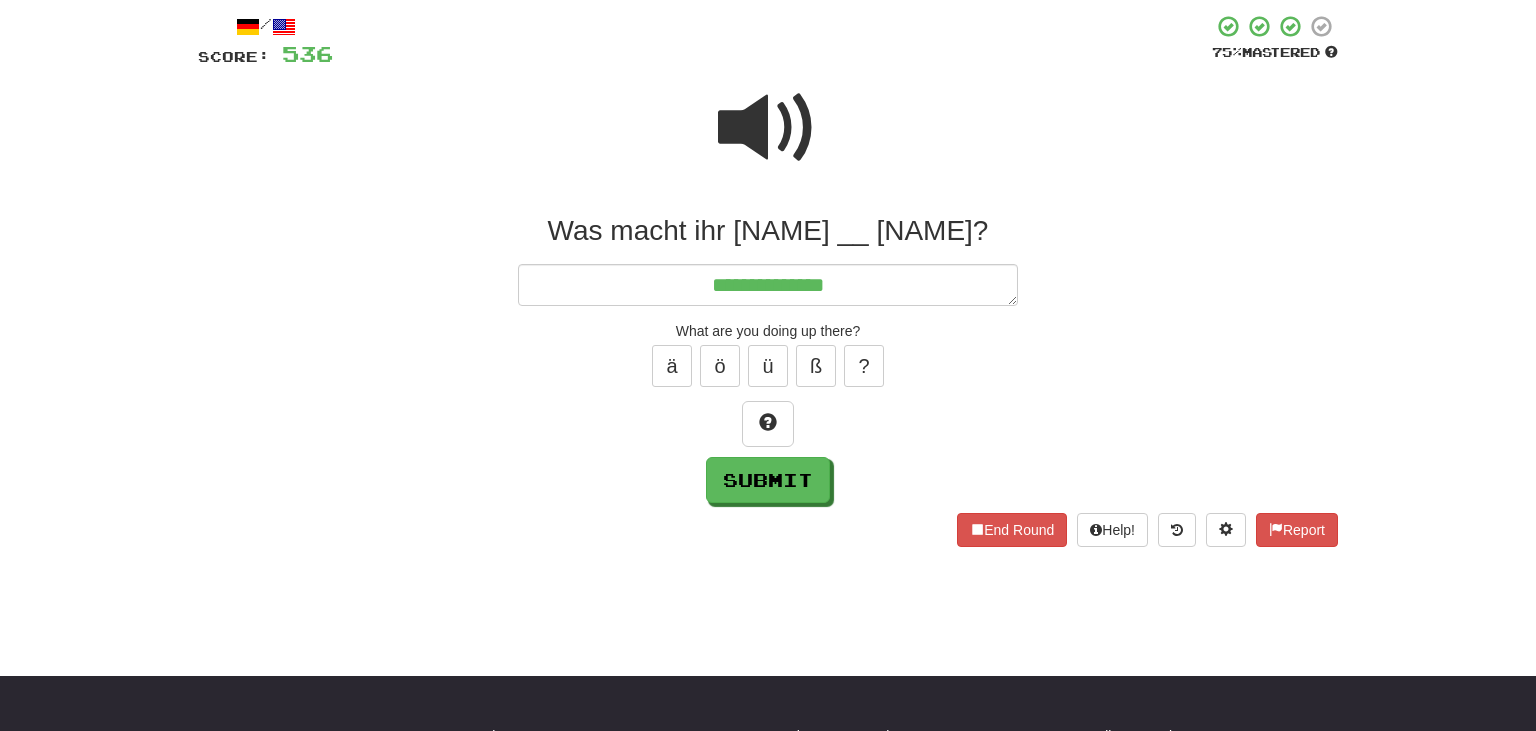click at bounding box center (768, 128) 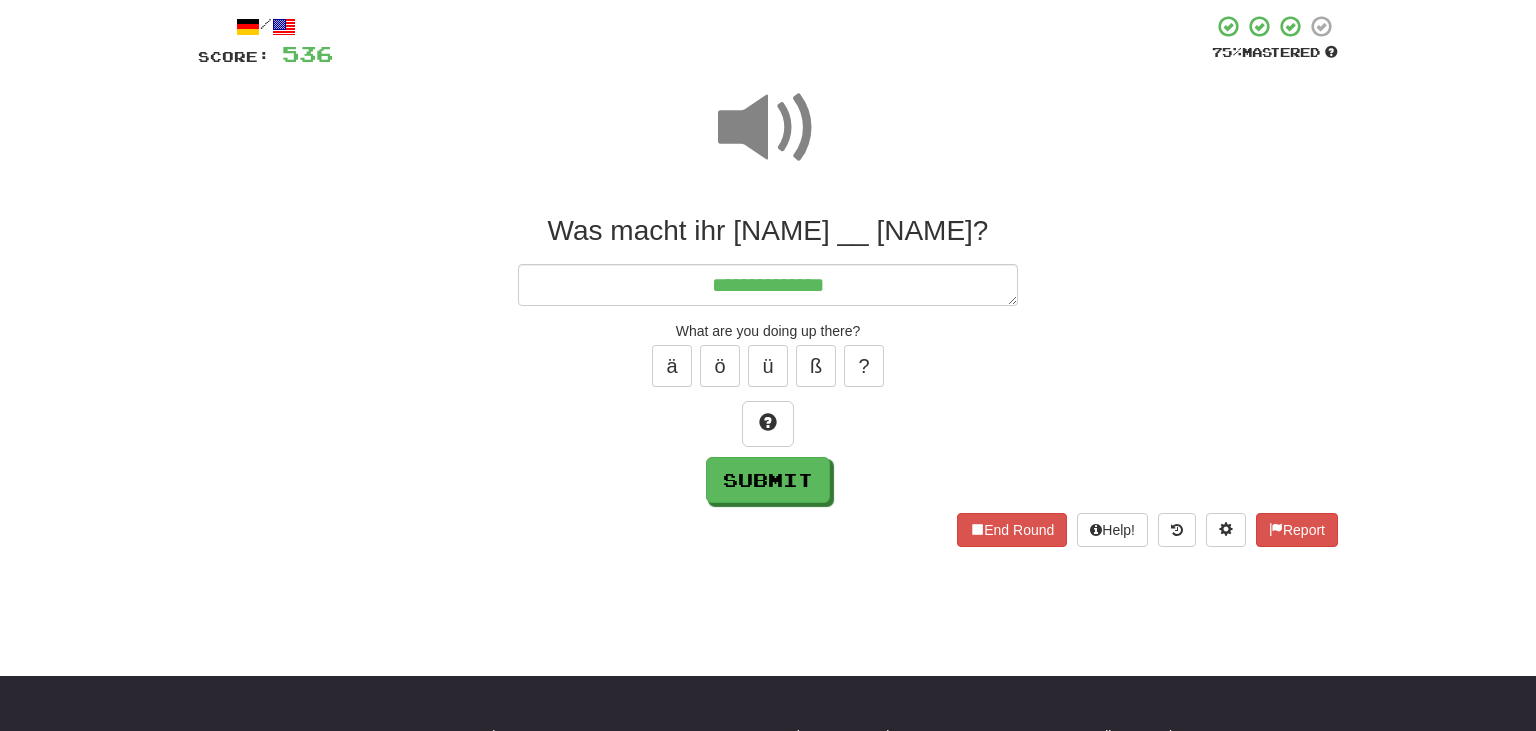 scroll, scrollTop: 0, scrollLeft: 0, axis: both 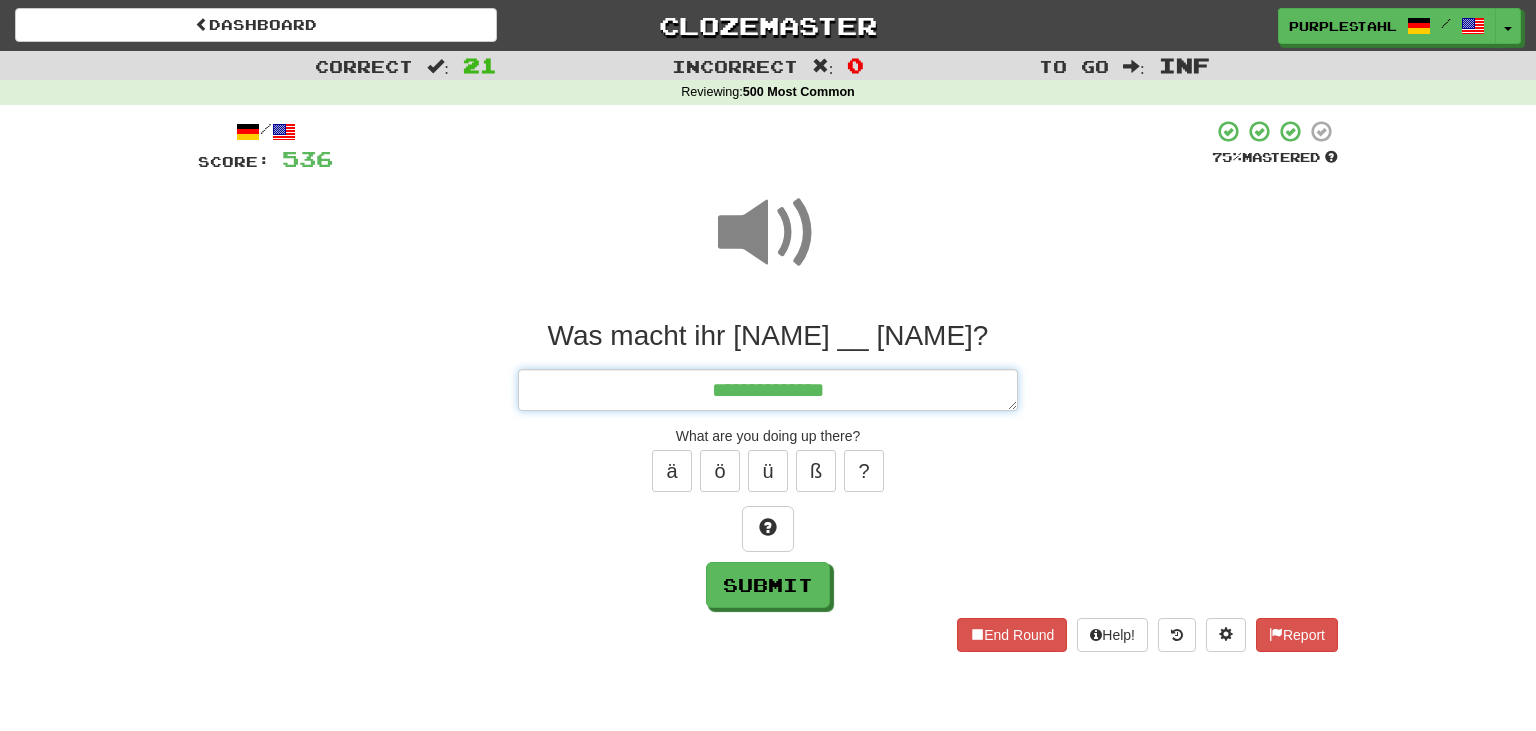 click on "**********" at bounding box center [768, 390] 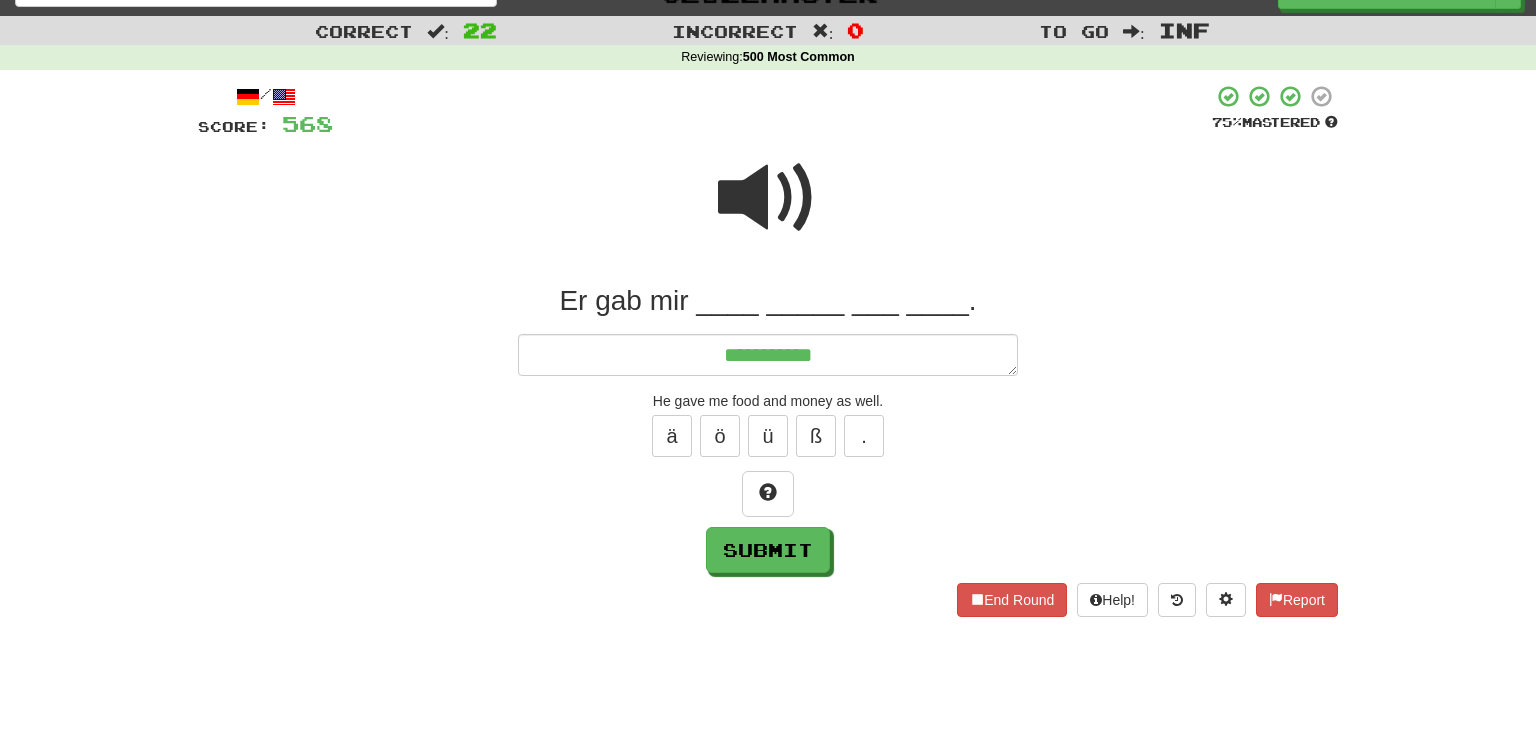 scroll, scrollTop: 0, scrollLeft: 0, axis: both 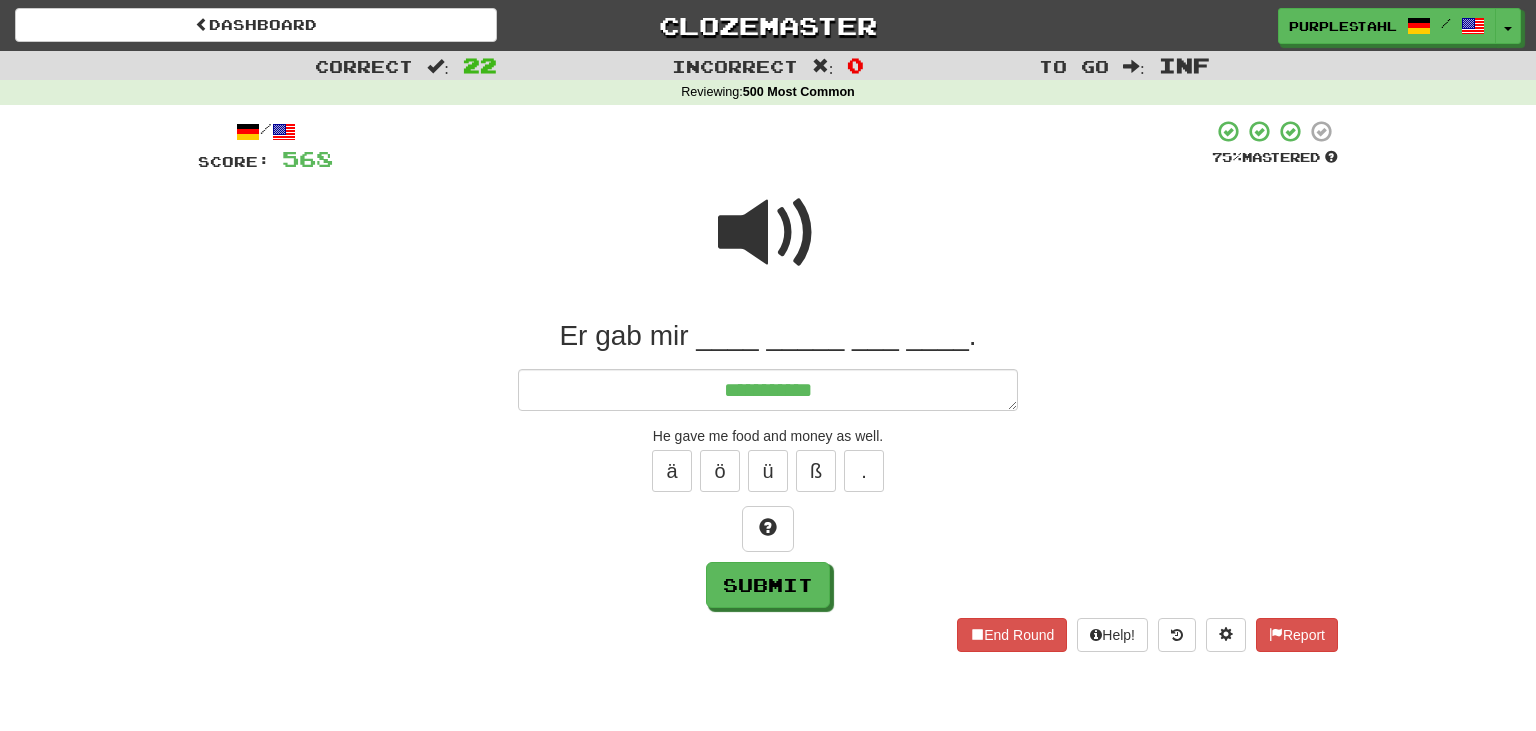 drag, startPoint x: 783, startPoint y: 261, endPoint x: 842, endPoint y: 342, distance: 100.20978 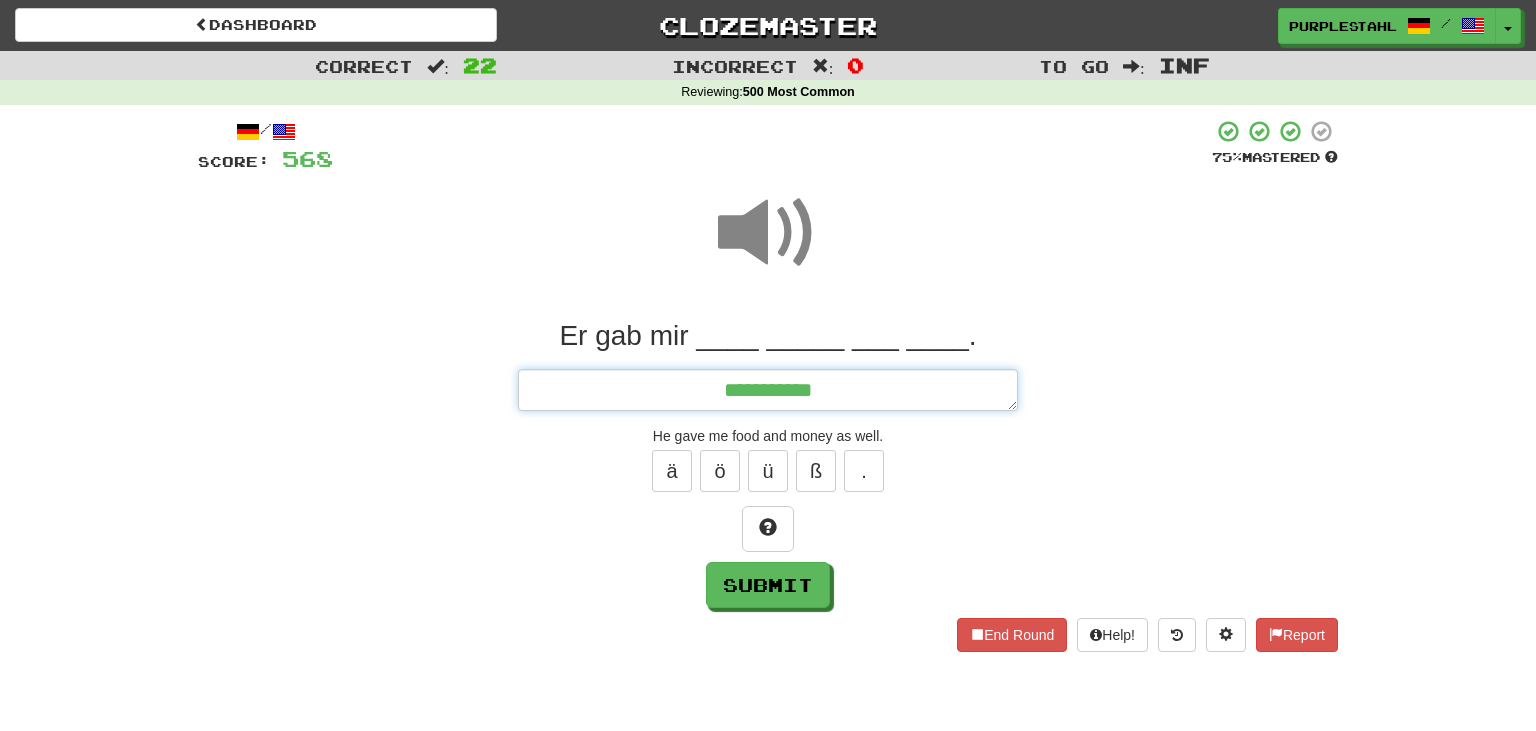 click on "**********" at bounding box center [768, 390] 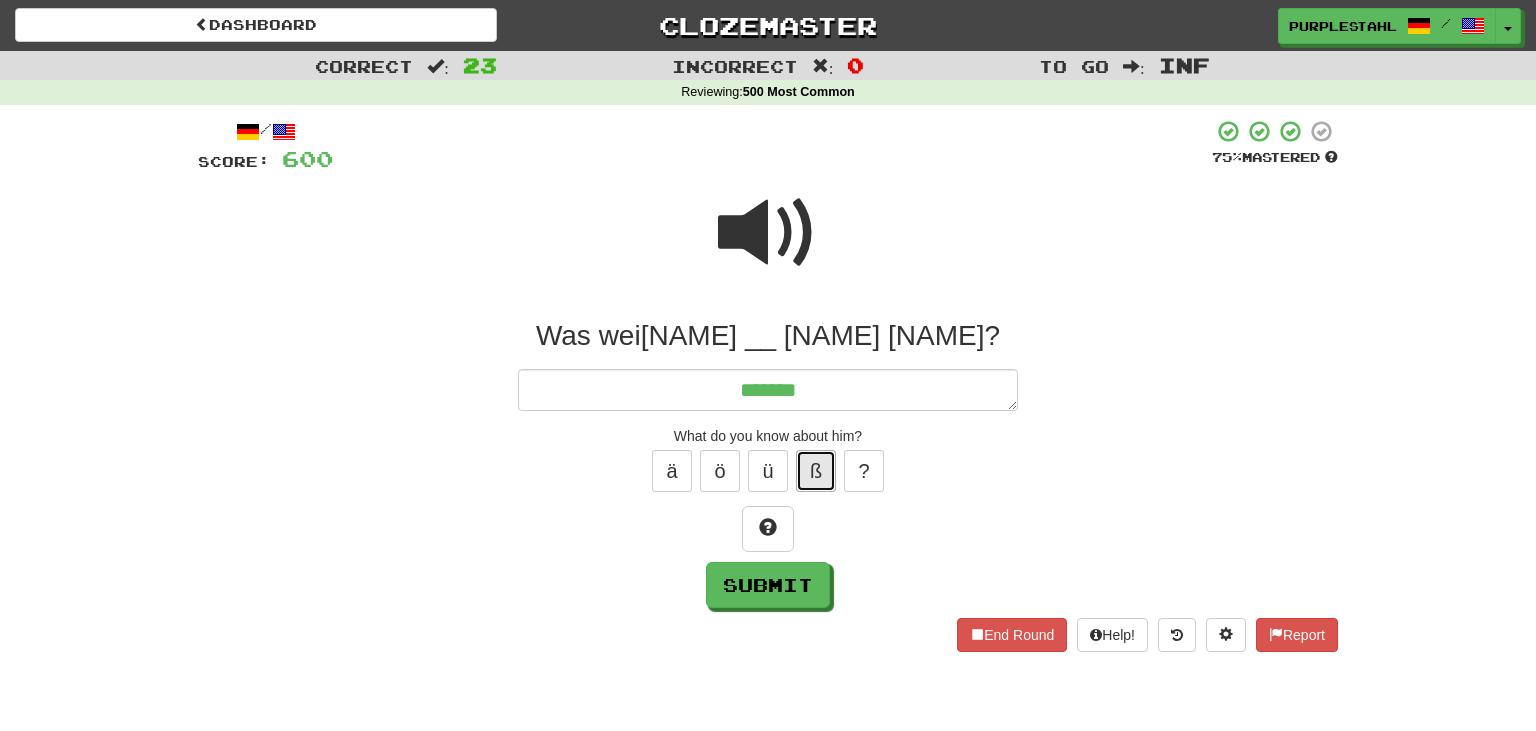 click on "ß" at bounding box center [816, 471] 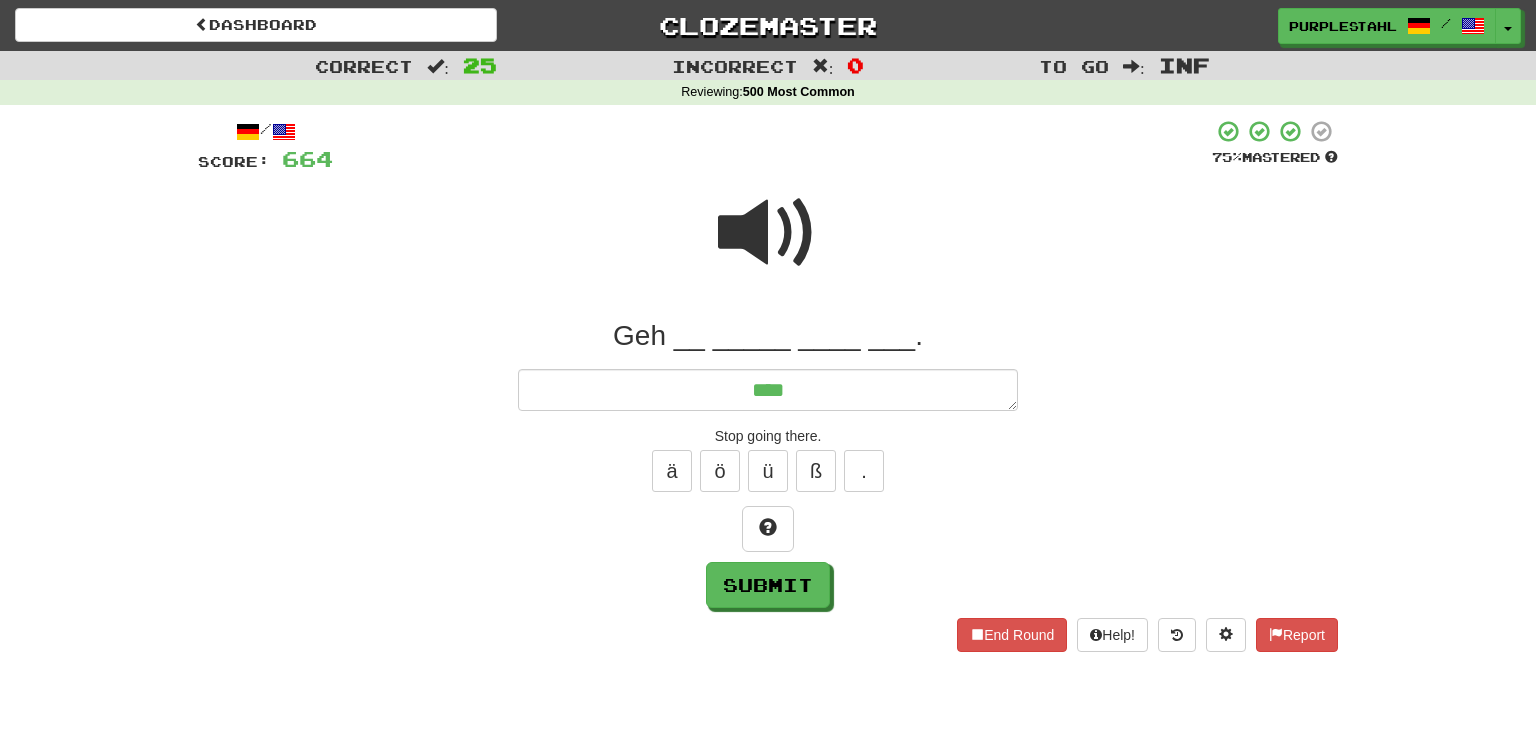 click at bounding box center (768, 233) 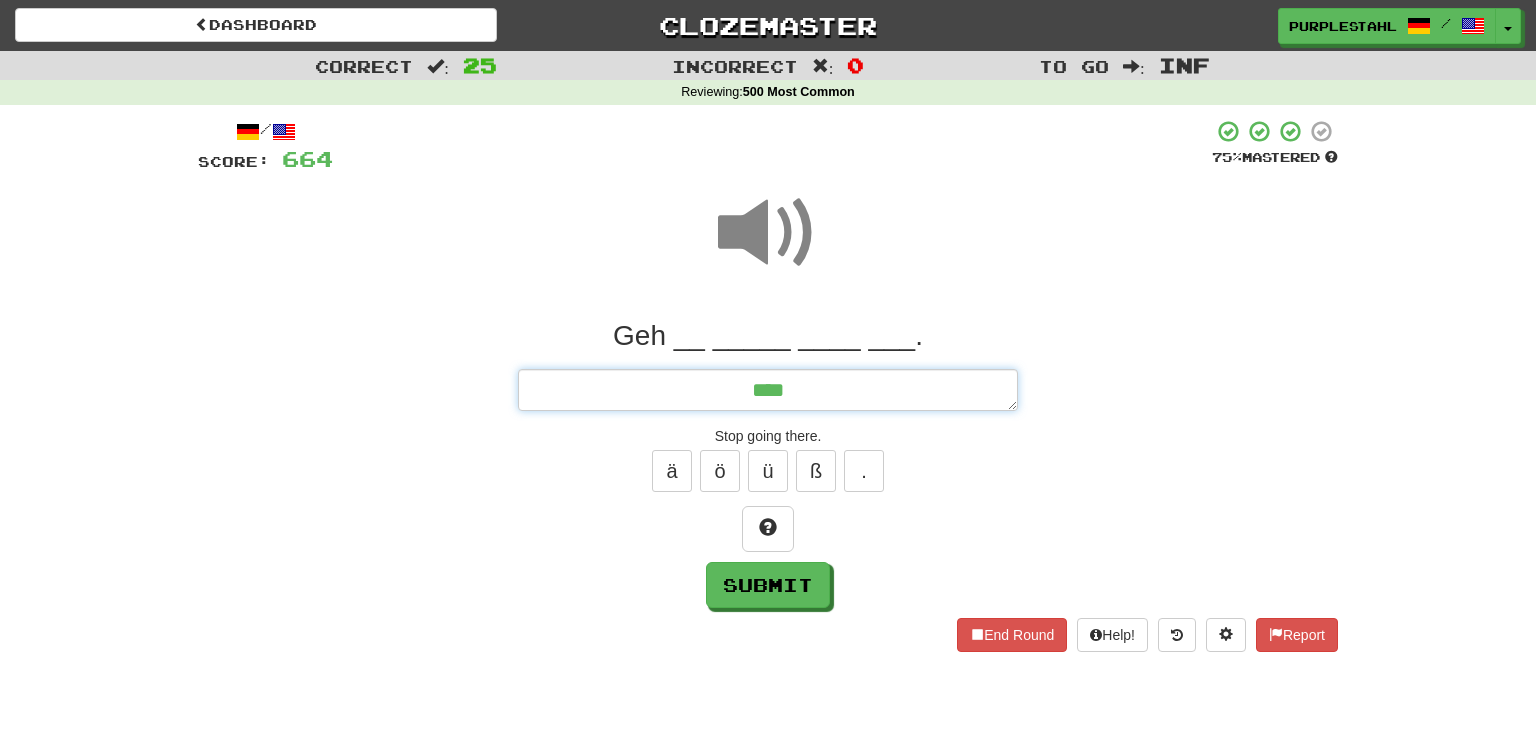 click on "***" at bounding box center (768, 390) 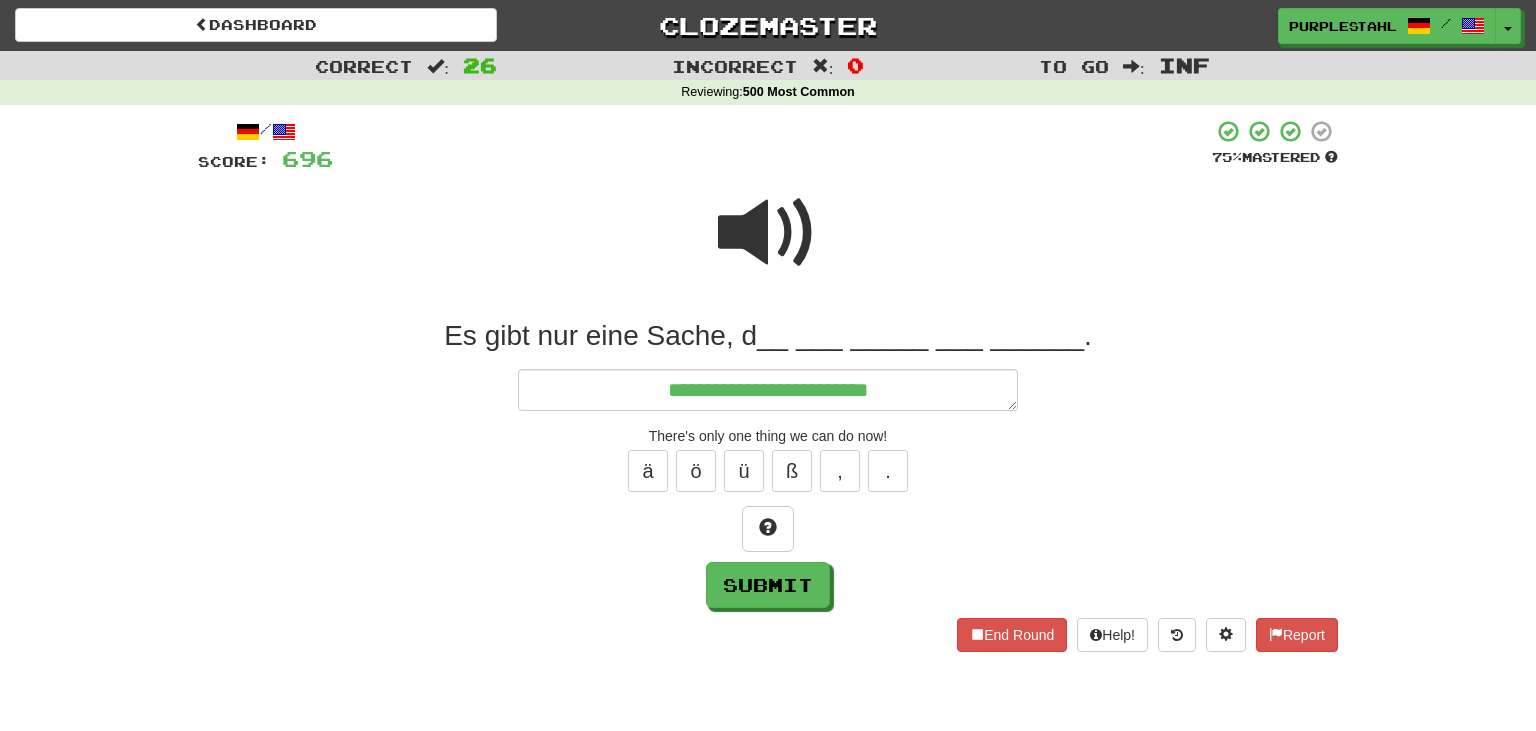 drag, startPoint x: 806, startPoint y: 254, endPoint x: 824, endPoint y: 306, distance: 55.027267 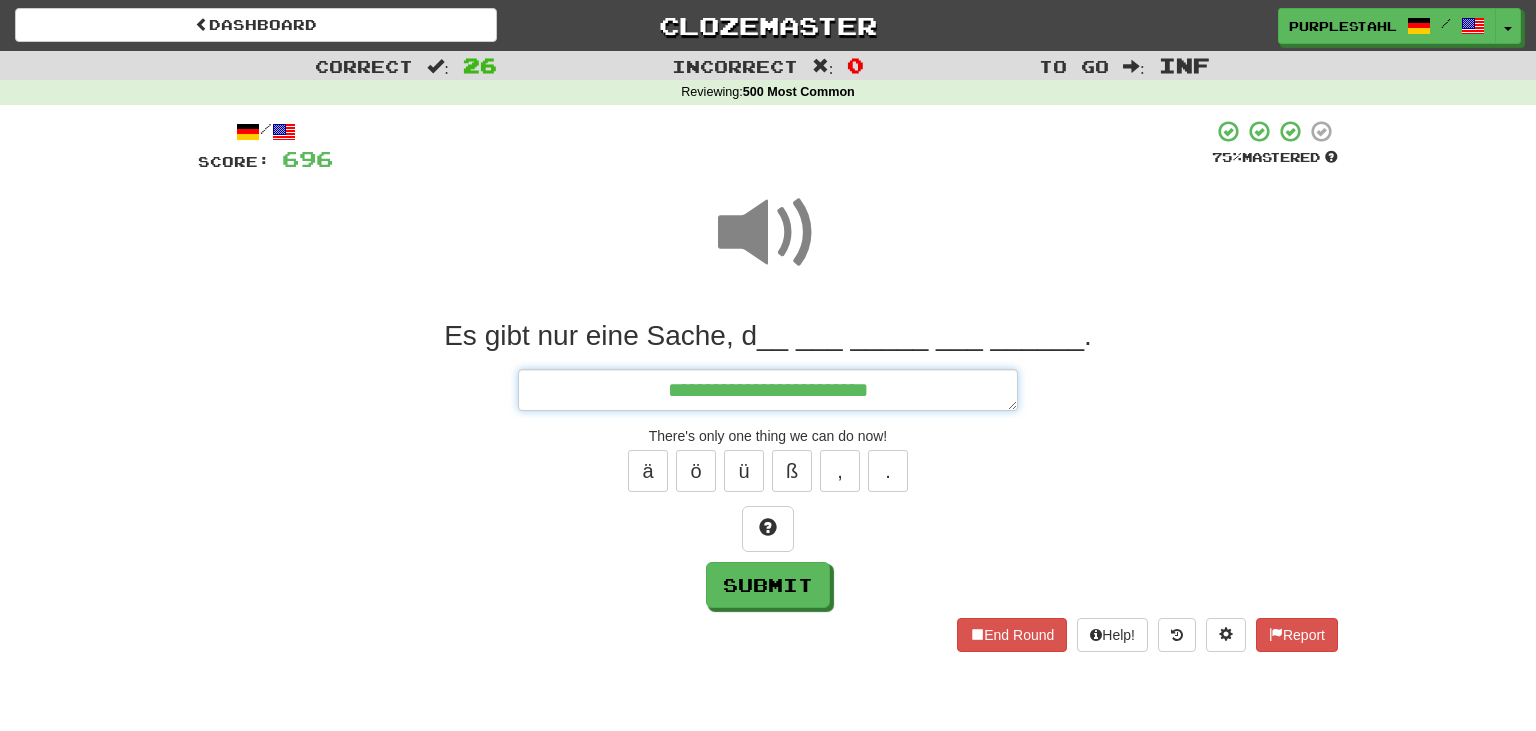 click on "**********" at bounding box center (768, 390) 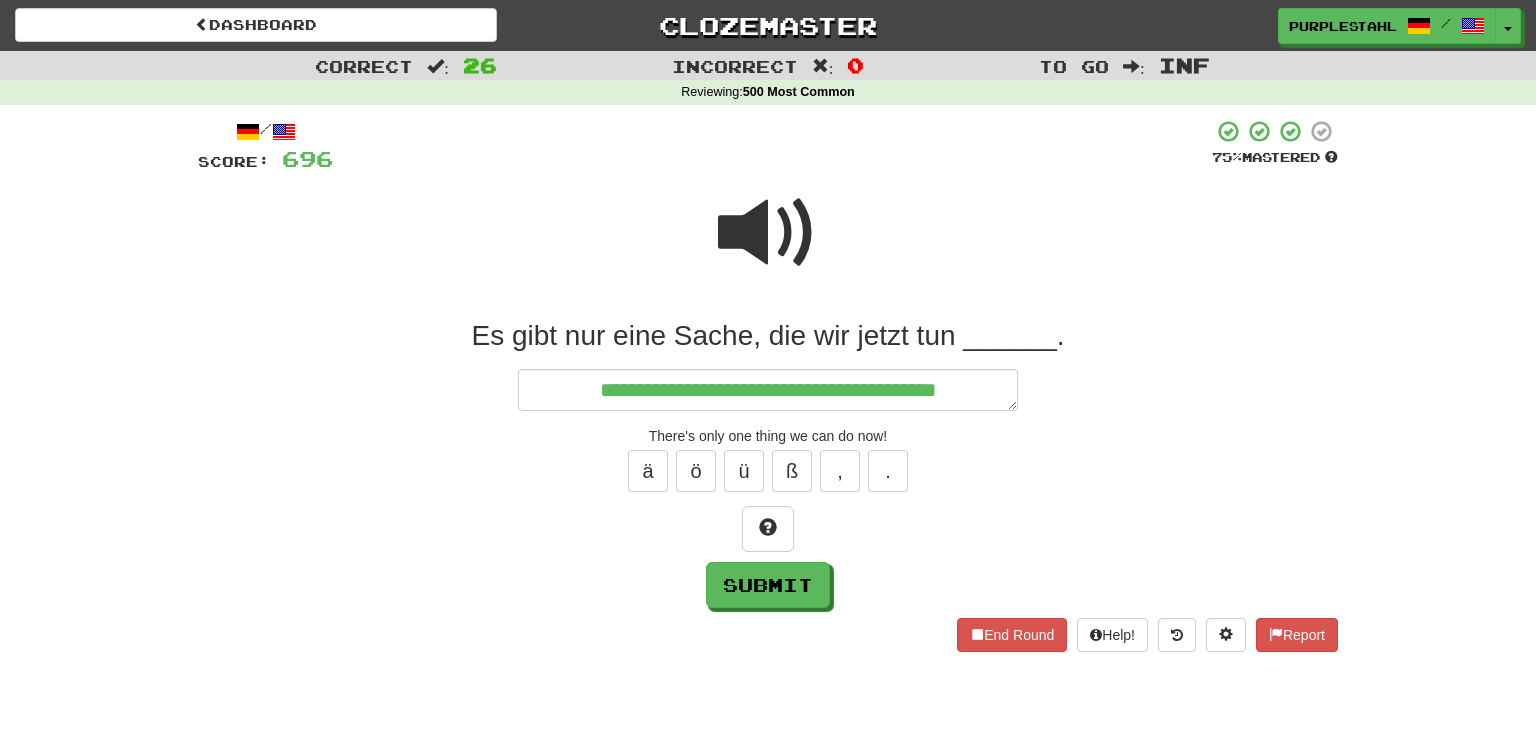 click at bounding box center (768, 233) 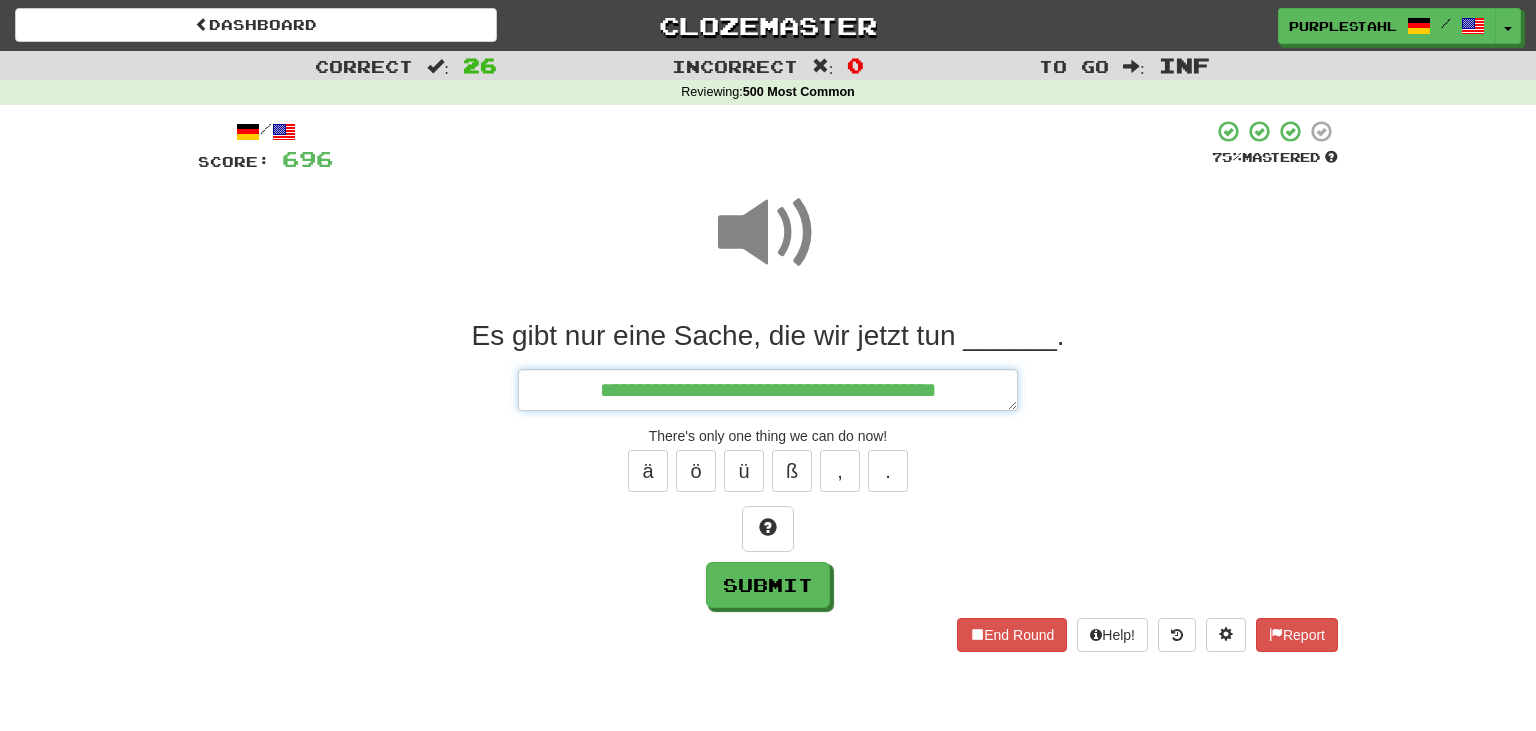 click on "**********" at bounding box center [768, 390] 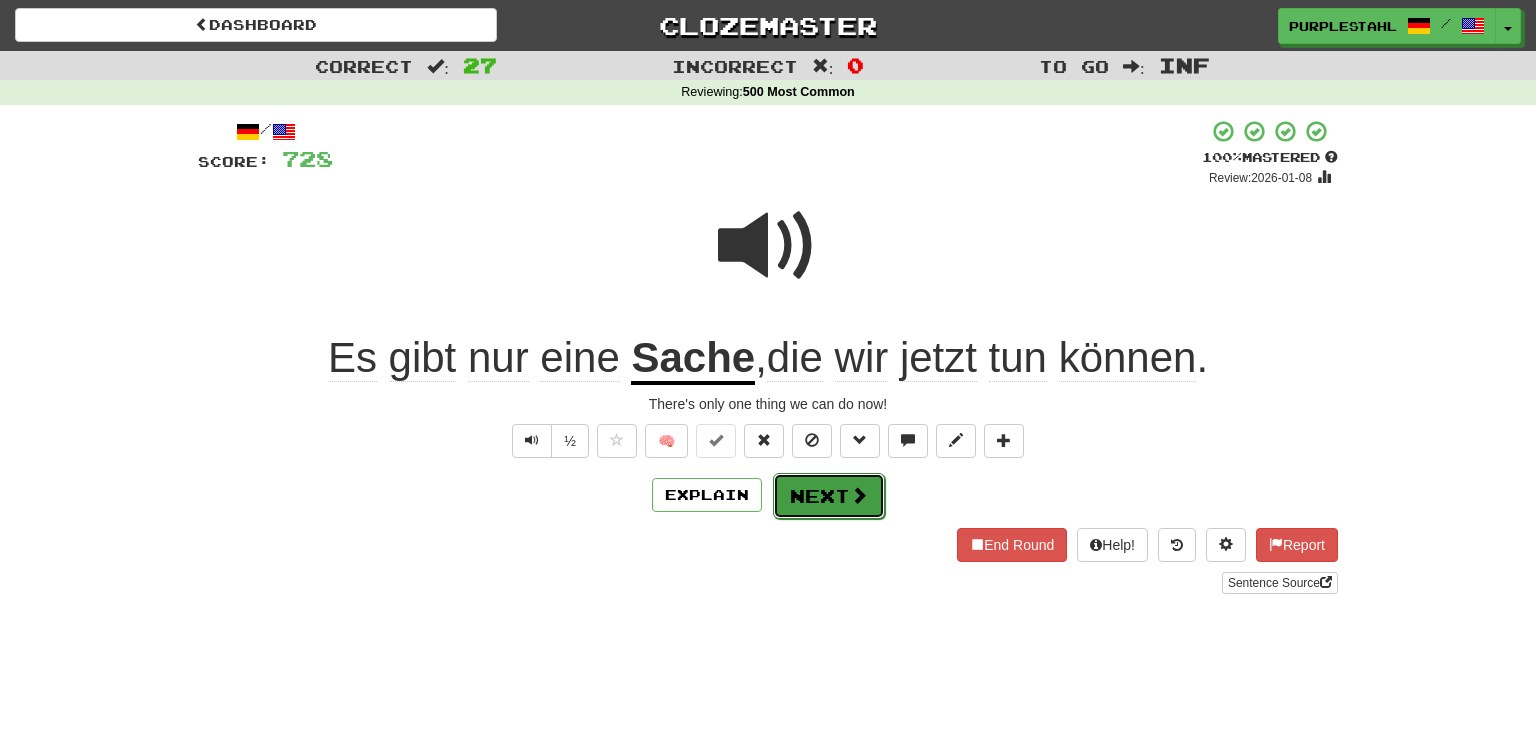 click on "Next" at bounding box center [829, 496] 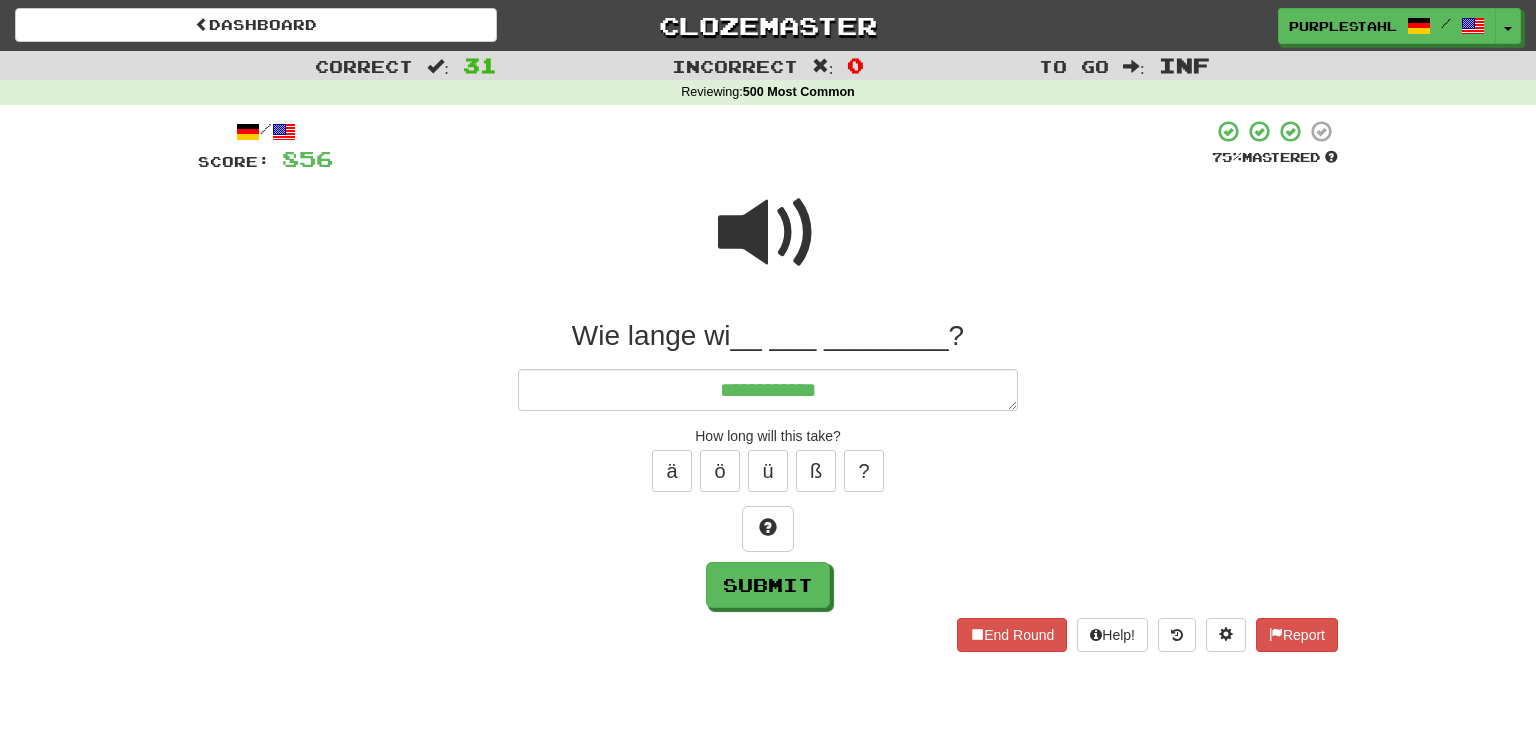 click at bounding box center (768, 233) 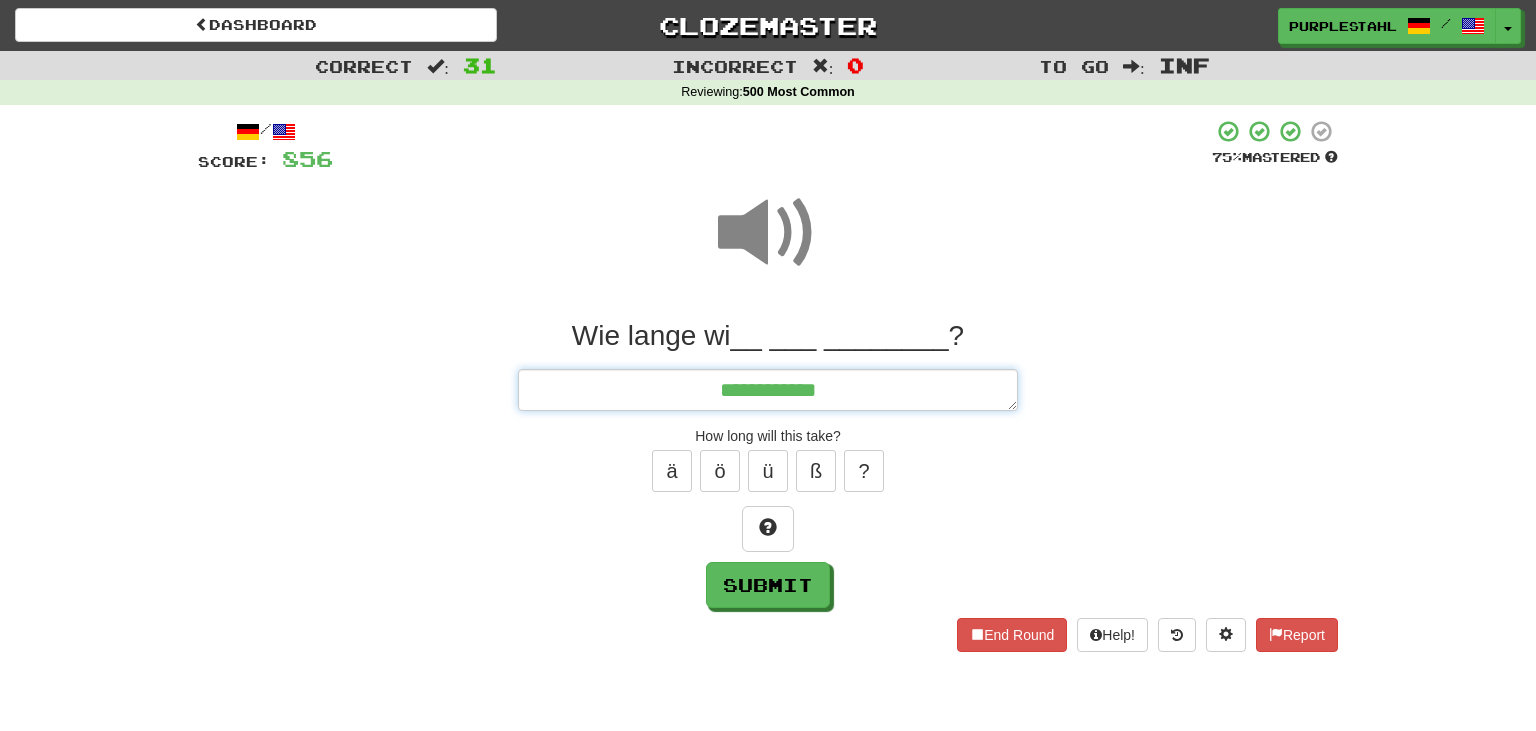 click on "**********" at bounding box center (768, 390) 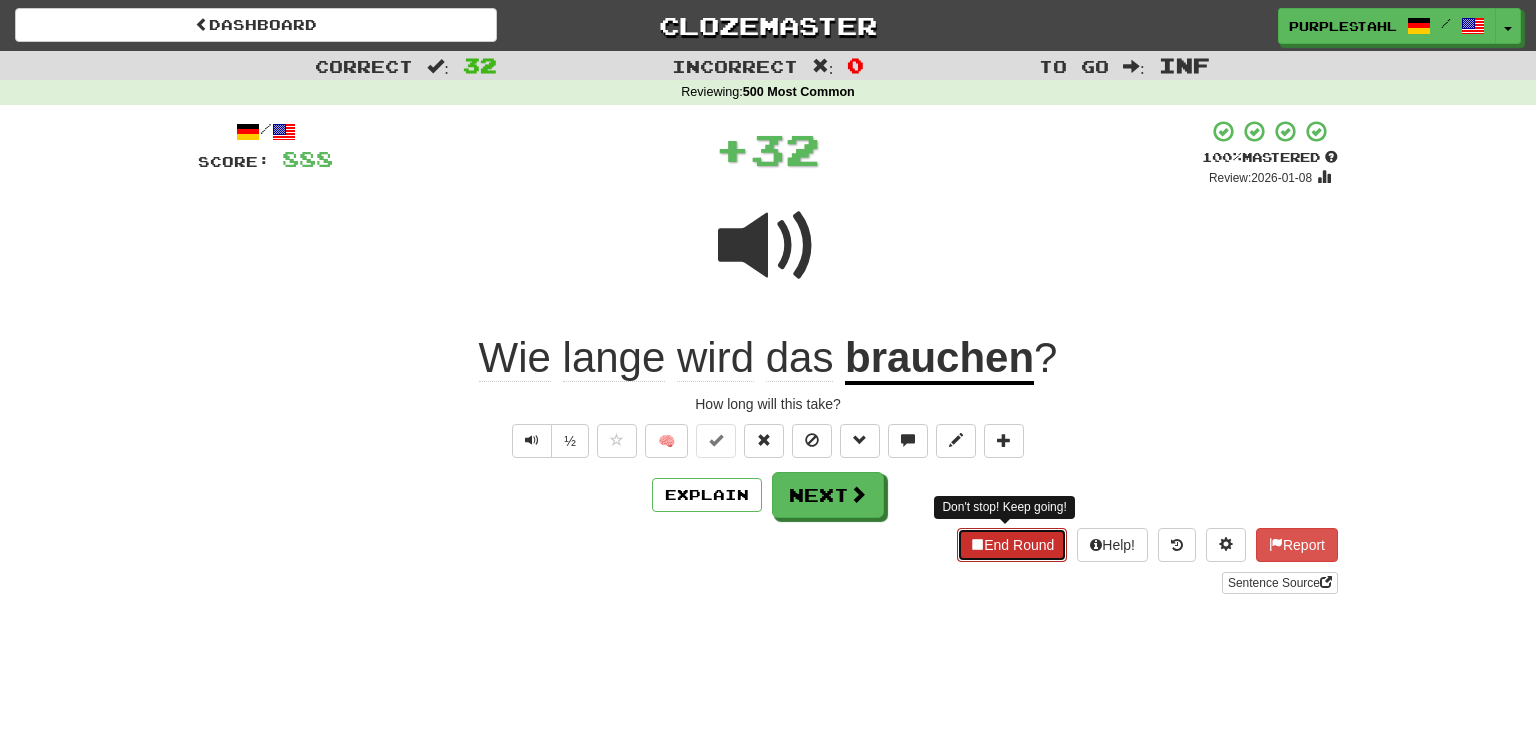click on "End Round" at bounding box center (1012, 545) 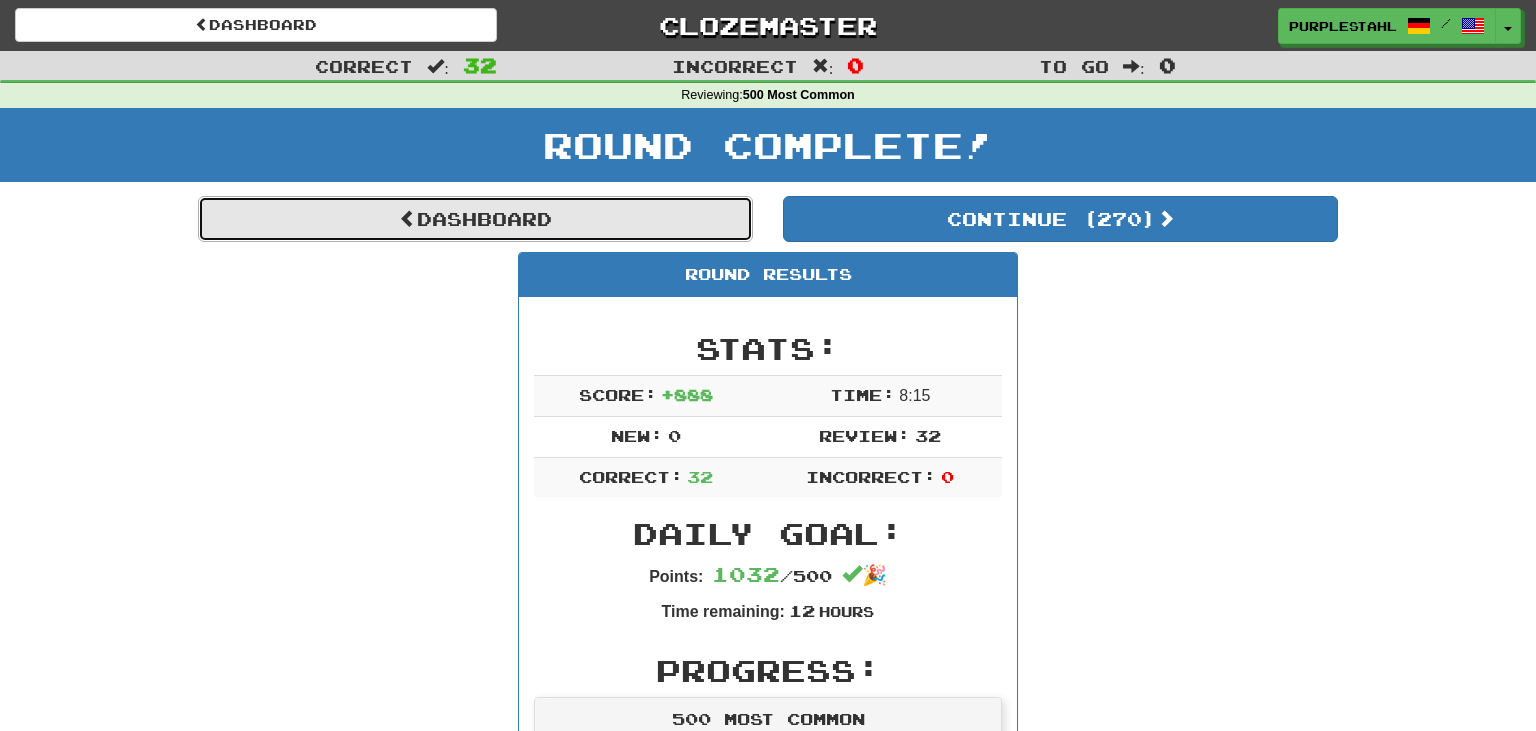 click on "Dashboard" at bounding box center (475, 219) 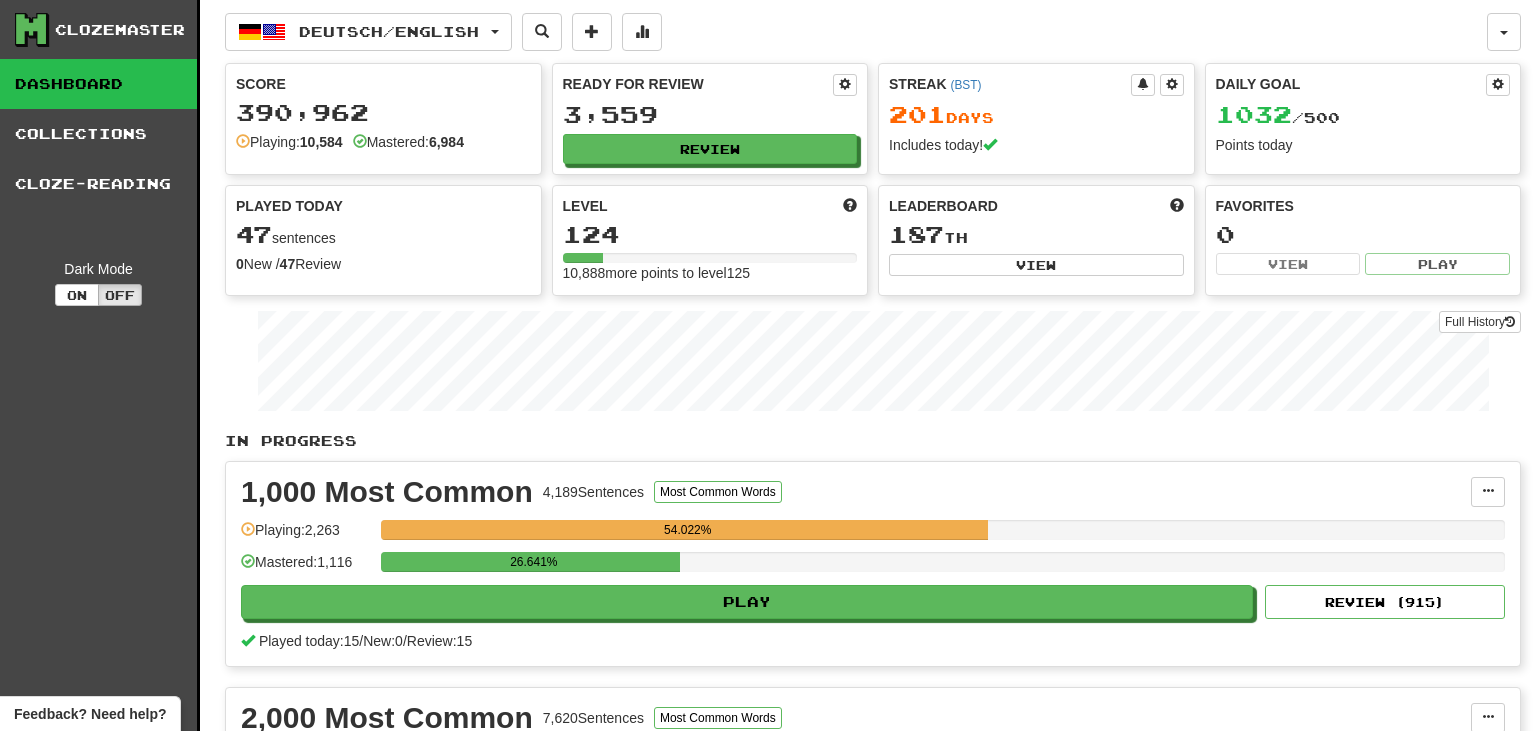 scroll, scrollTop: 0, scrollLeft: 0, axis: both 